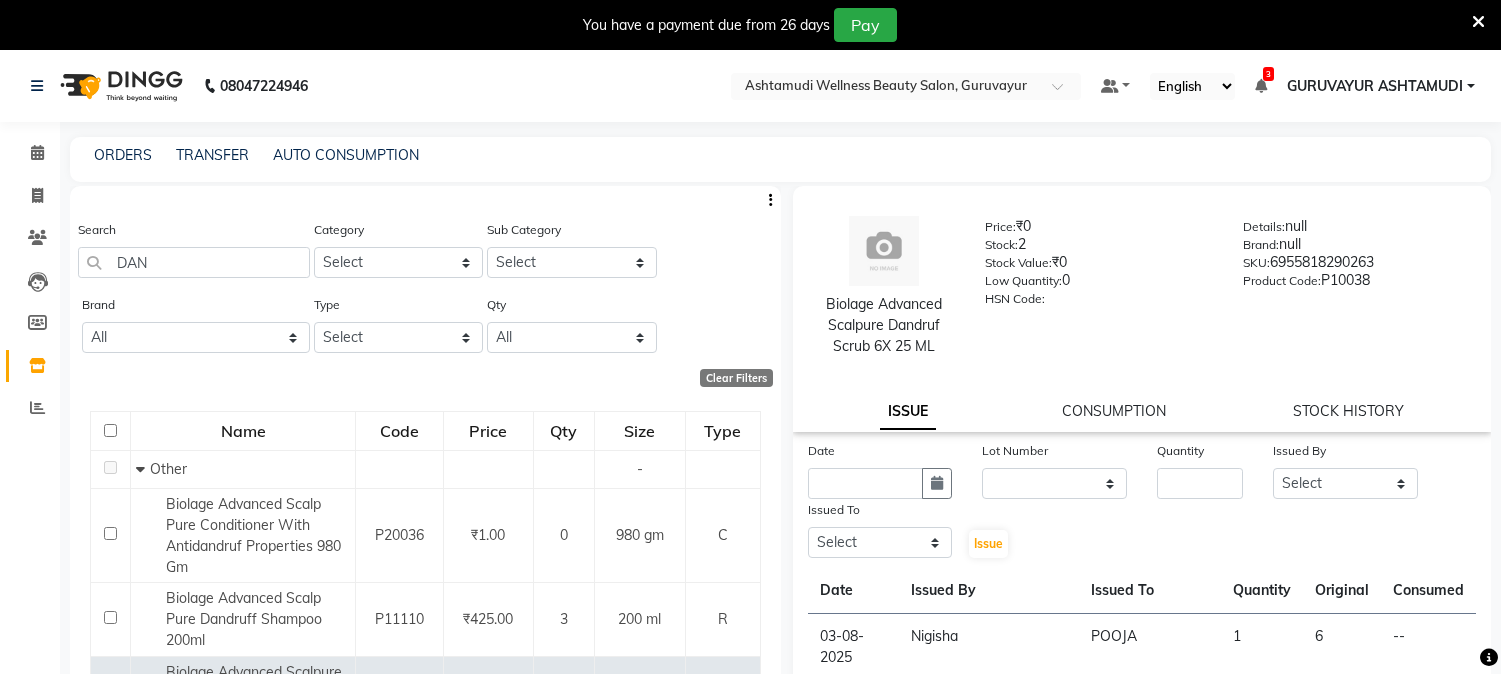 select 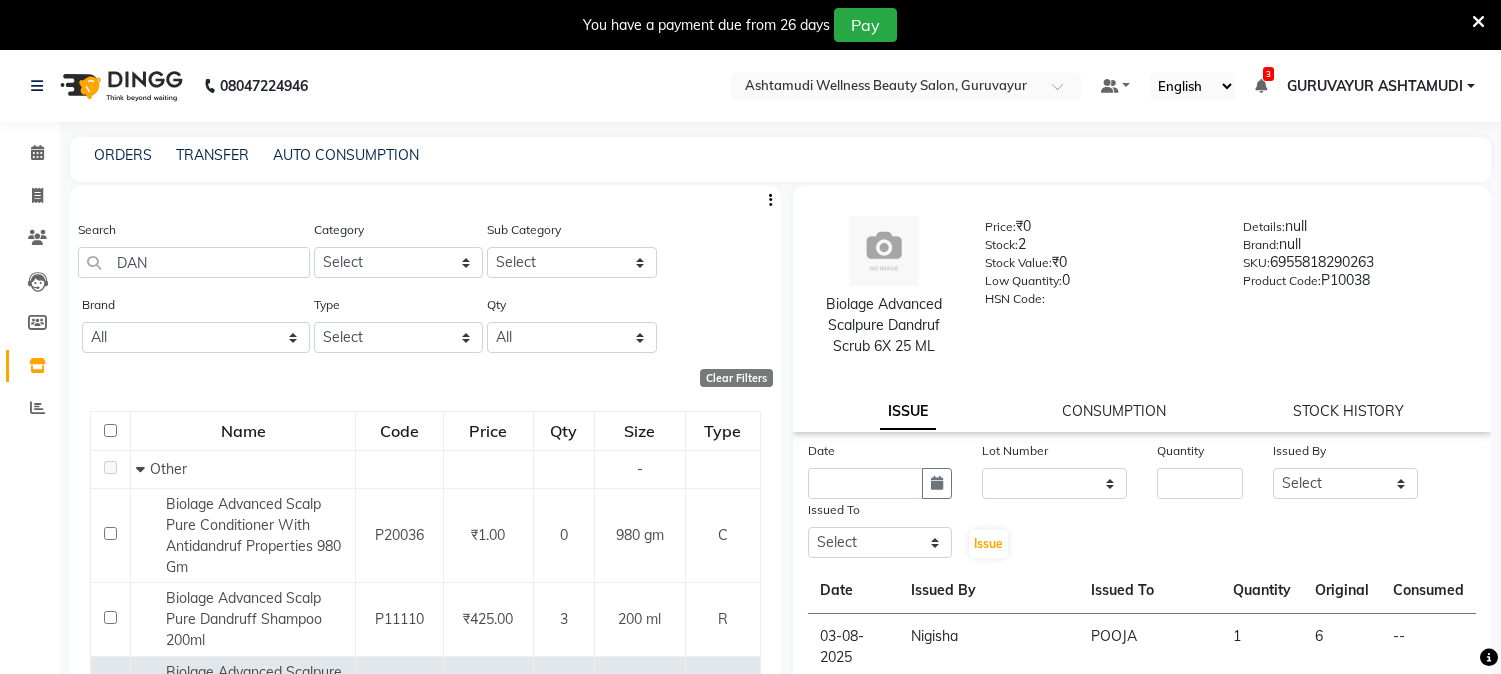 scroll, scrollTop: 62, scrollLeft: 0, axis: vertical 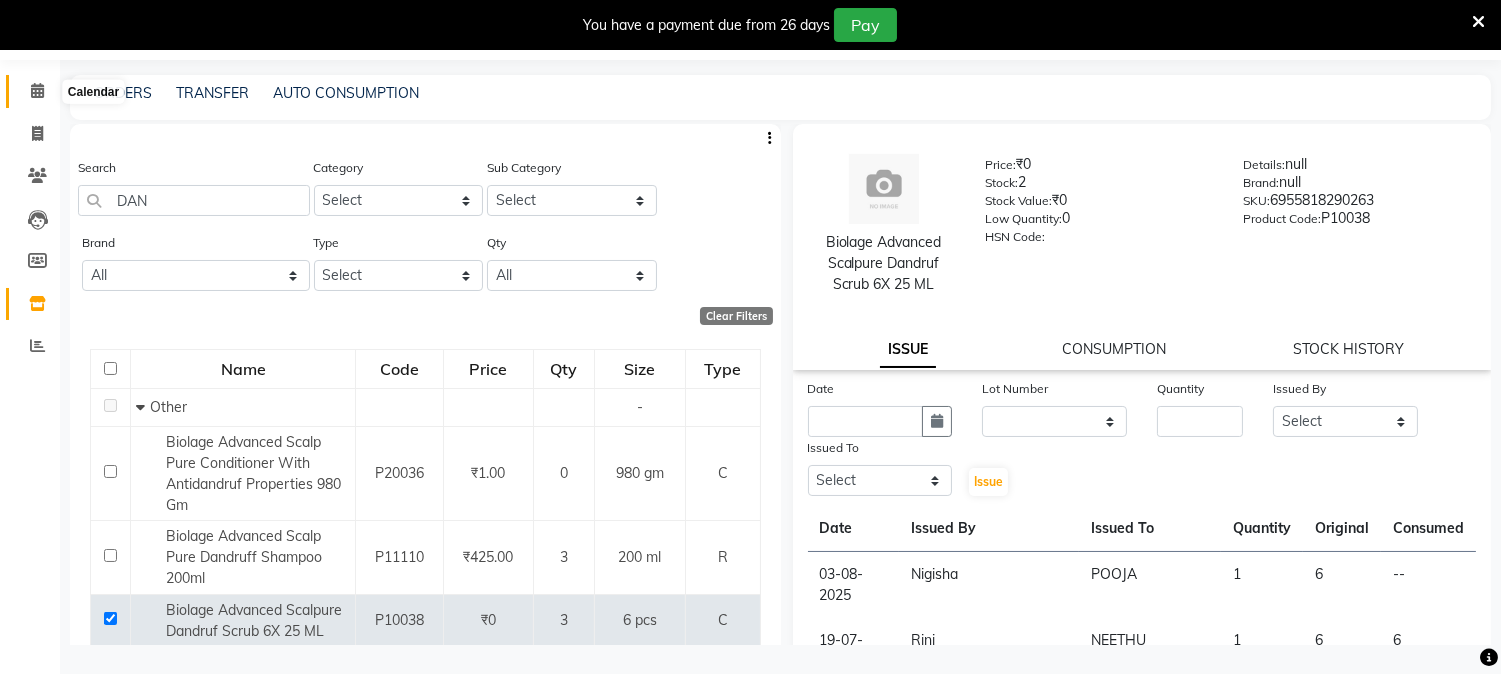 click 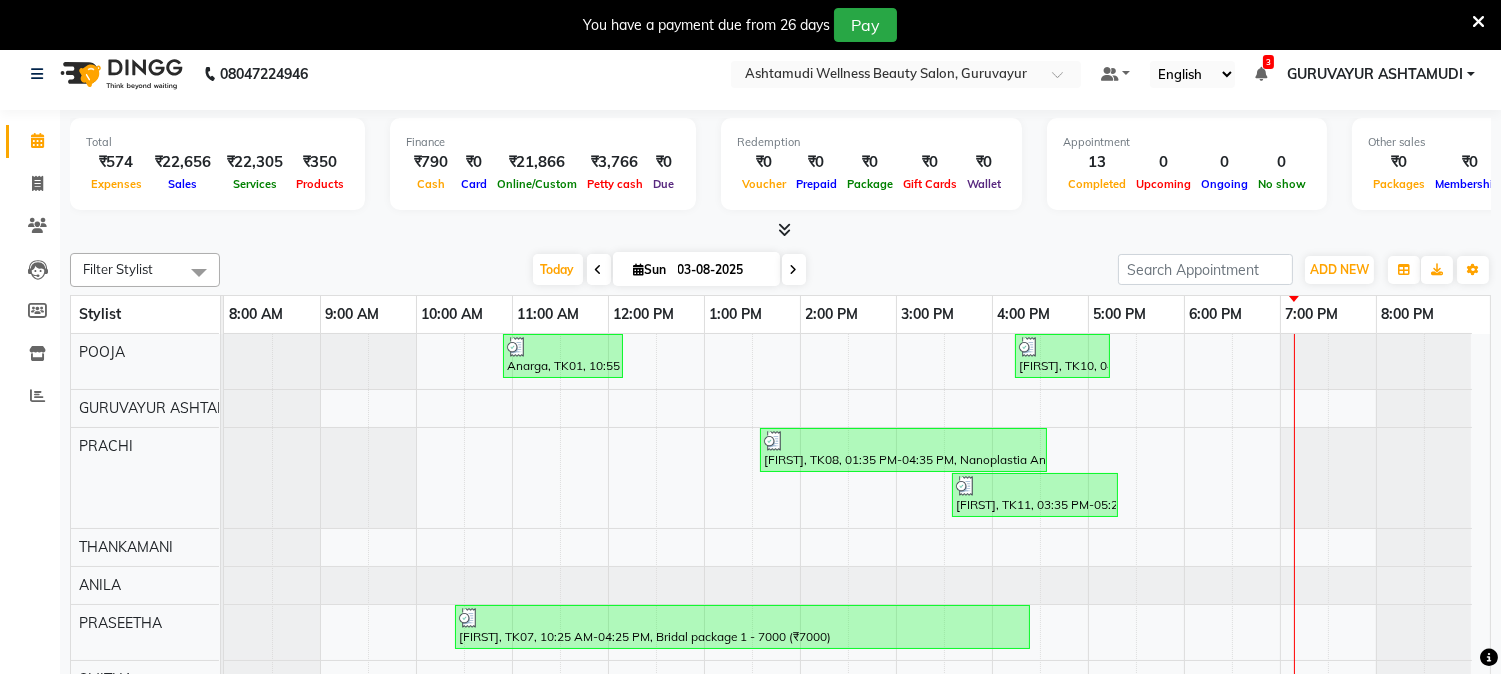 scroll, scrollTop: 0, scrollLeft: 0, axis: both 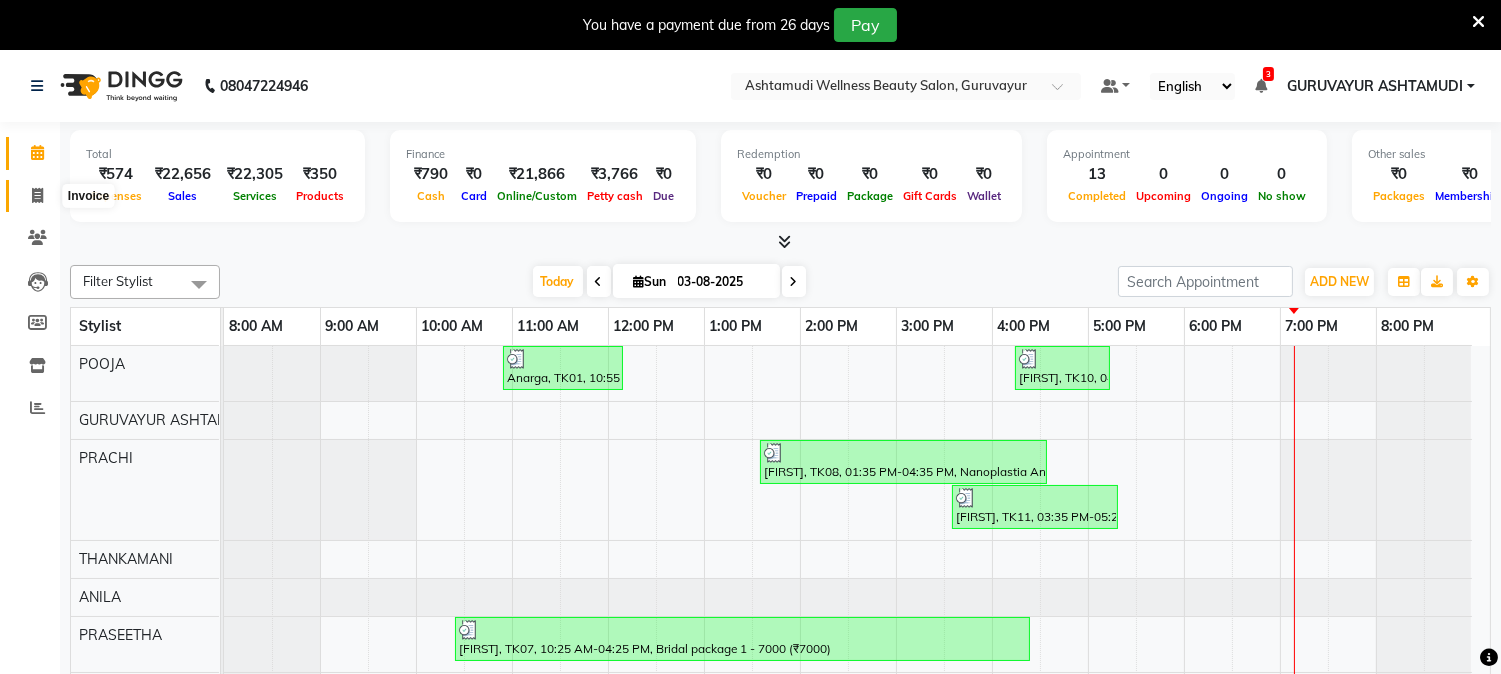 click 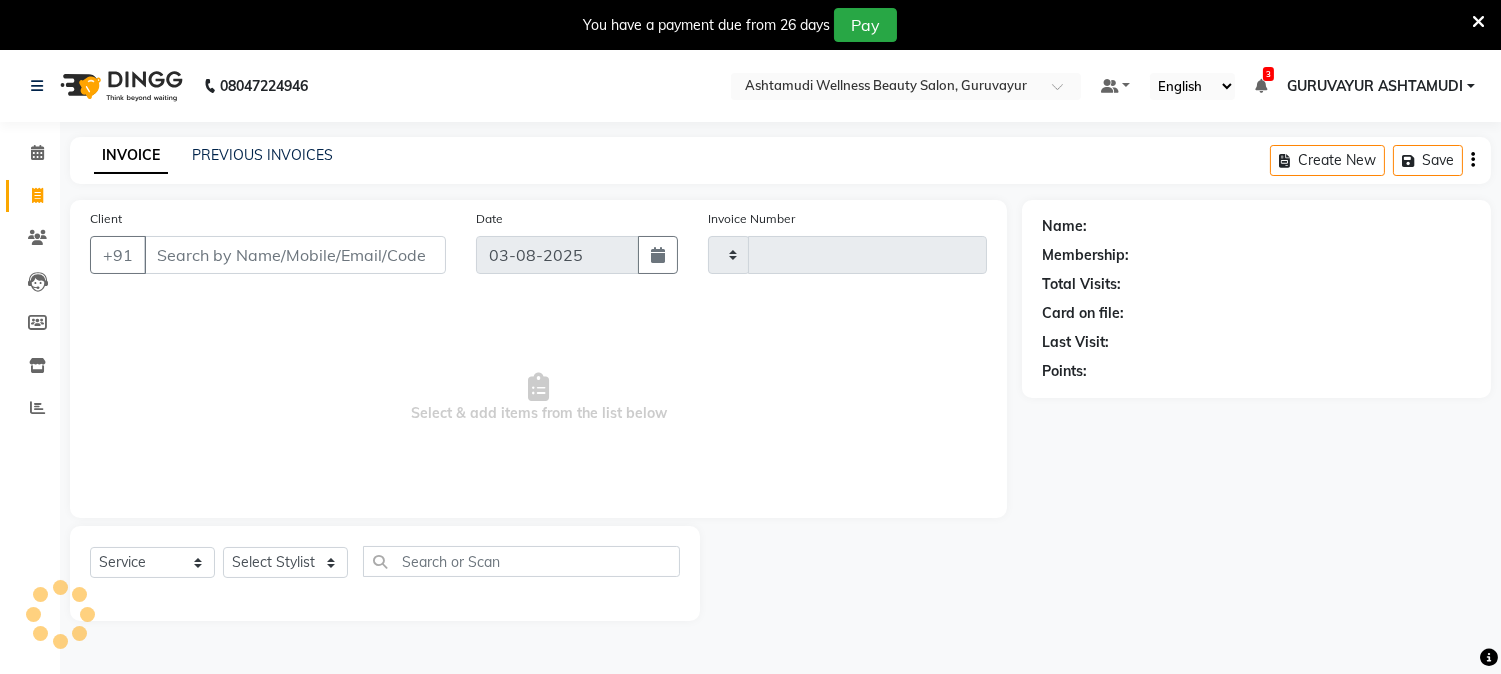 type on "1615" 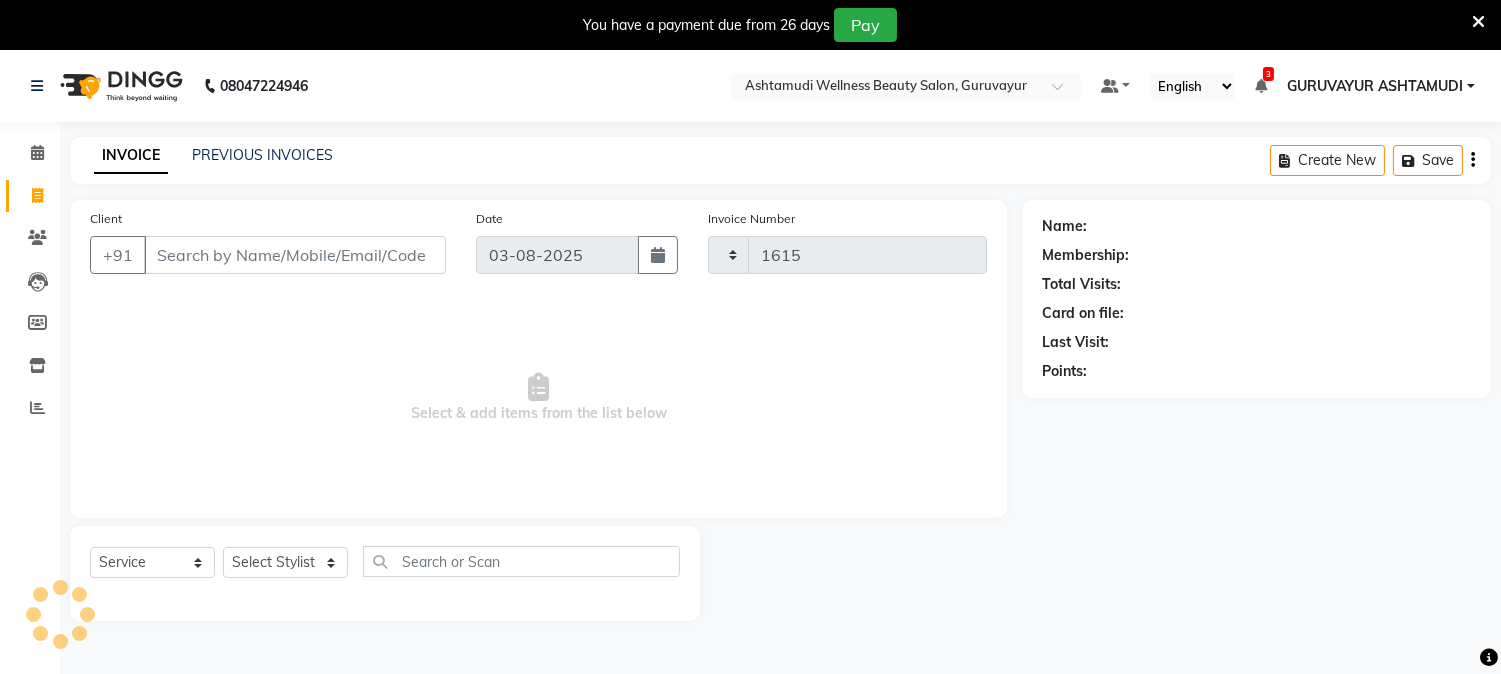select on "4660" 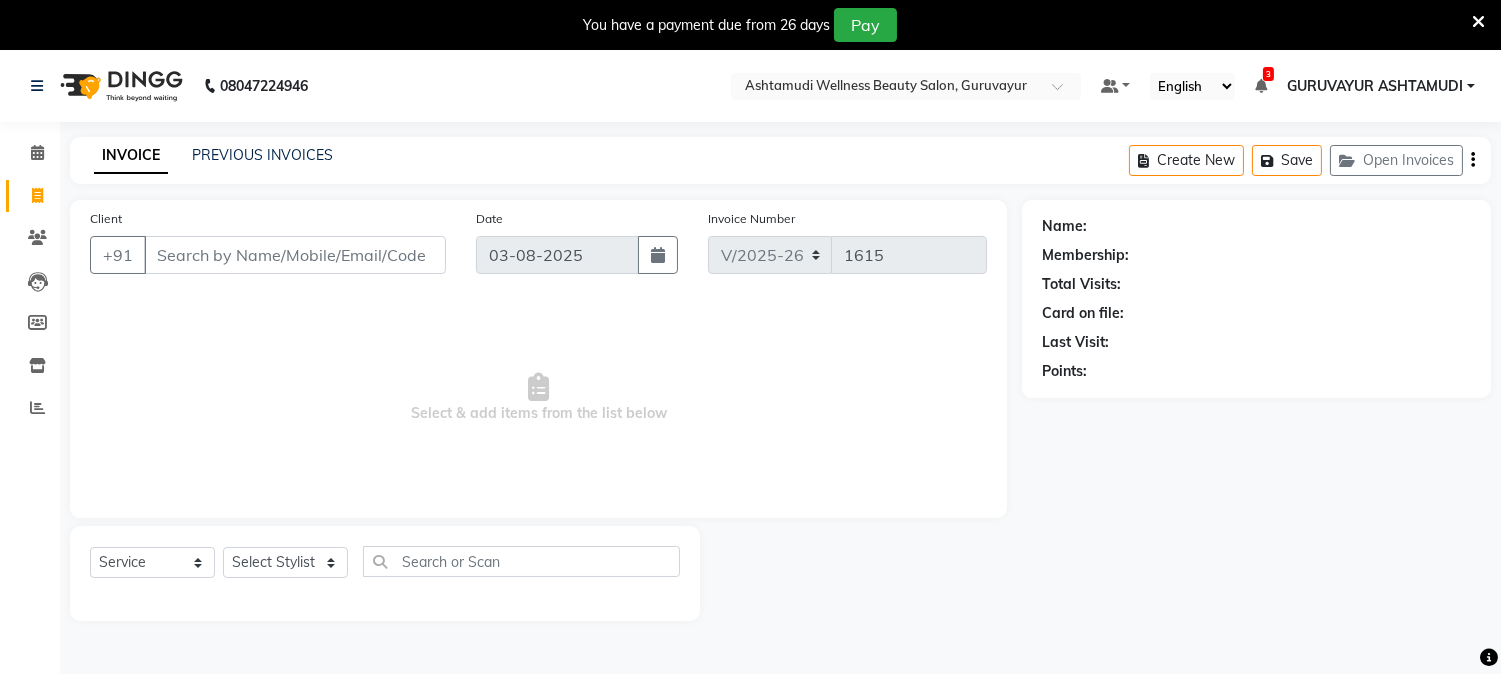 click on "Client" at bounding box center [295, 255] 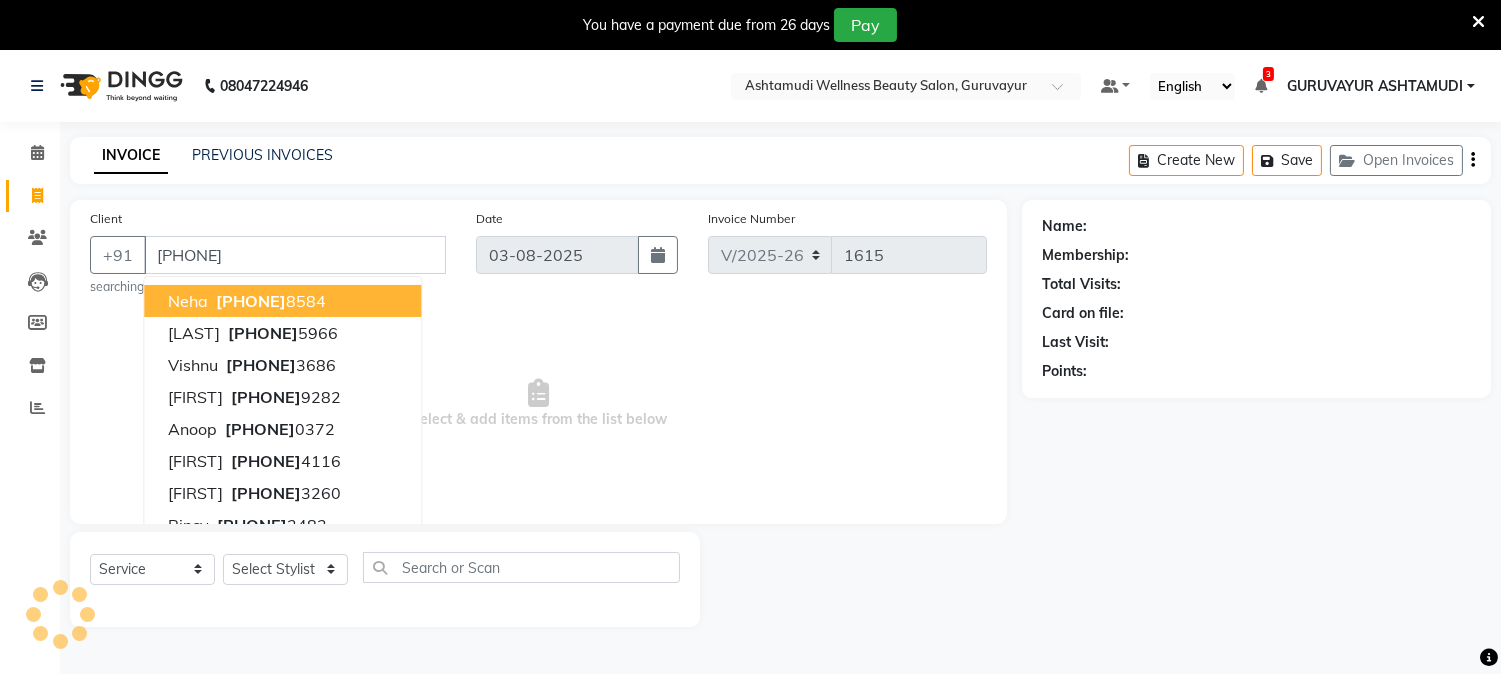 type on "7012221410" 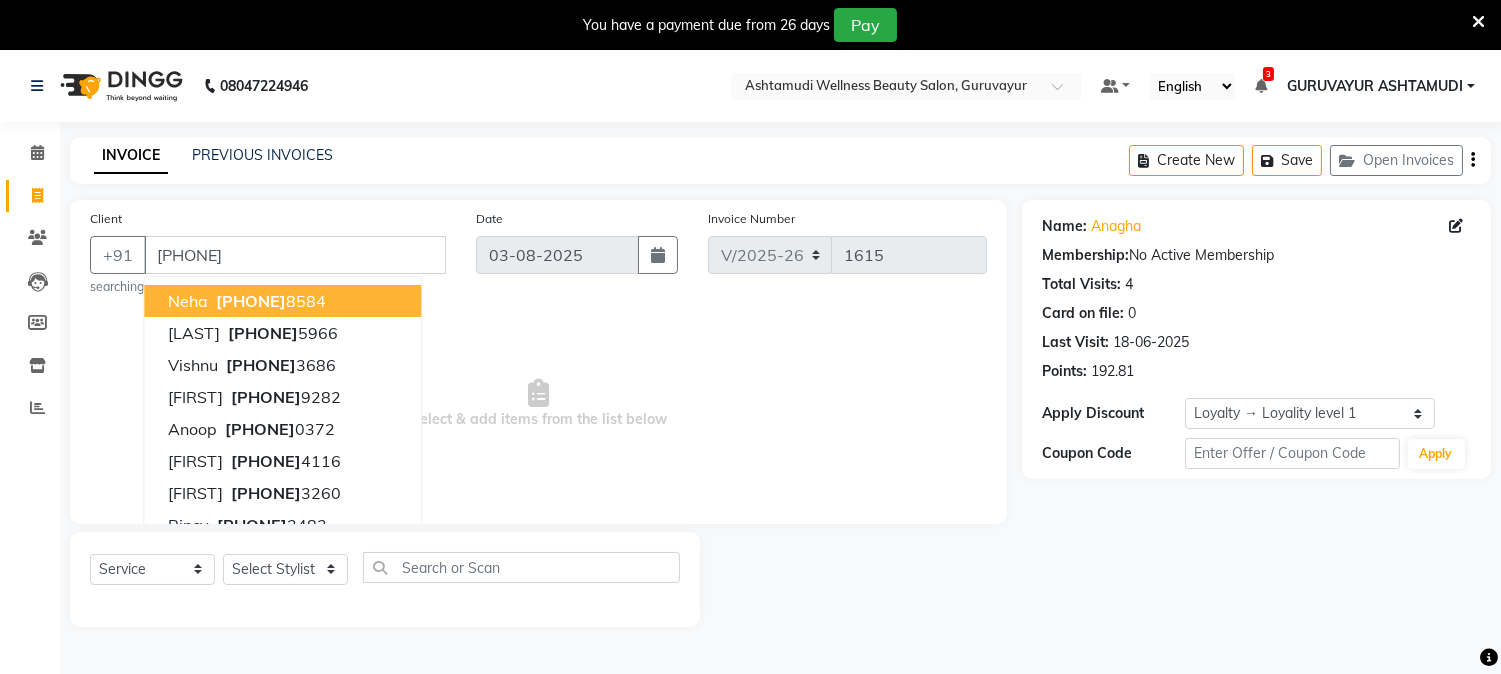click on "Select & add items from the list below" at bounding box center (538, 404) 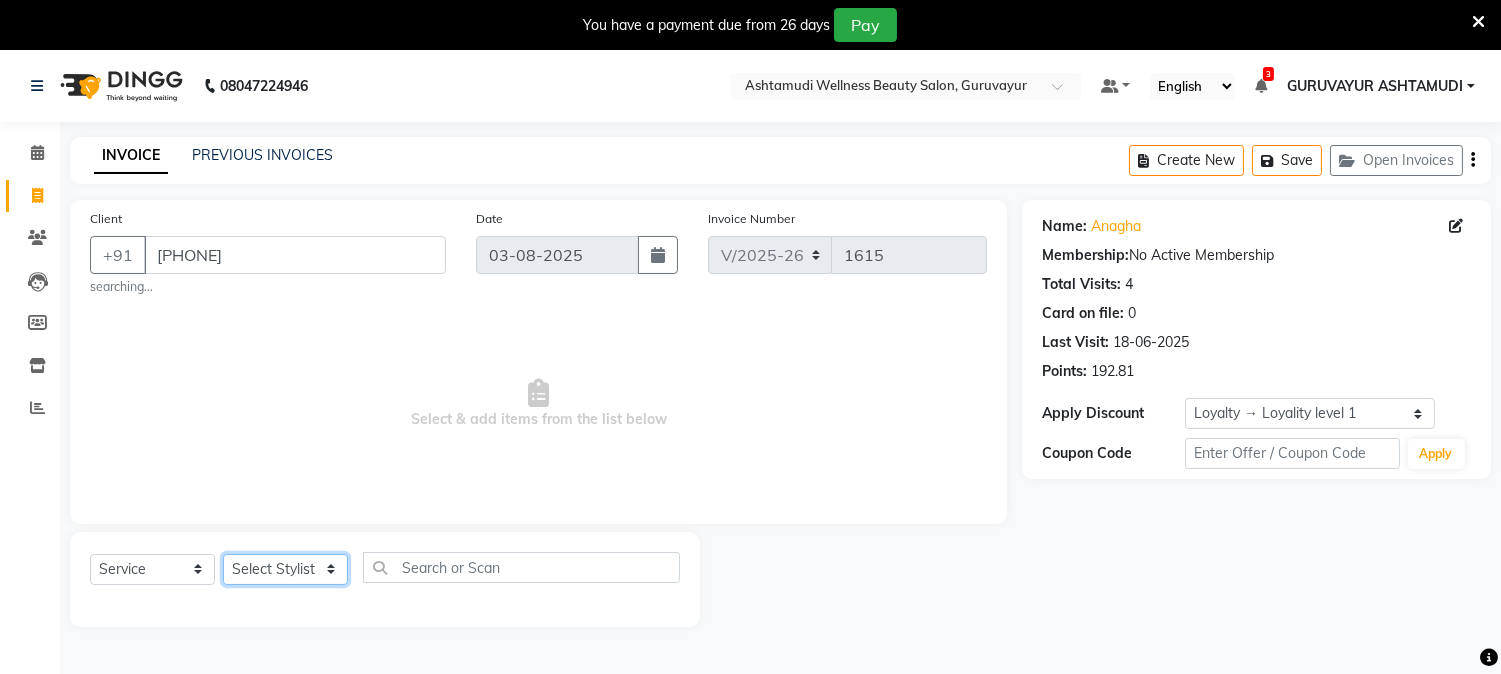 click on "Select Stylist [FIRST] [LAST] [FIRST] [CITY] [FIRST] [FIRST] [FIRST] [FIRST] [FIRST] [FIRST] [FIRST] [FIRST]" 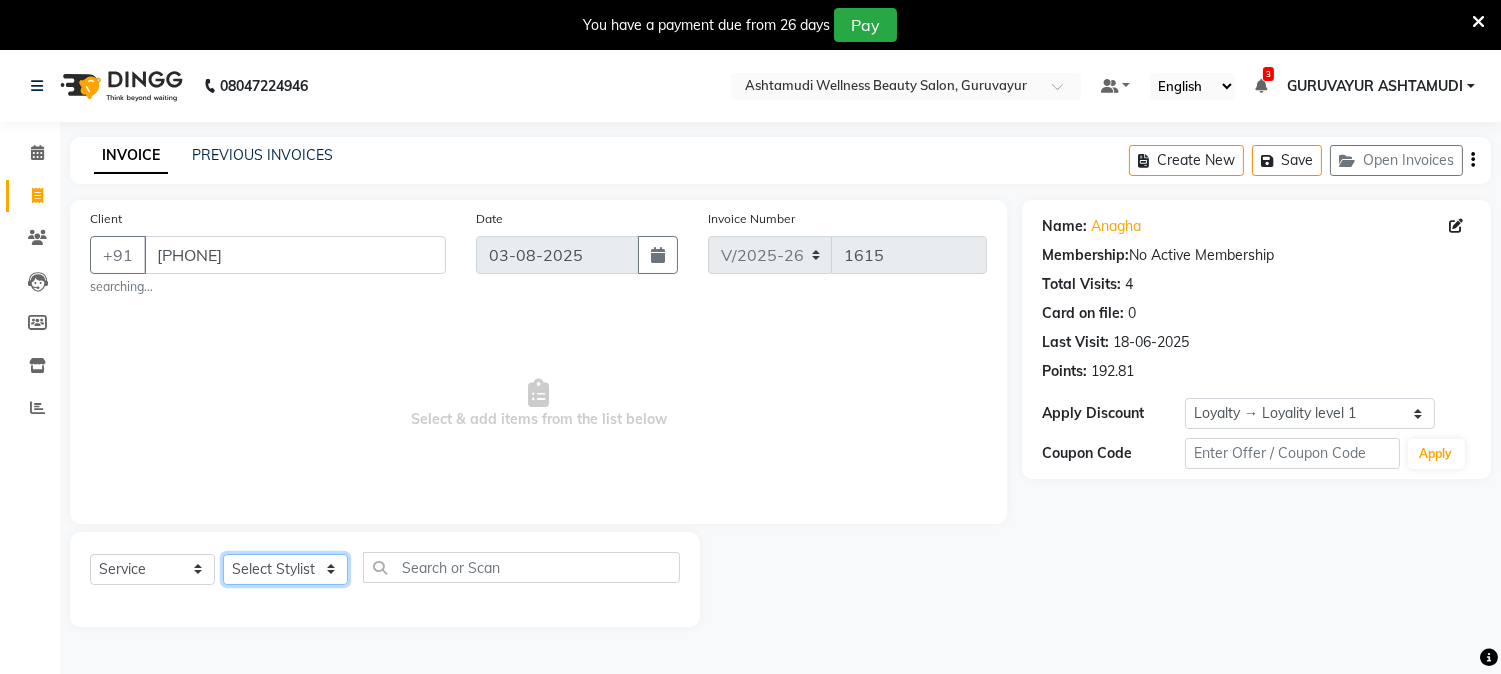 select on "67519" 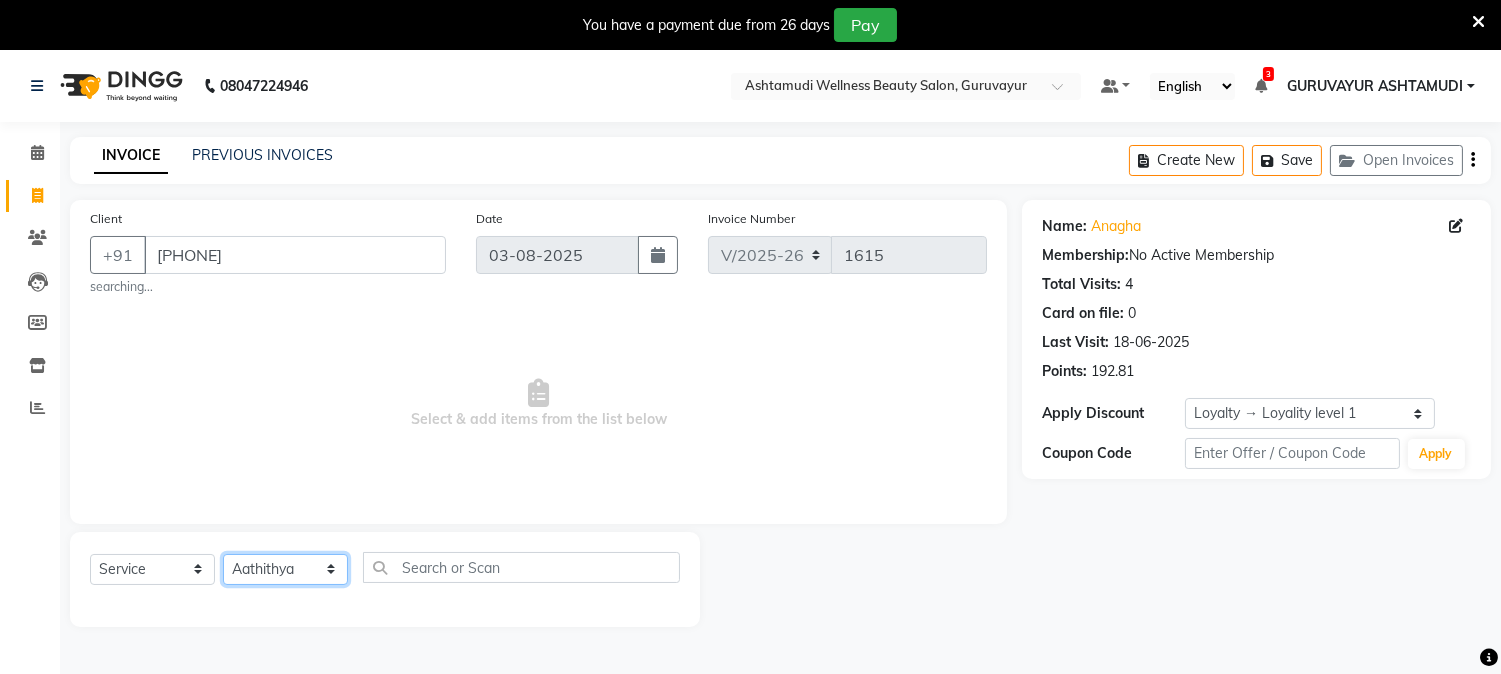 click on "Select Stylist [FIRST] [LAST] [FIRST] [CITY] [FIRST] [FIRST] [FIRST] [FIRST] [FIRST] [FIRST] [FIRST] [FIRST]" 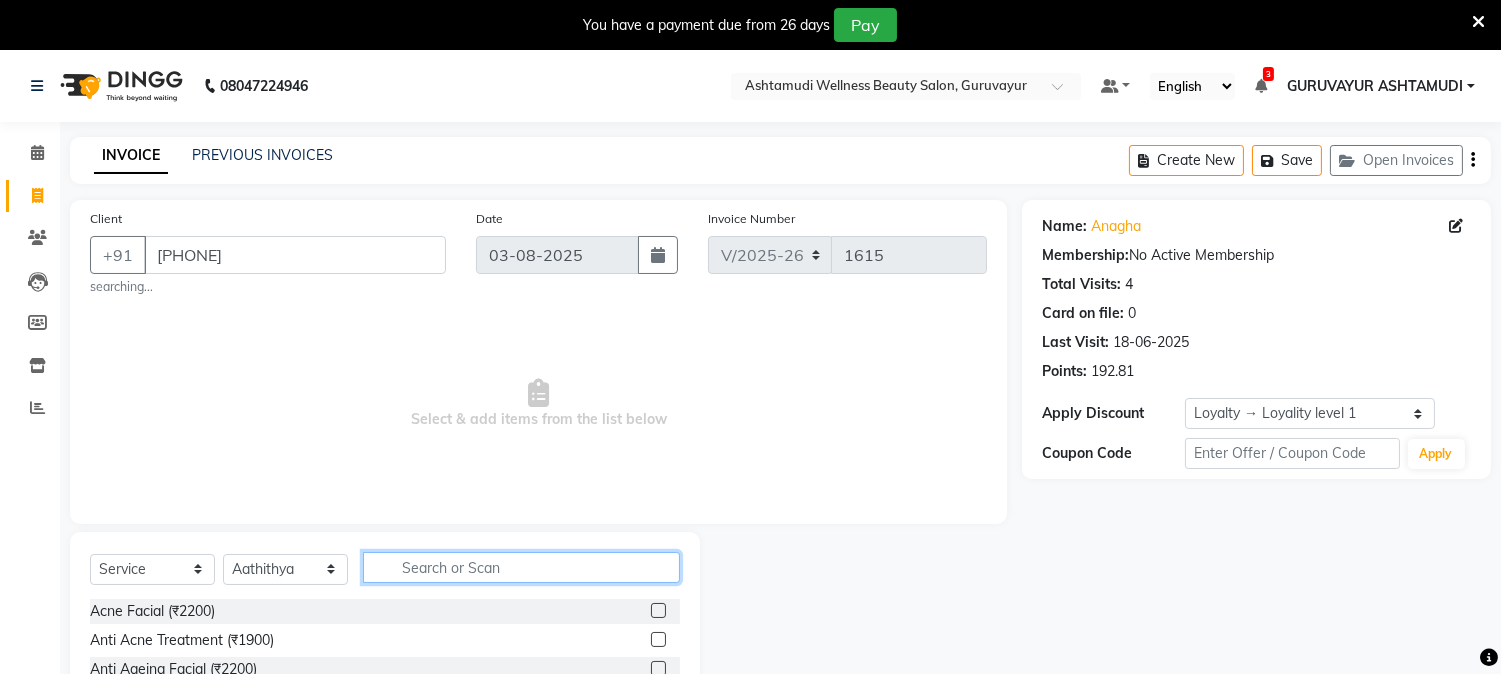 click 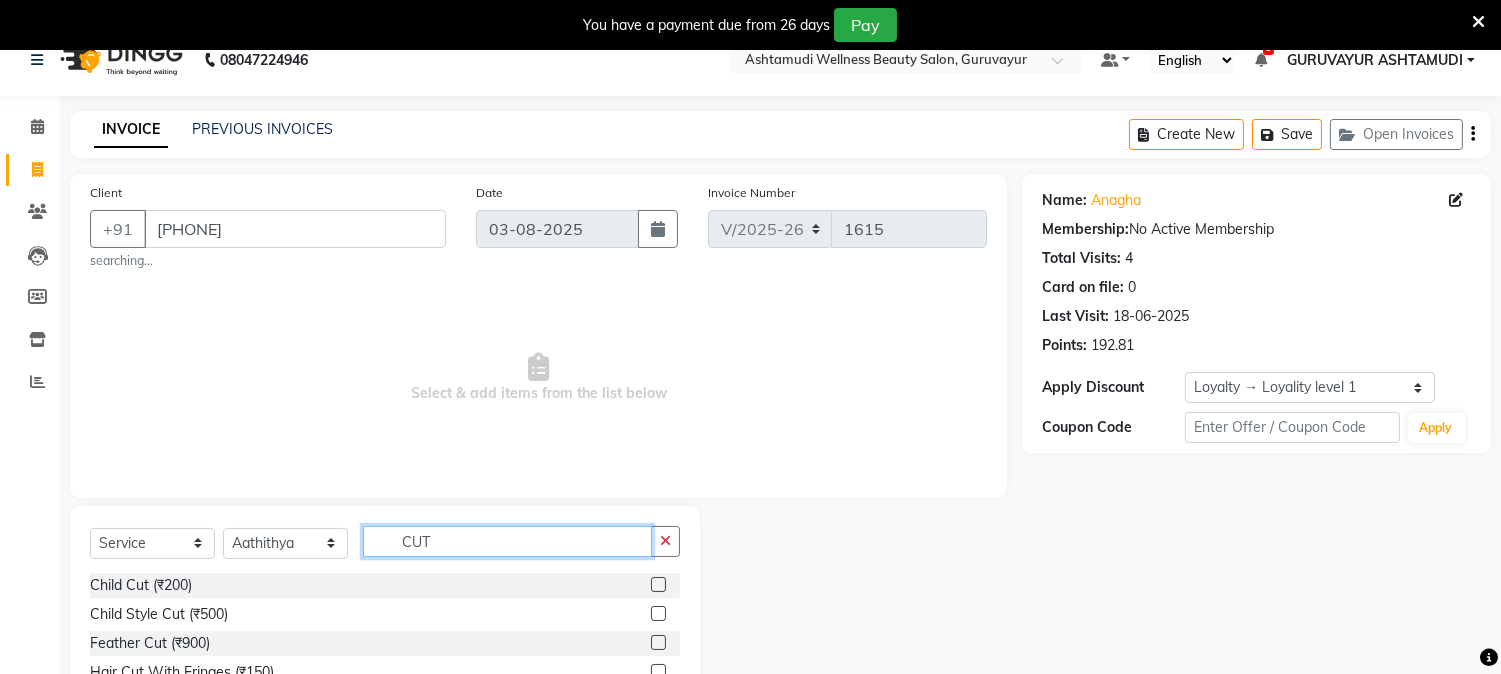 scroll, scrollTop: 183, scrollLeft: 0, axis: vertical 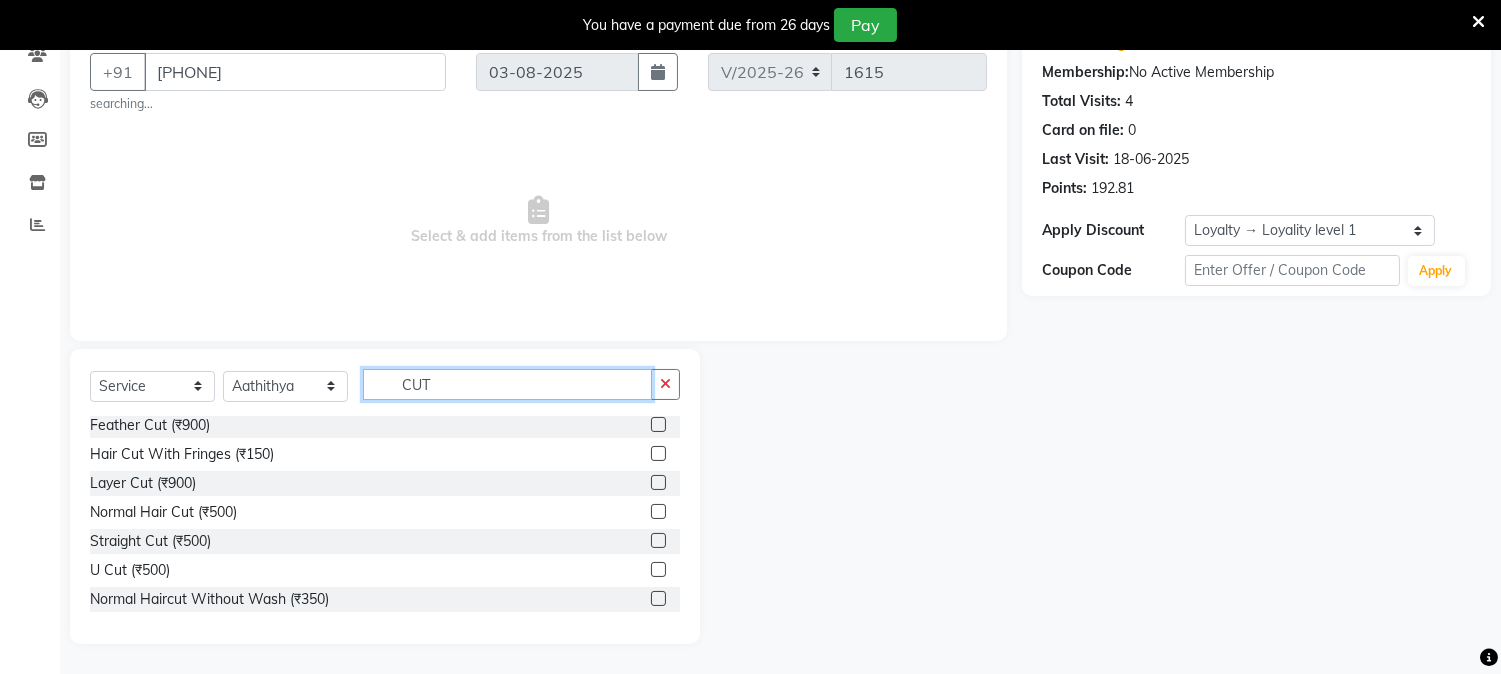 type on "CUT" 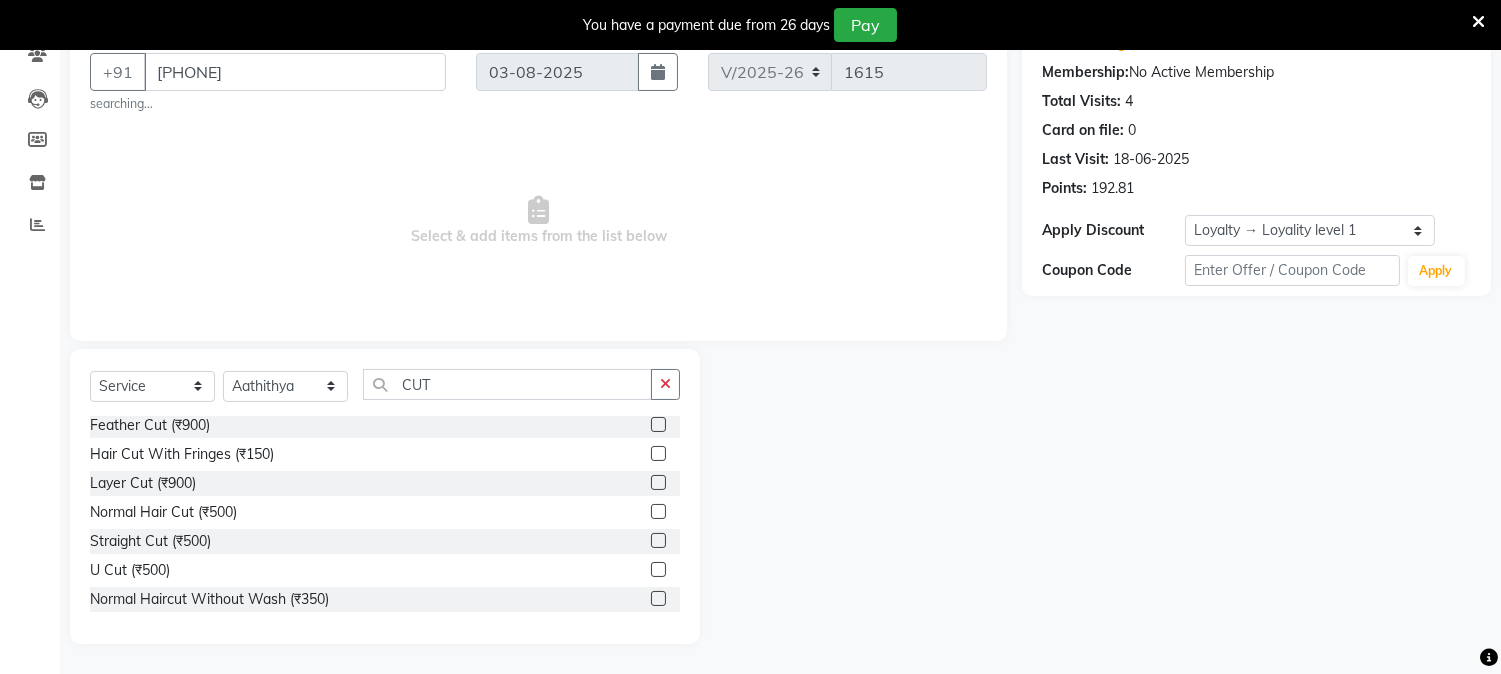 click 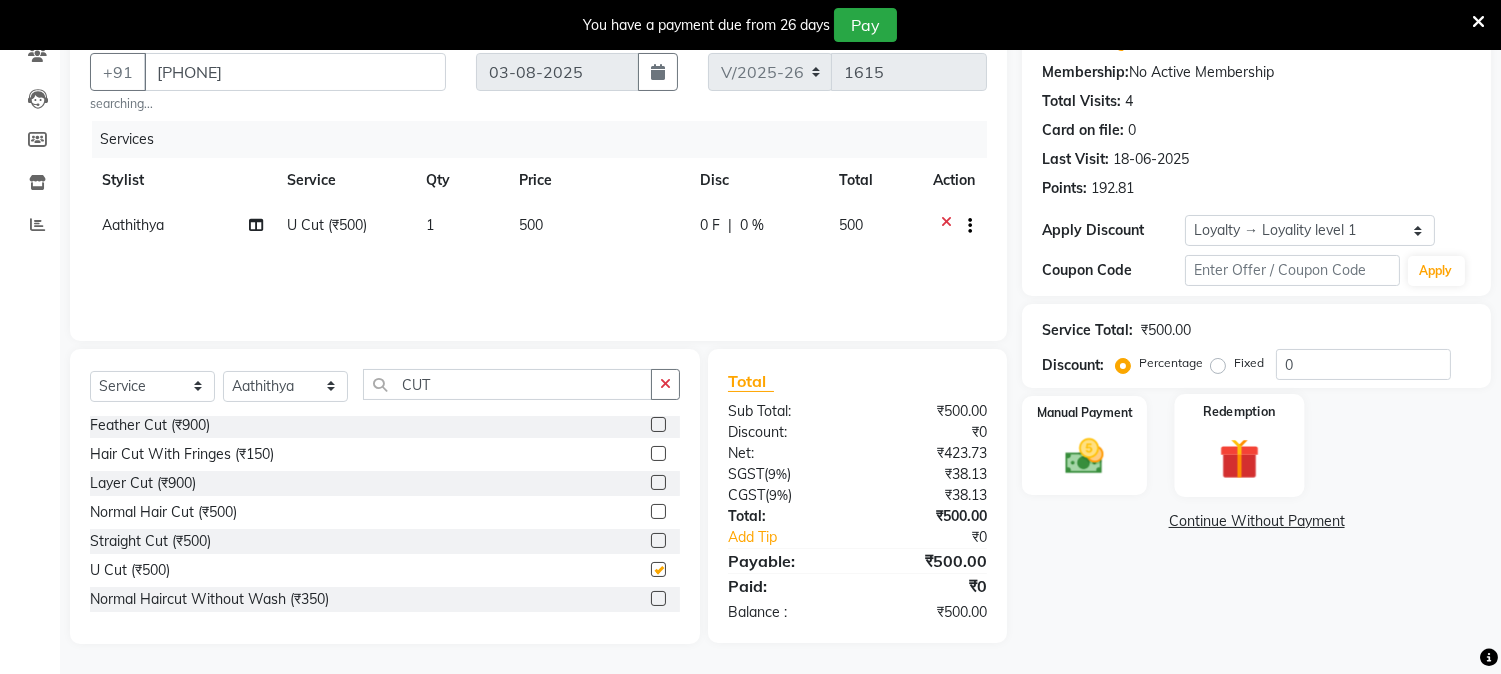 checkbox on "false" 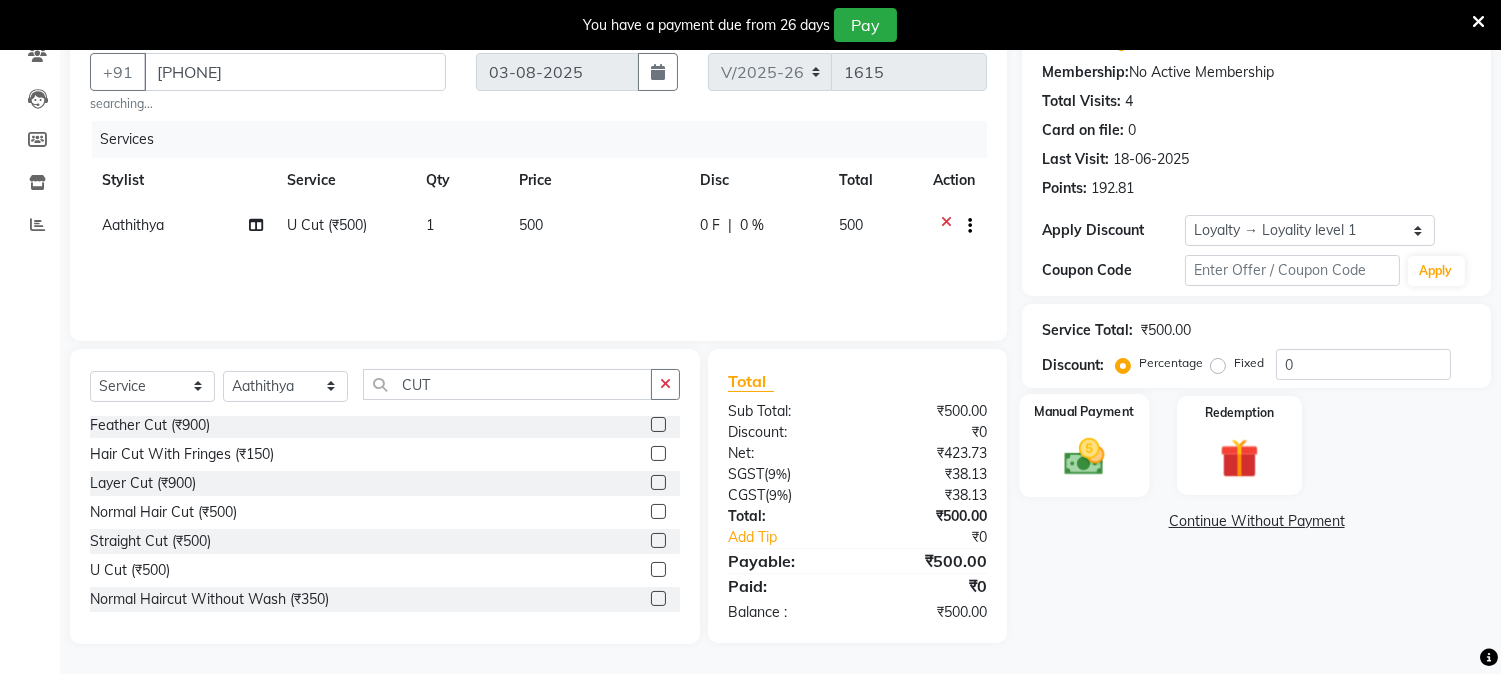 click 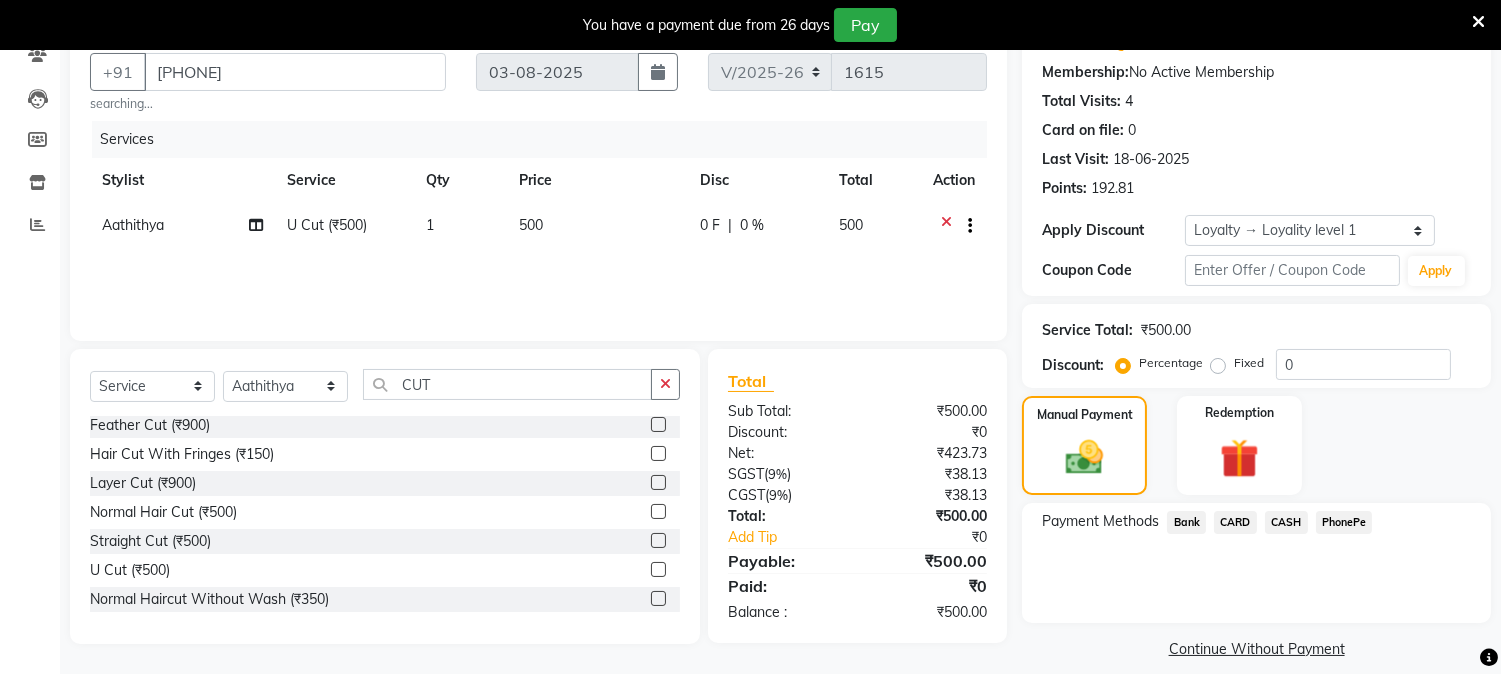 click on "PhonePe" 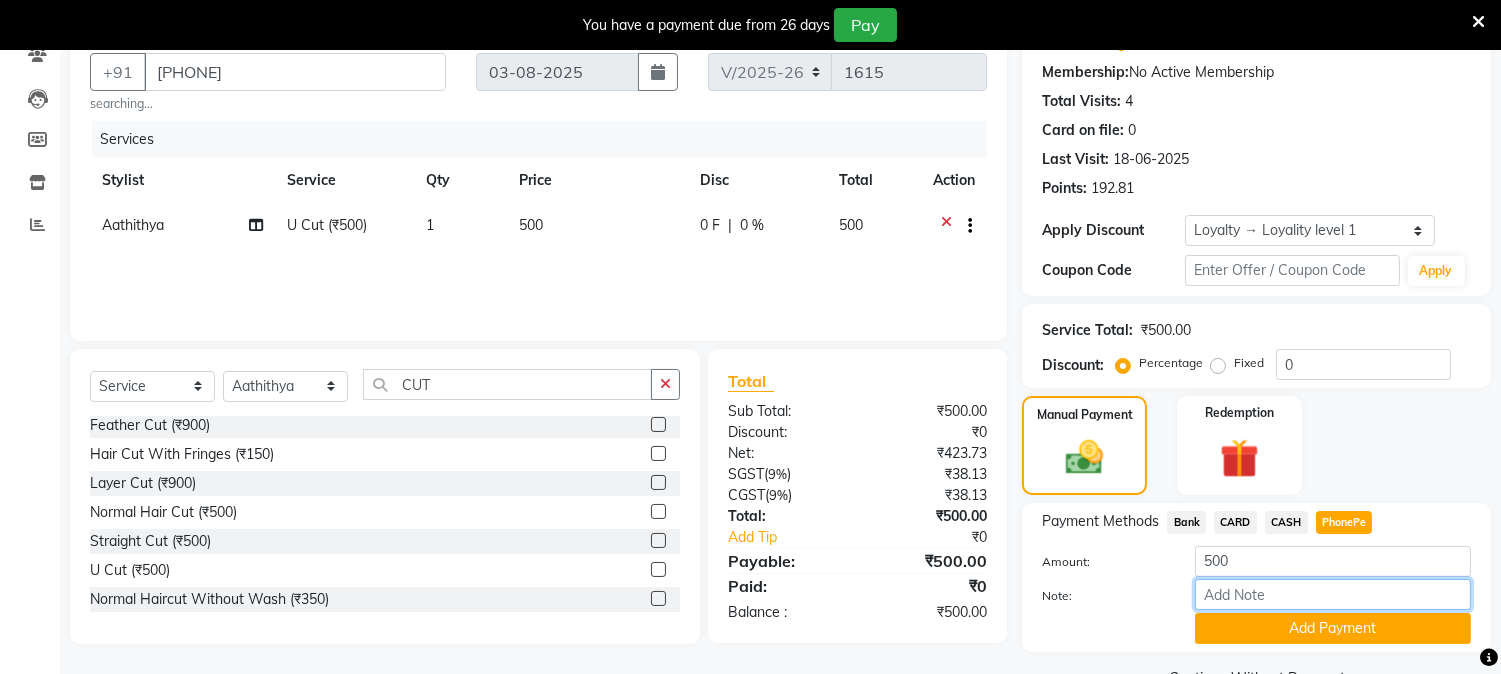 click on "Note:" at bounding box center [1333, 594] 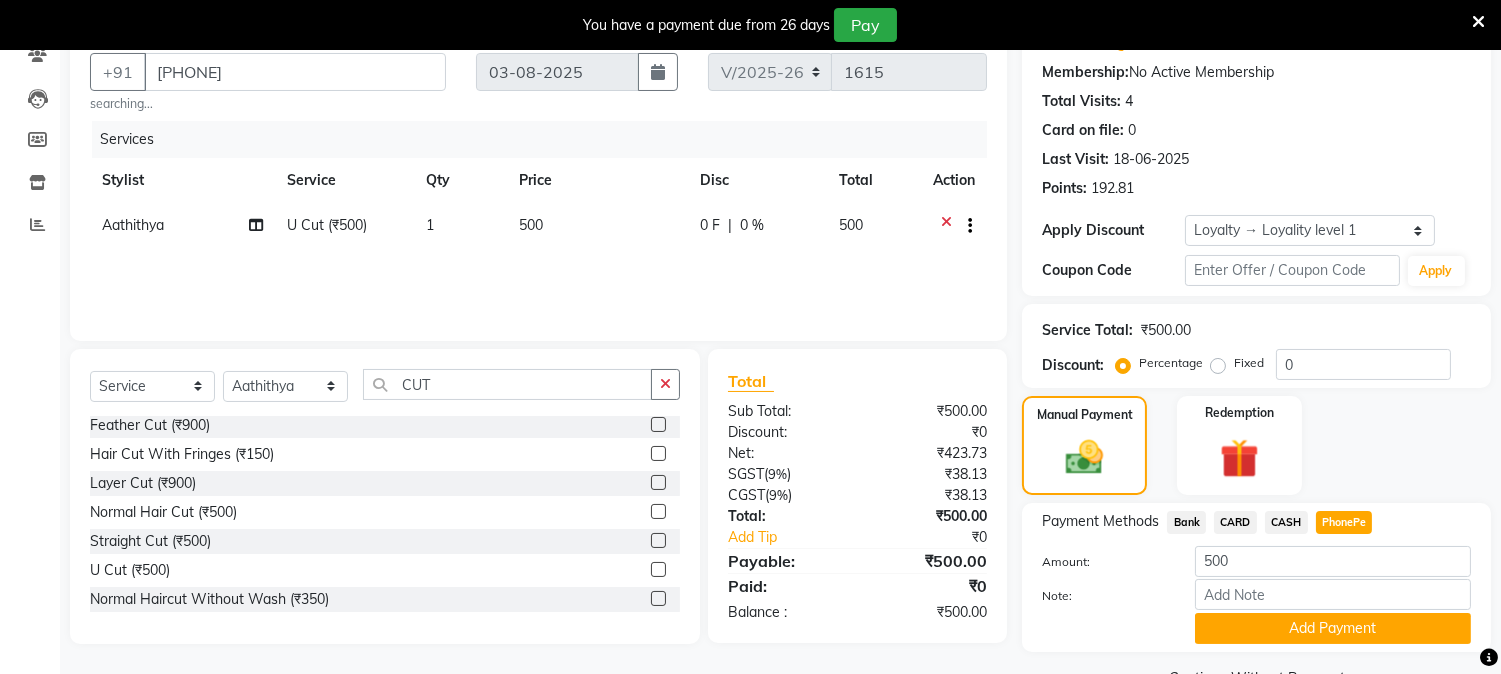 click on "Name: Anagha  Membership:  No Active Membership  Total Visits:  4 Card on file:  0 Last Visit:   18-06-2025 Points:   192.81  Apply Discount Select  Loyalty → Loyality level 1  Coupon Code Apply" 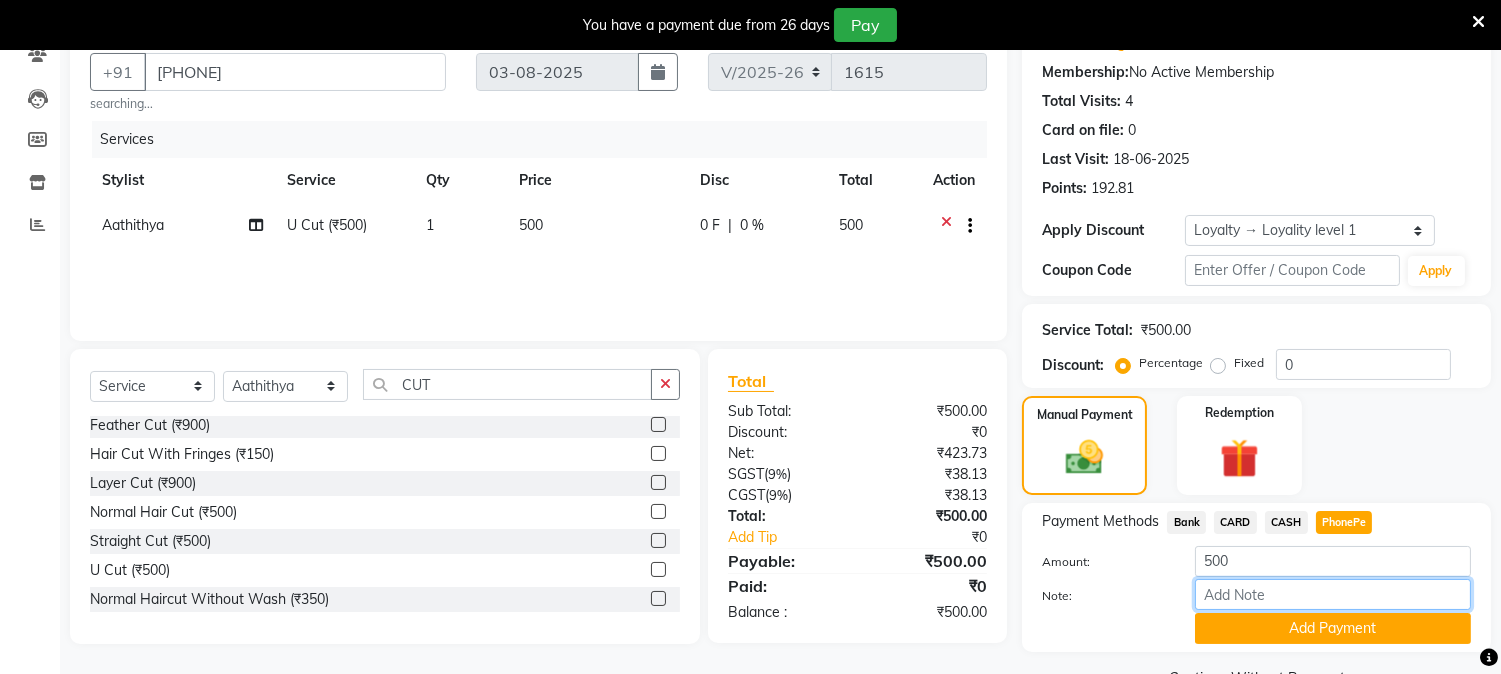 click on "Note:" at bounding box center (1333, 594) 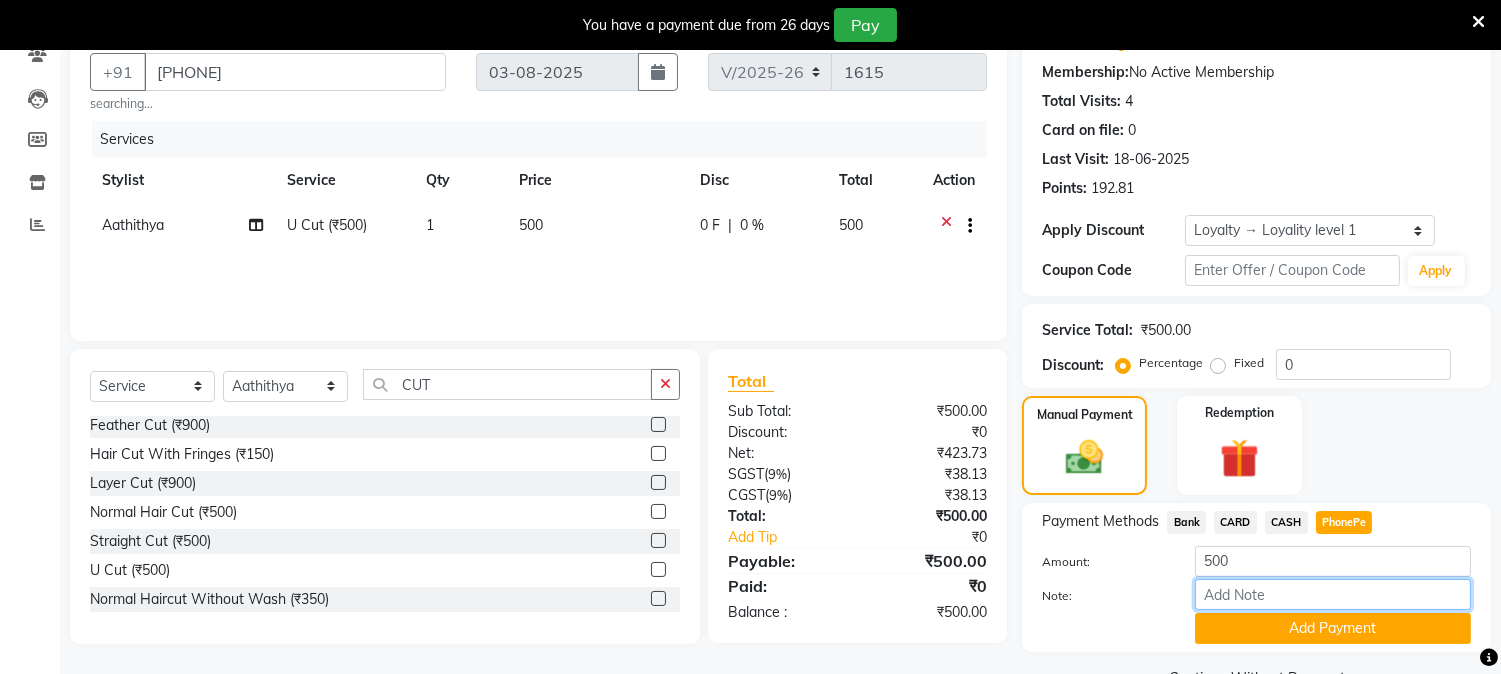type on "NIGISHA" 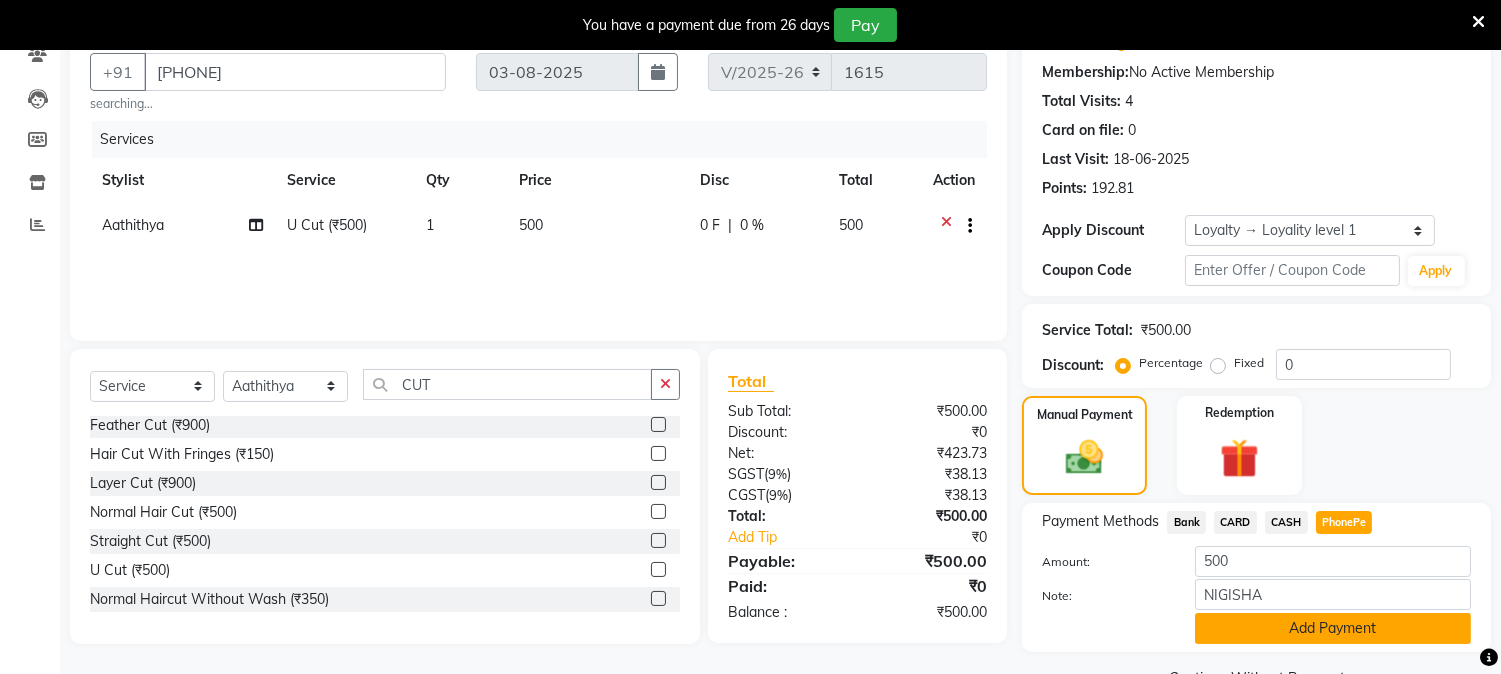 click on "Add Payment" 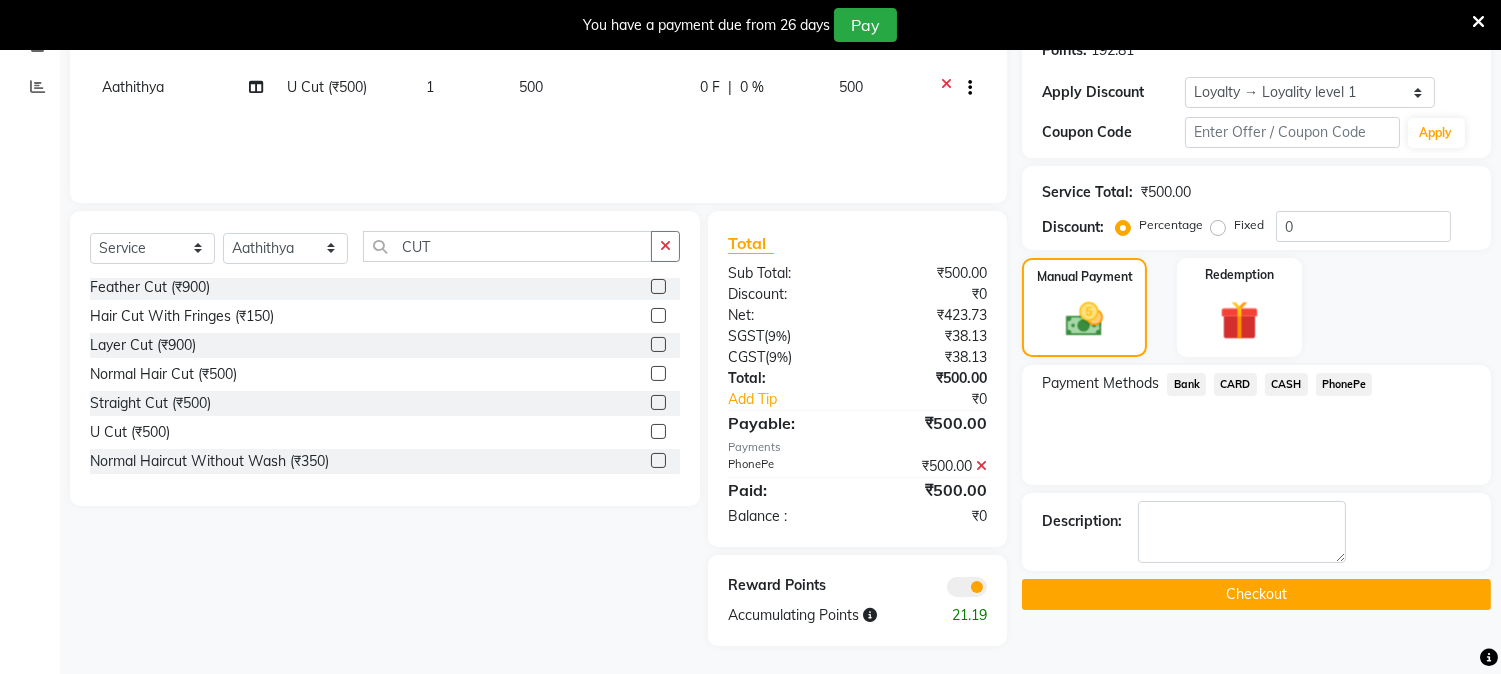 scroll, scrollTop: 323, scrollLeft: 0, axis: vertical 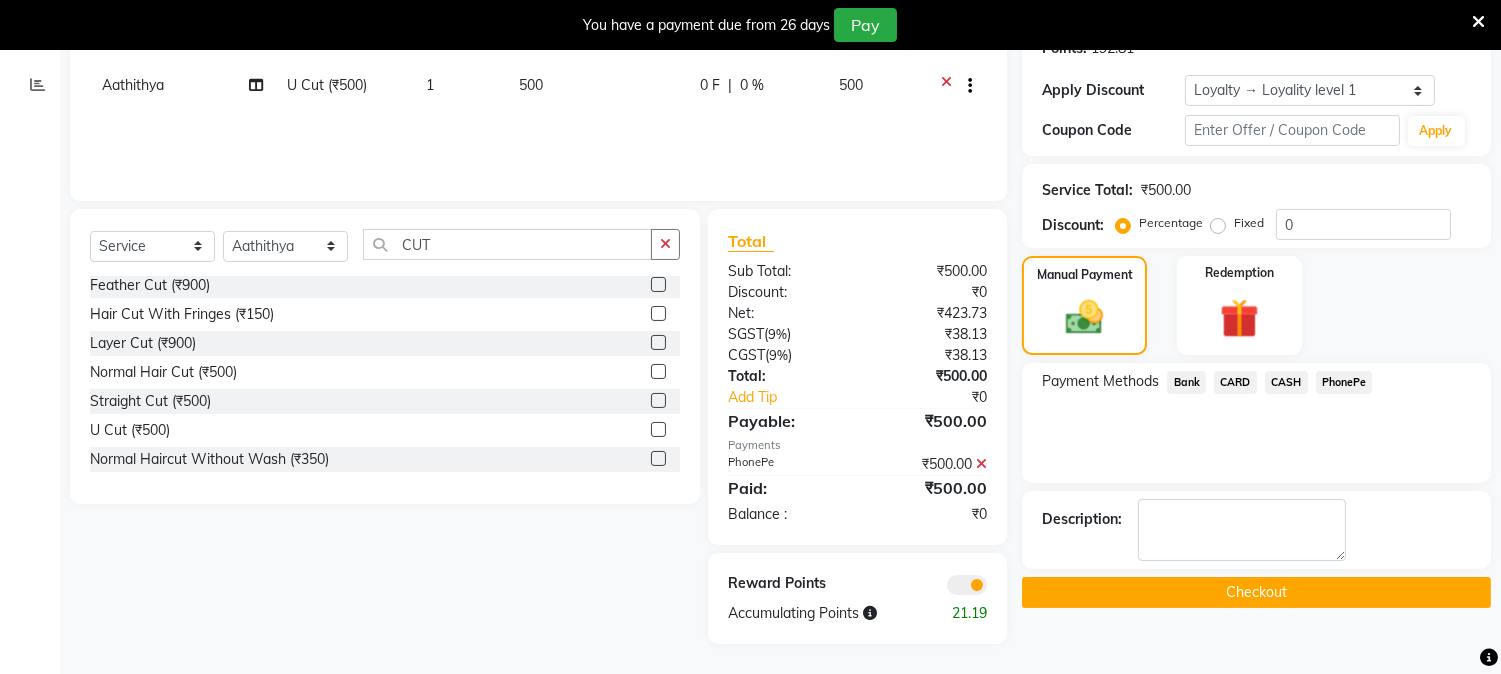 click on "Checkout" 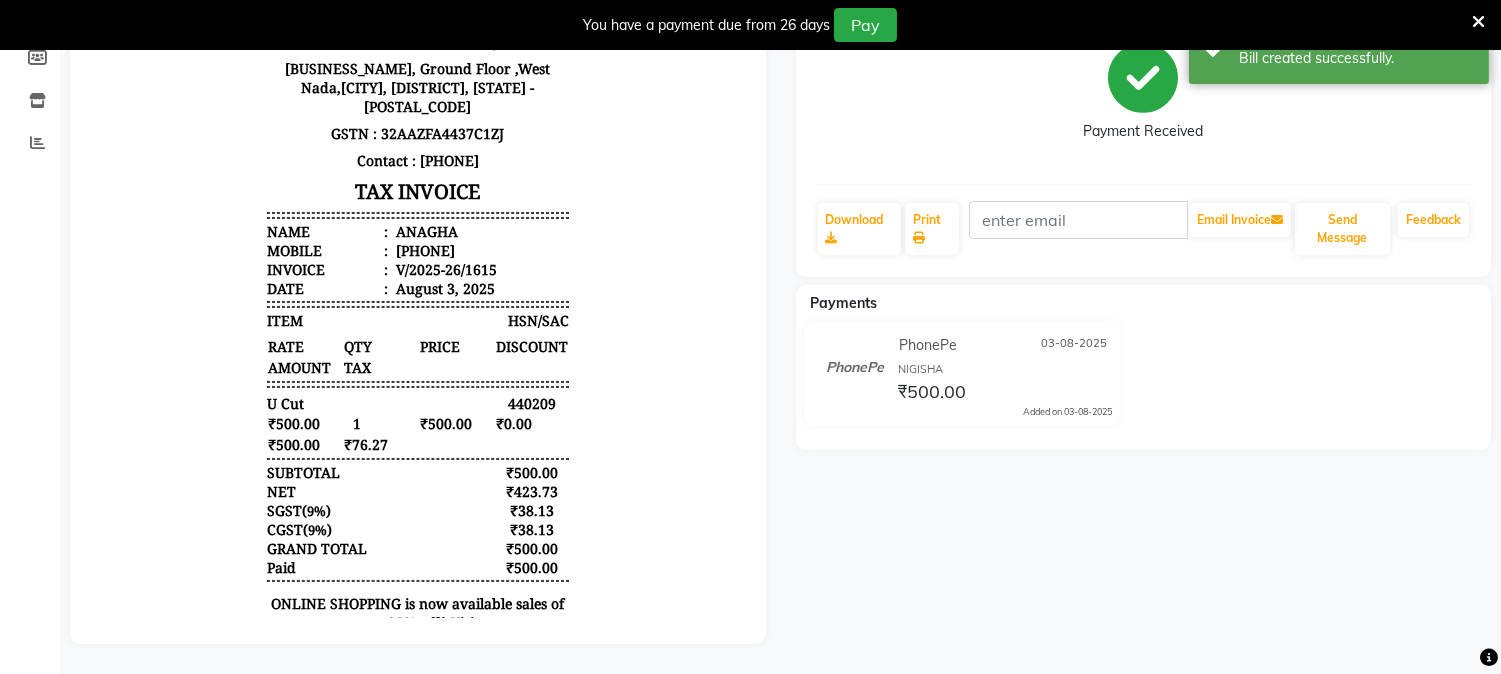 scroll, scrollTop: 0, scrollLeft: 0, axis: both 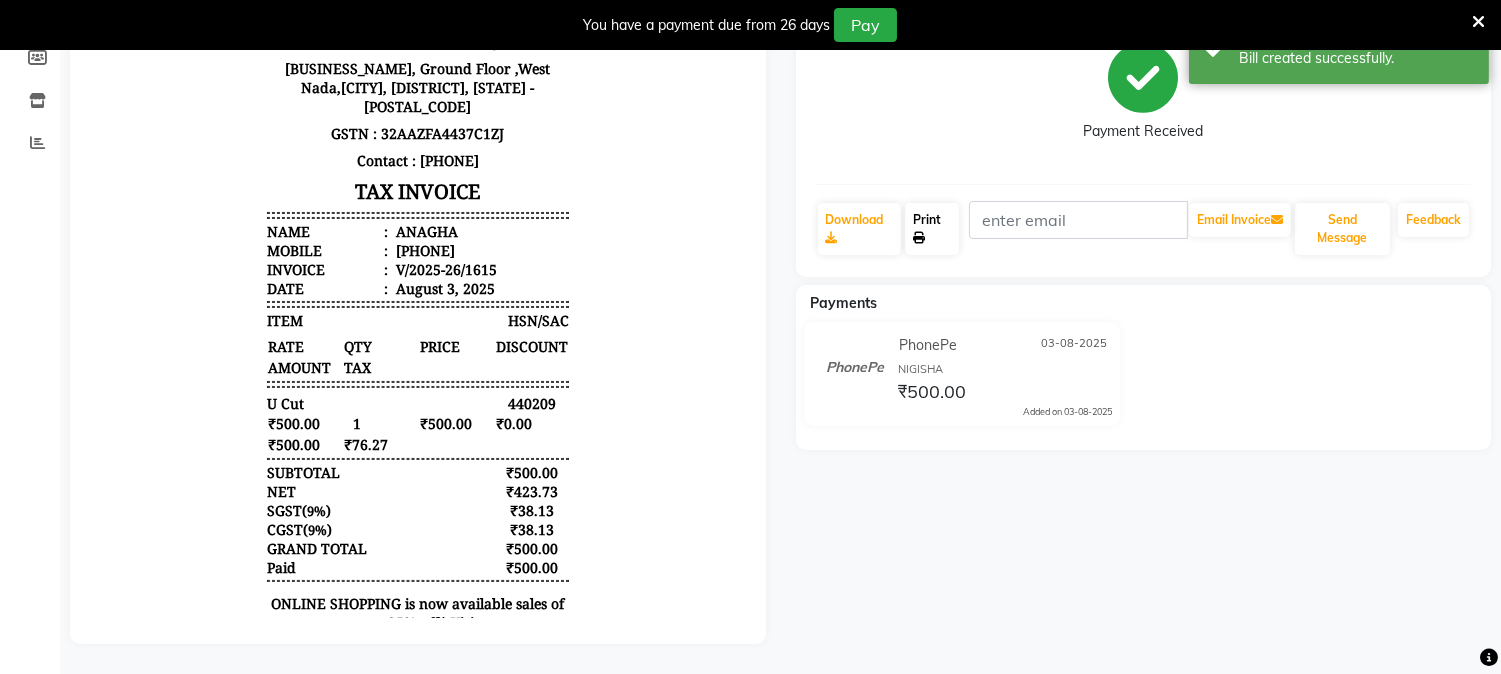 click on "Print" 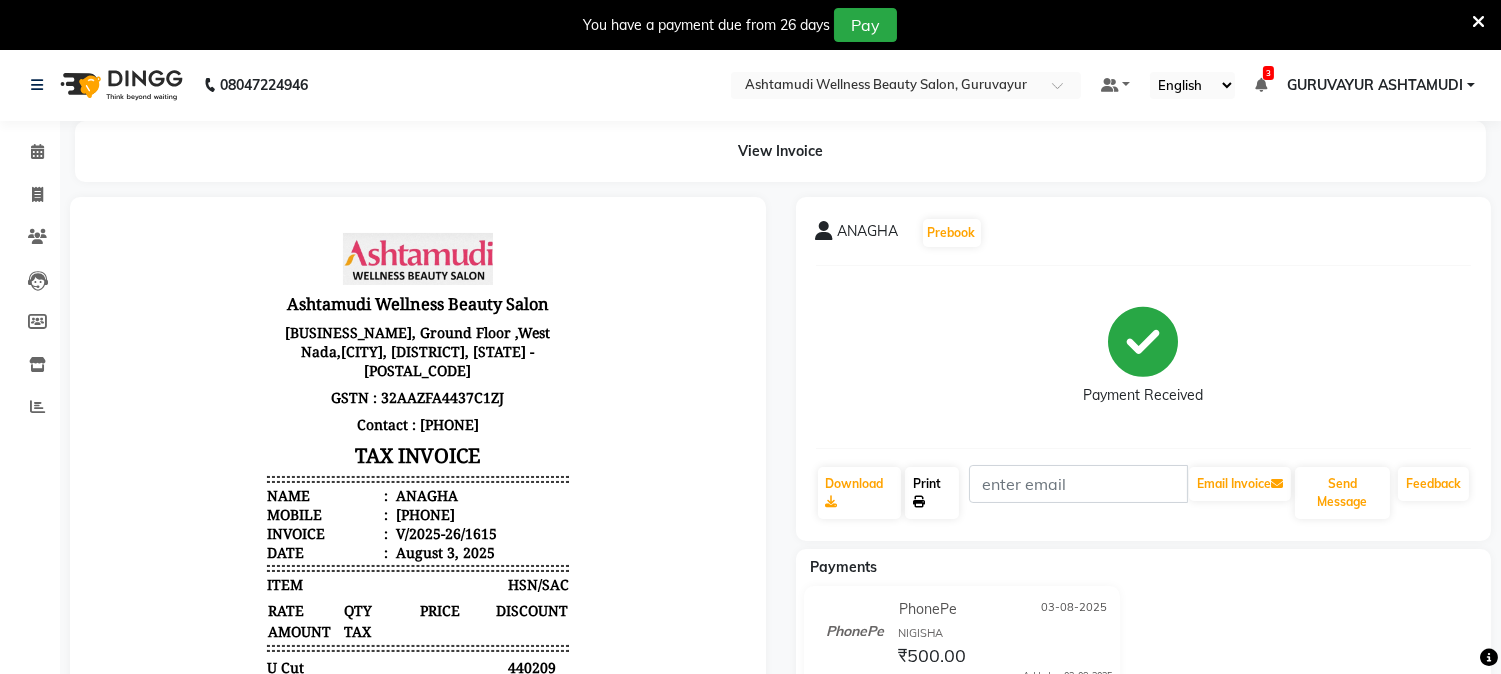 scroll, scrollTop: 0, scrollLeft: 0, axis: both 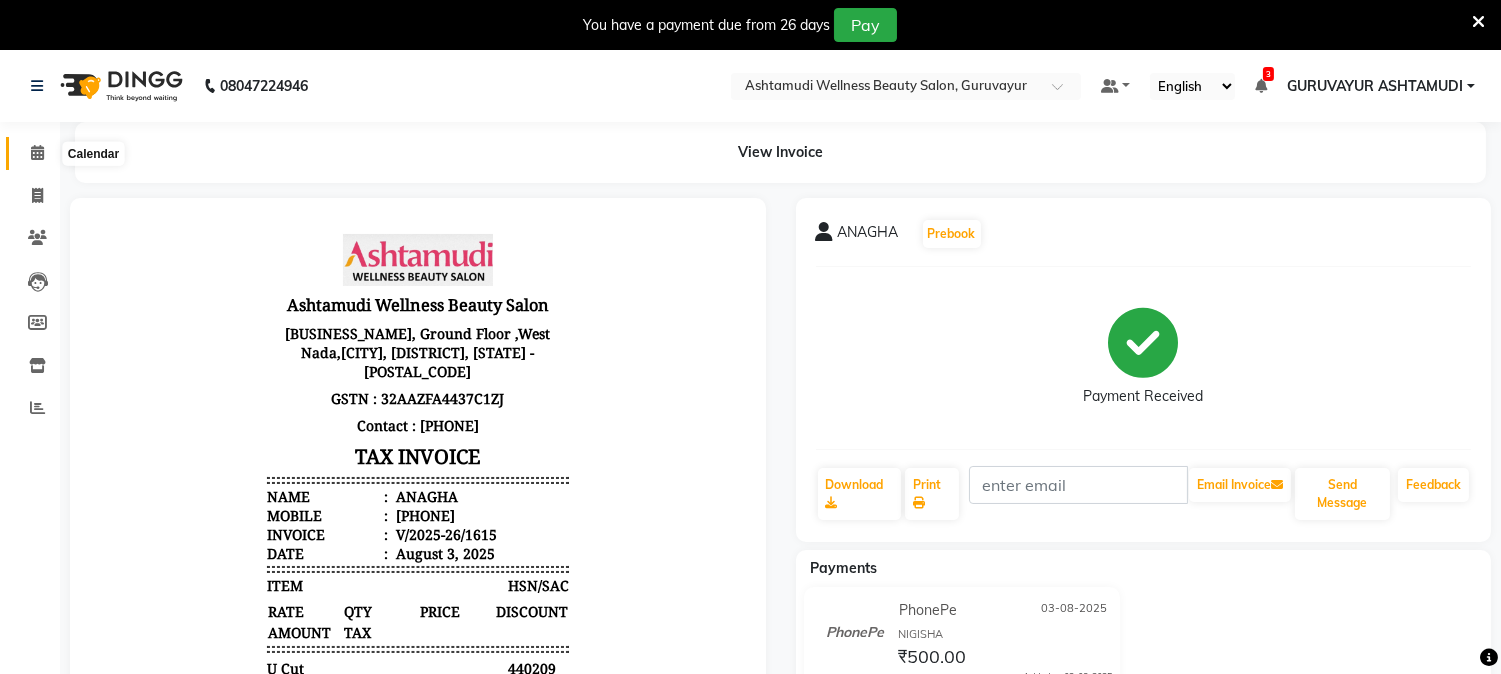 click 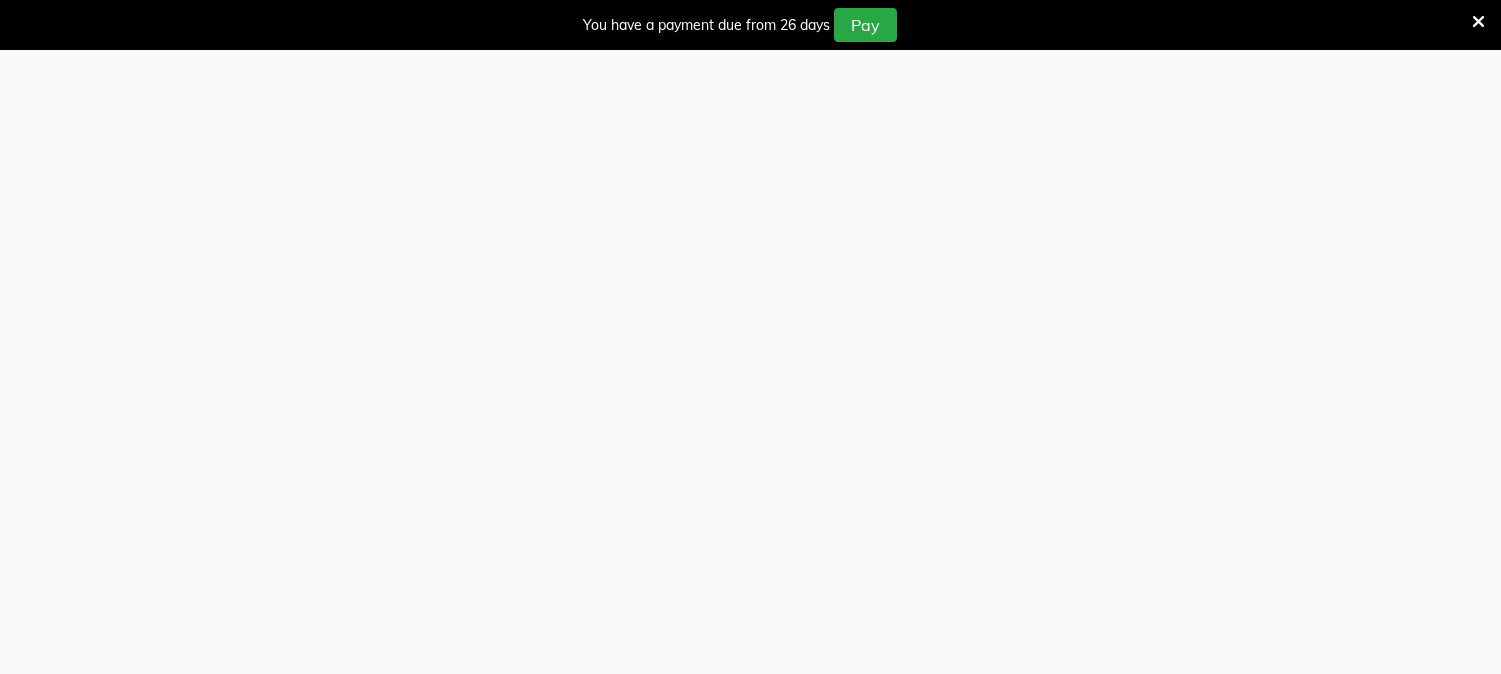 scroll, scrollTop: 0, scrollLeft: 0, axis: both 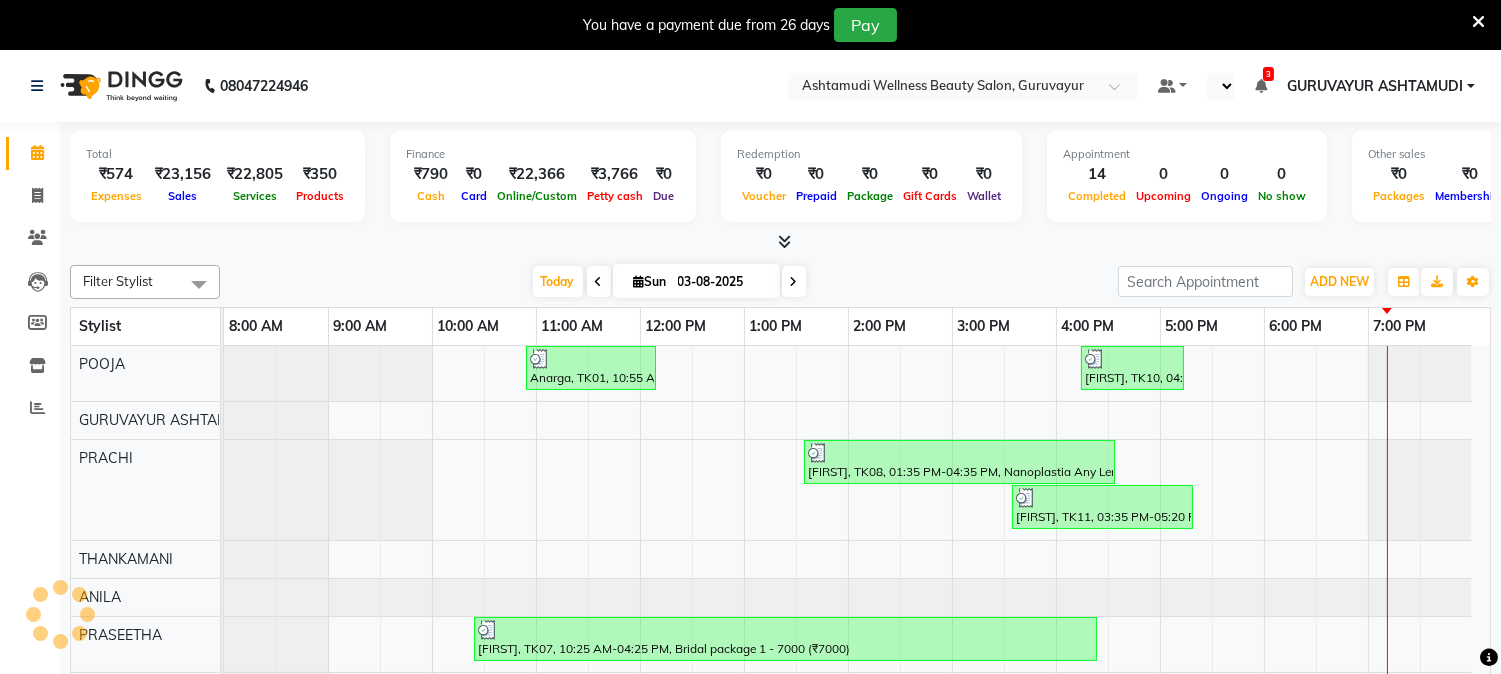 select on "en" 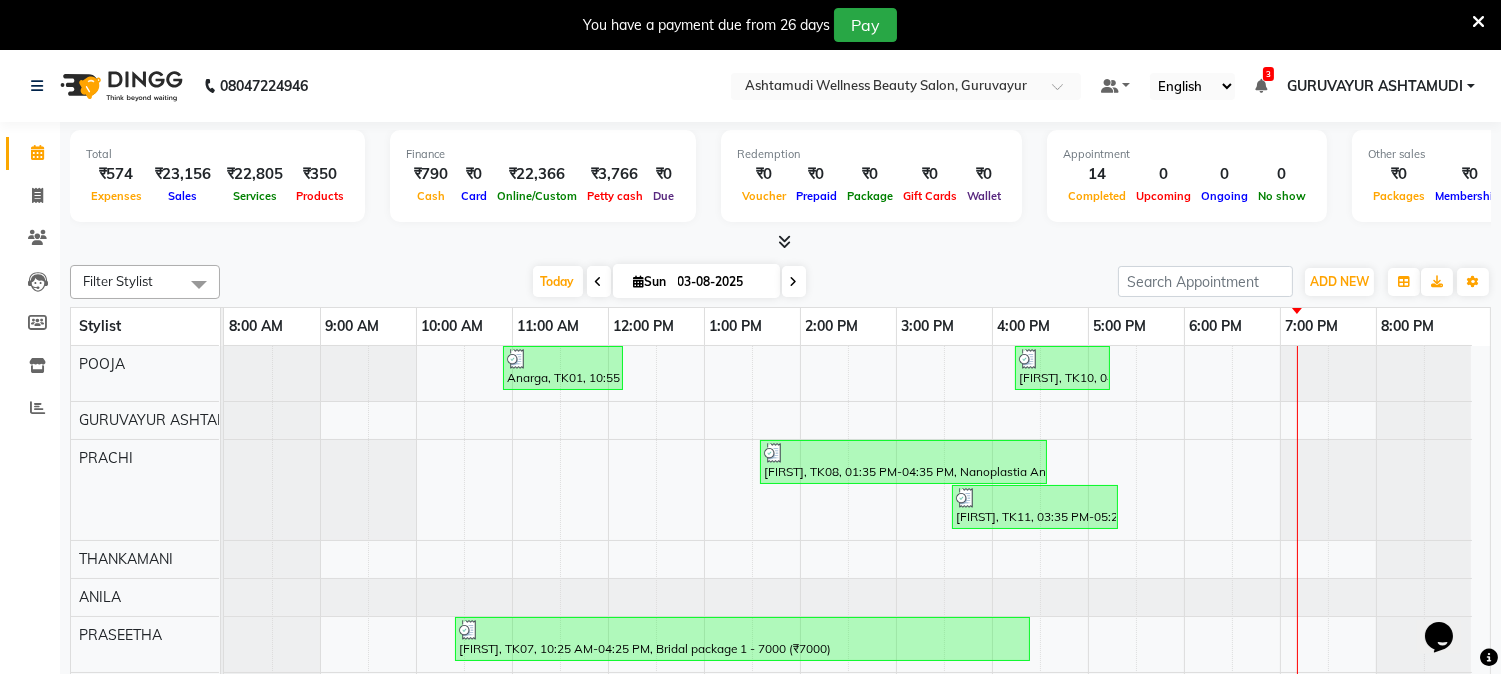 scroll, scrollTop: 0, scrollLeft: 0, axis: both 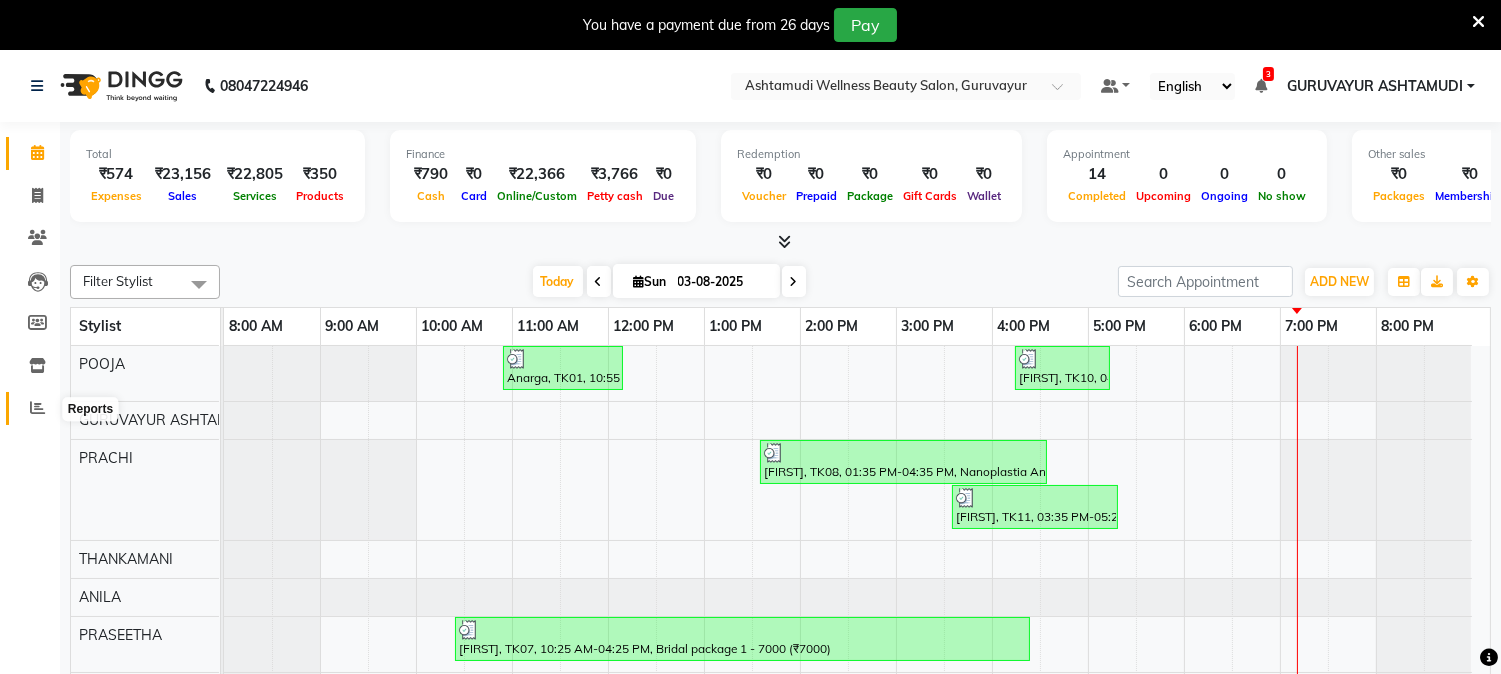 click 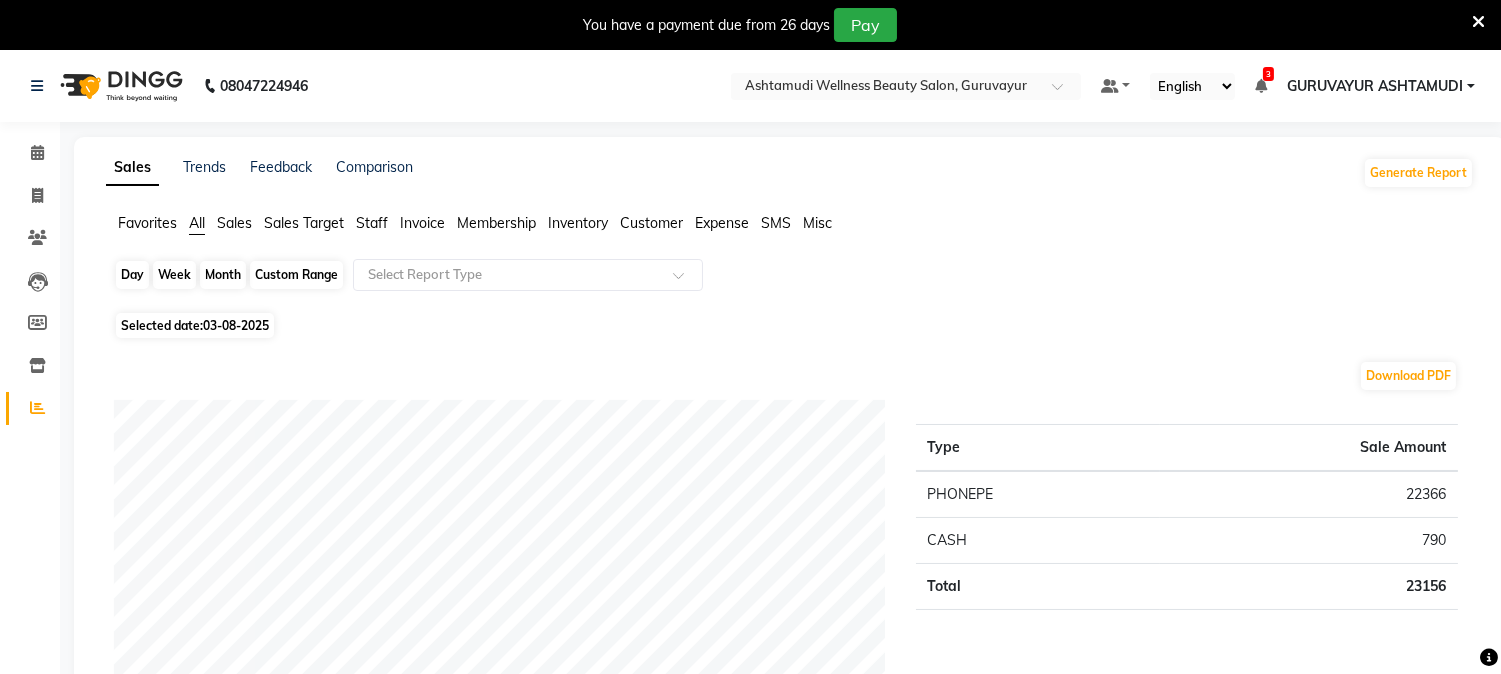 click on "Day" 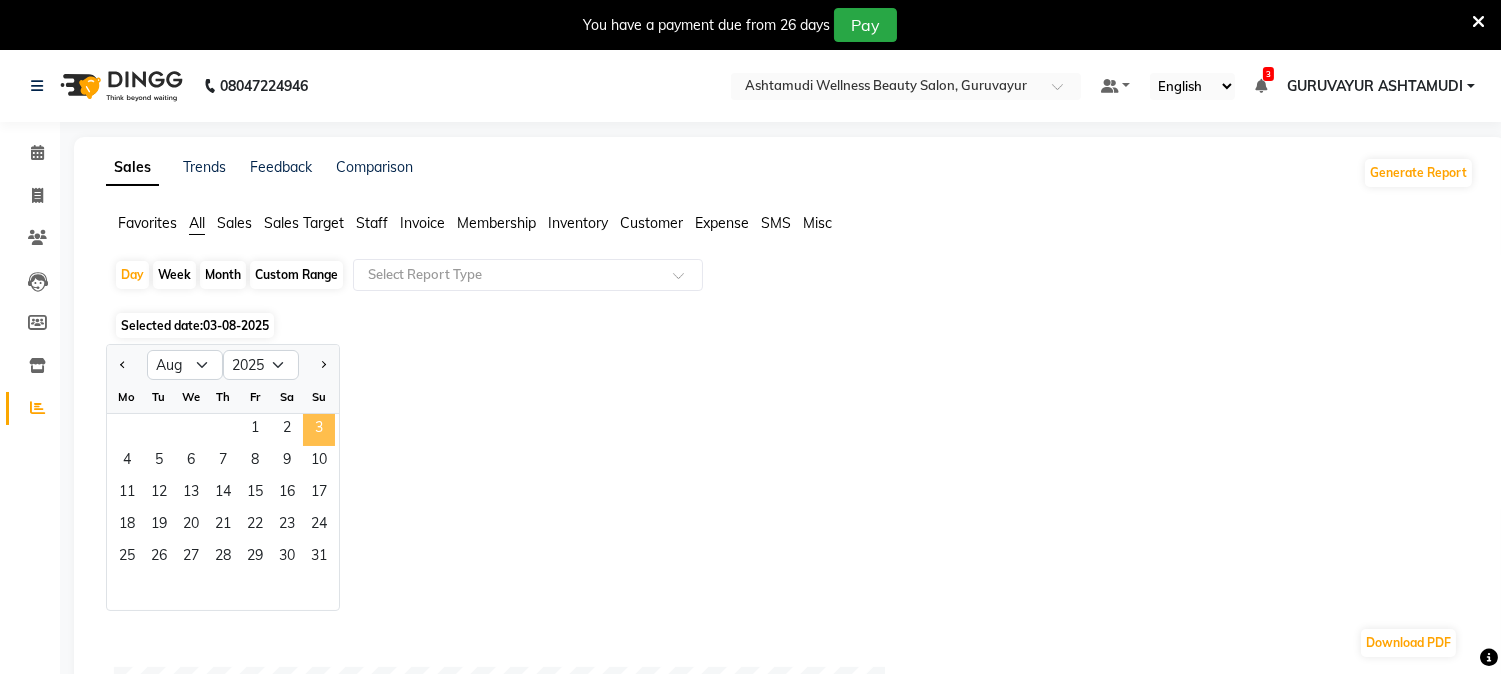 click on "3" 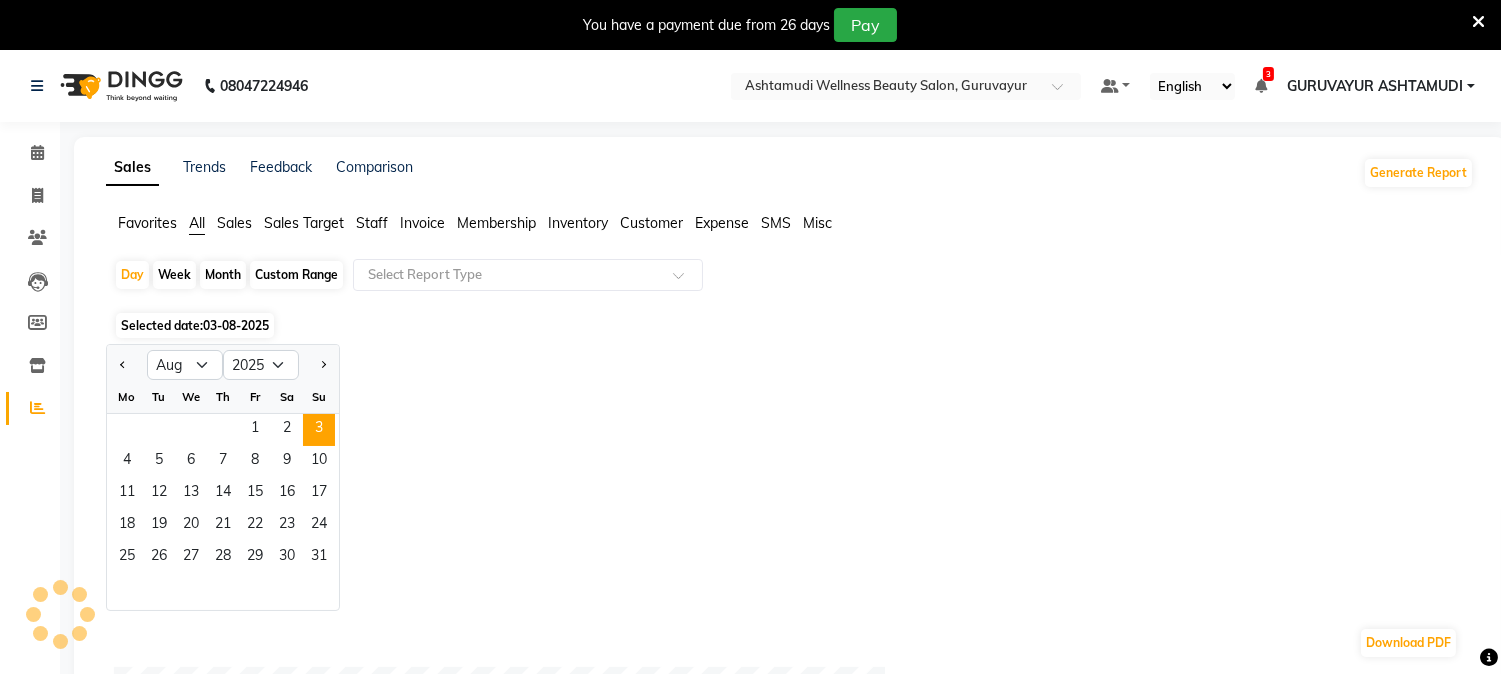 click on "Customer" 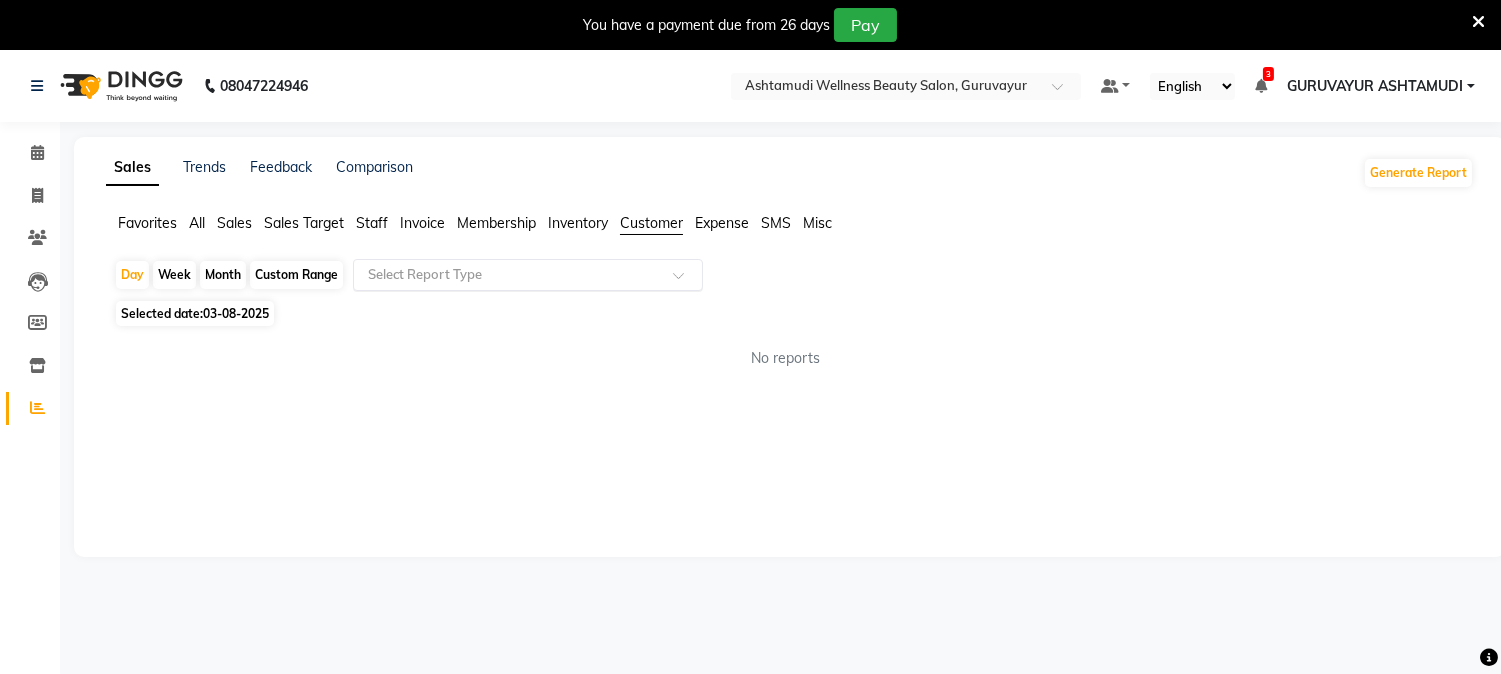 click 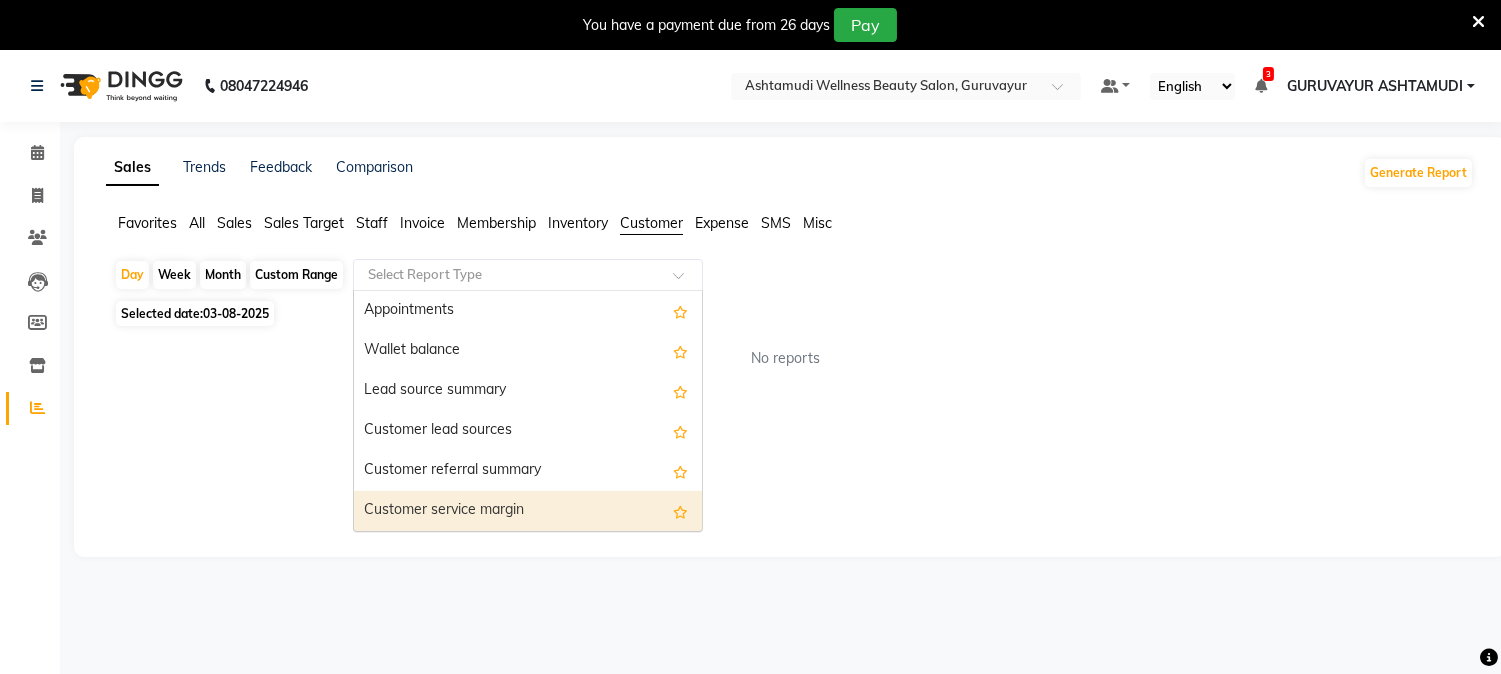 click on "Customer service margin" at bounding box center (528, 511) 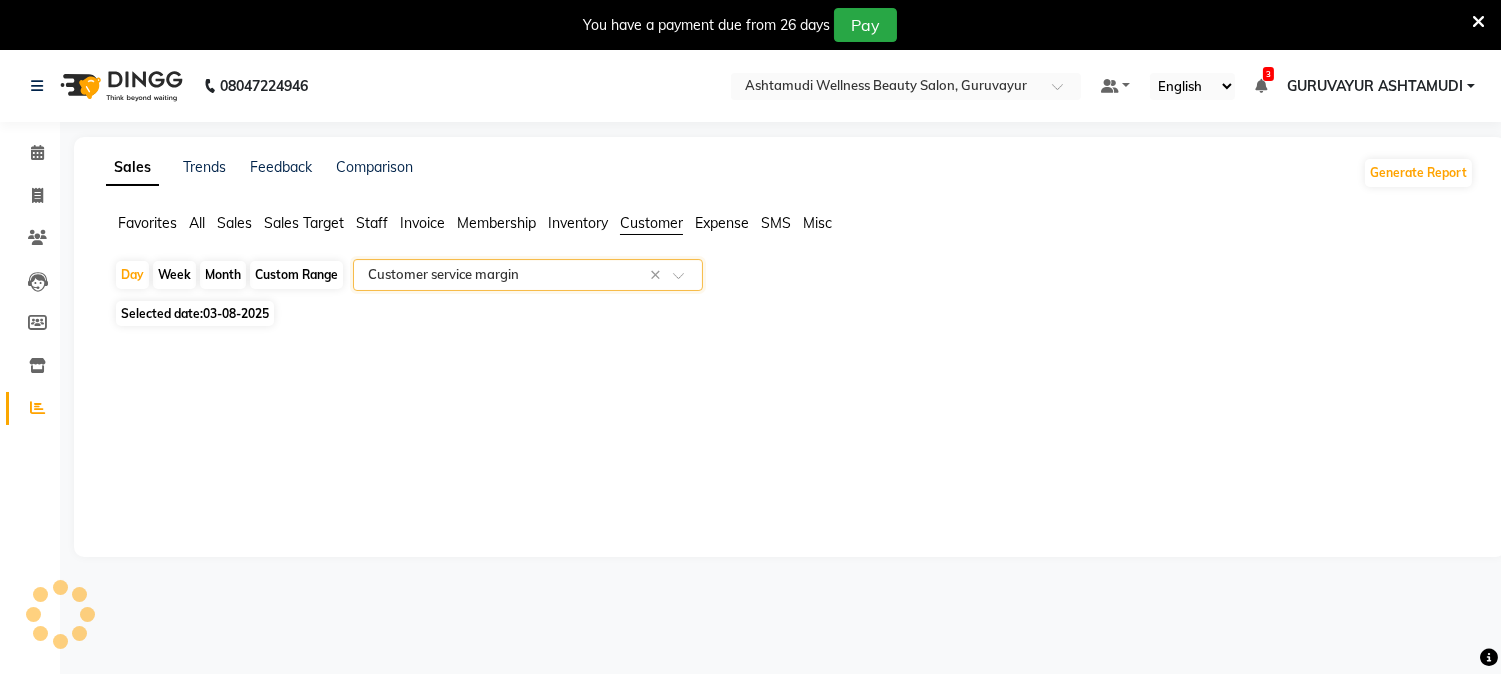 select on "filtered_report" 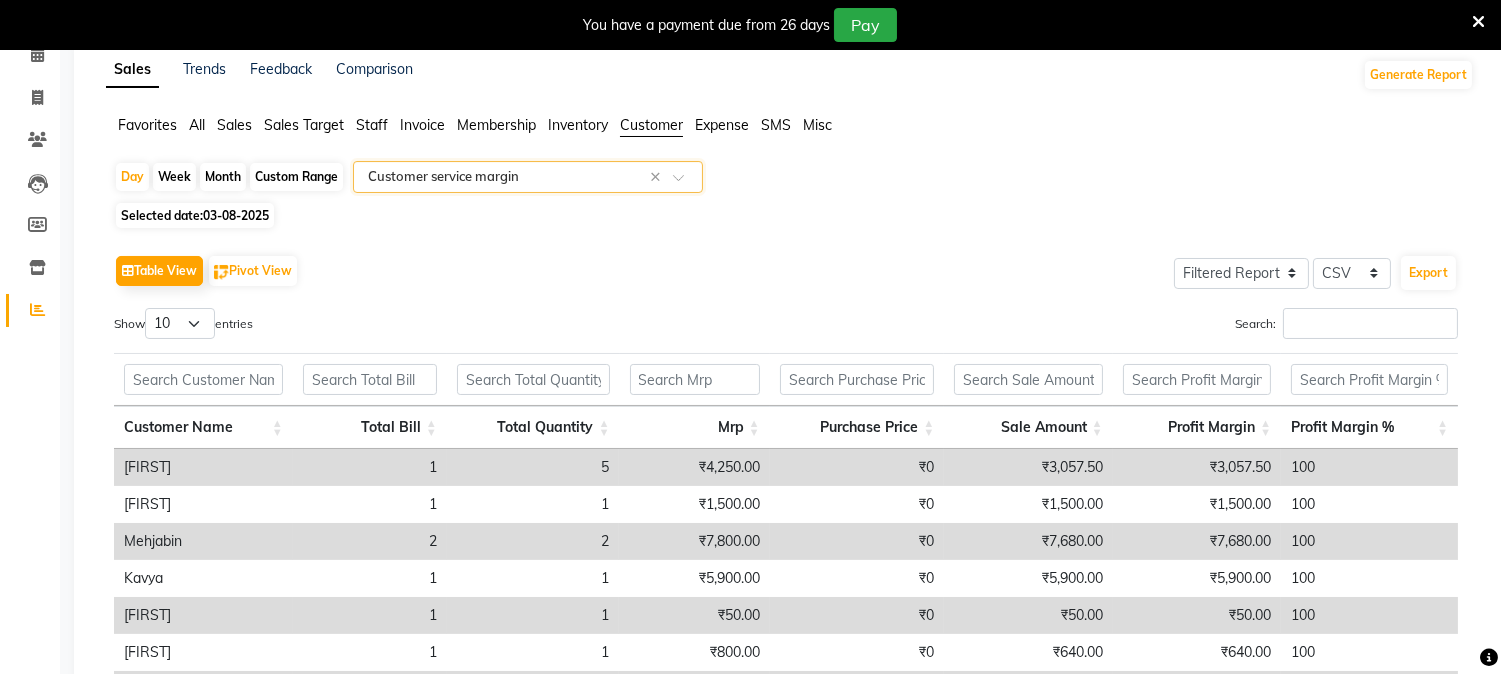 scroll, scrollTop: 0, scrollLeft: 0, axis: both 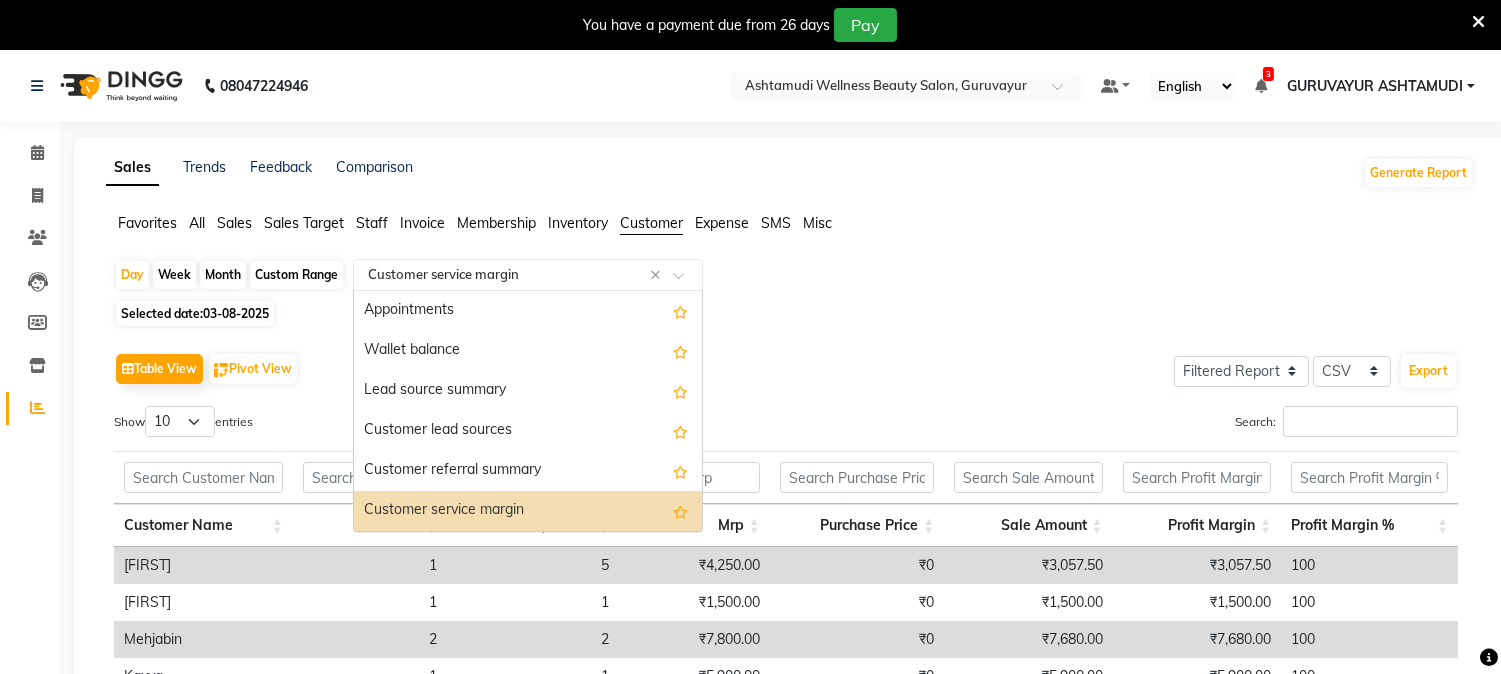 click 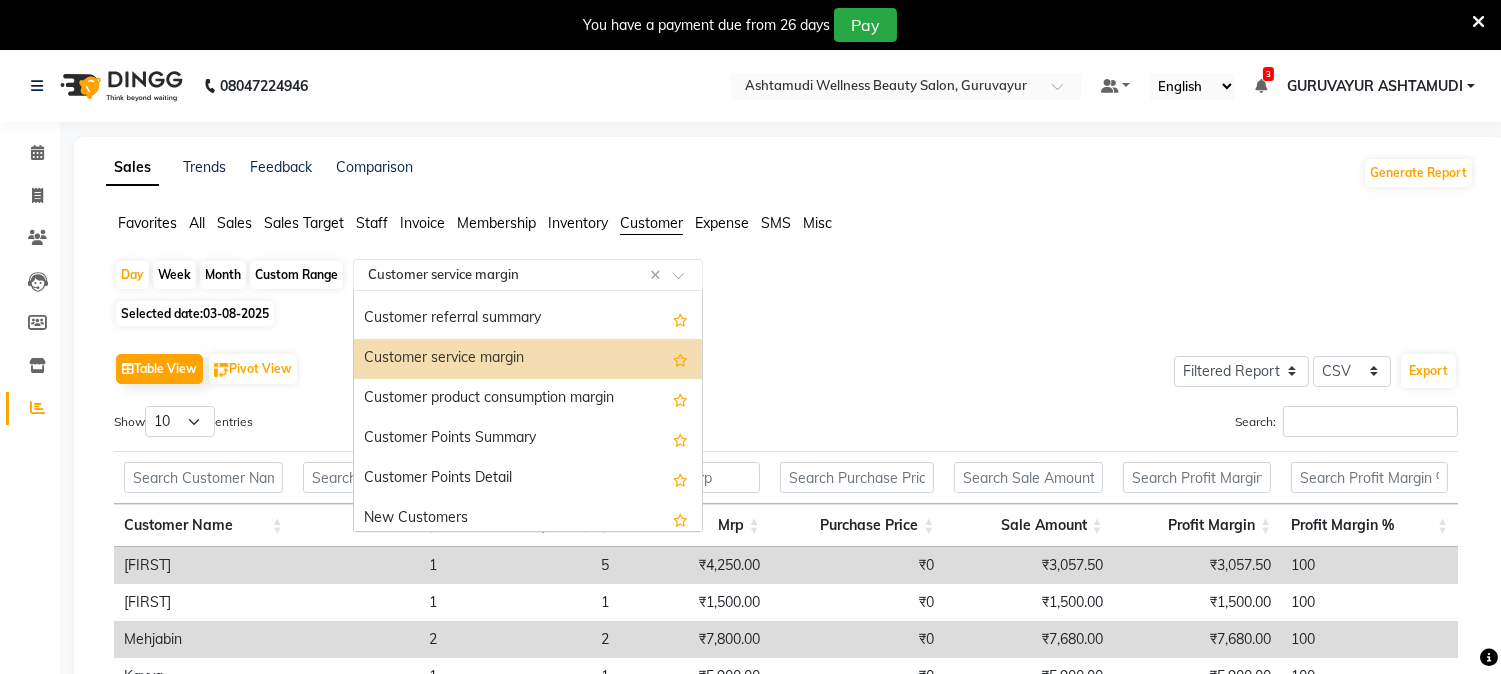 scroll, scrollTop: 160, scrollLeft: 0, axis: vertical 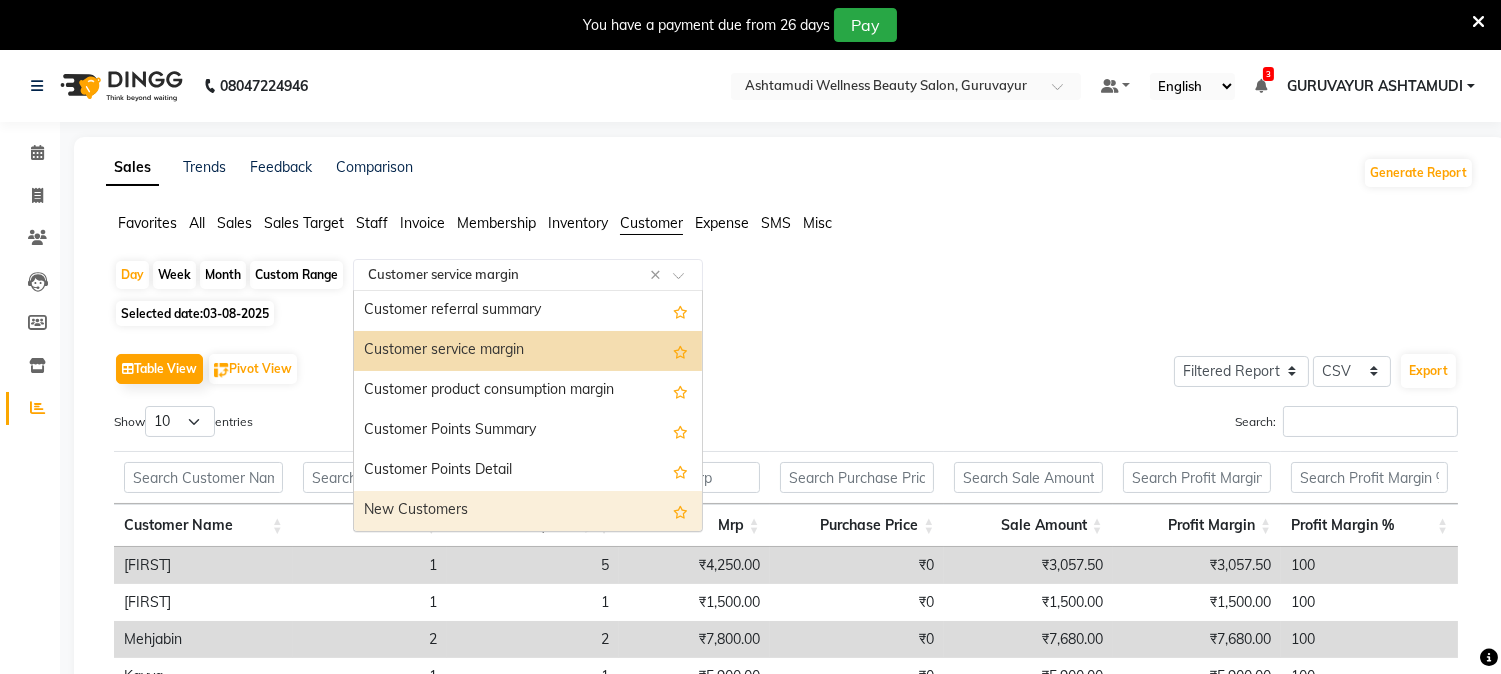 click on "New Customers" at bounding box center [528, 511] 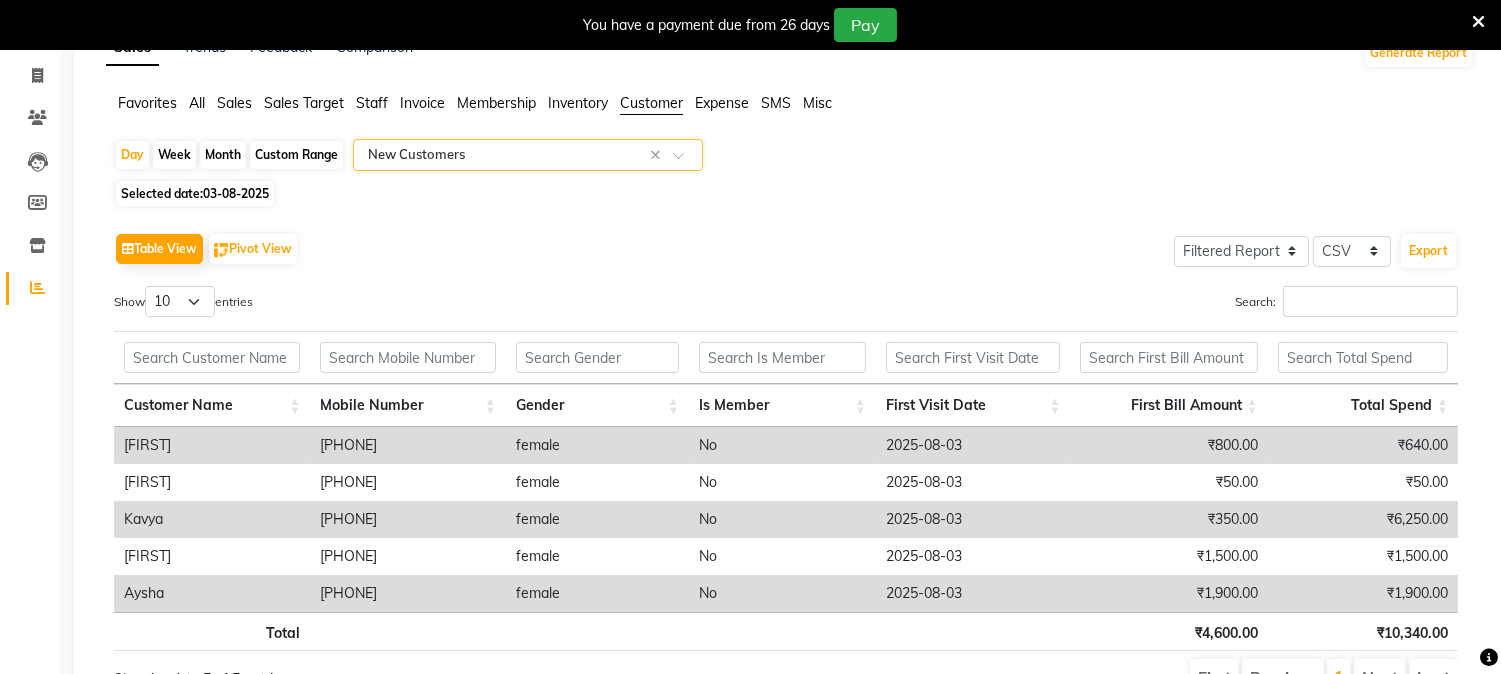 scroll, scrollTop: 226, scrollLeft: 0, axis: vertical 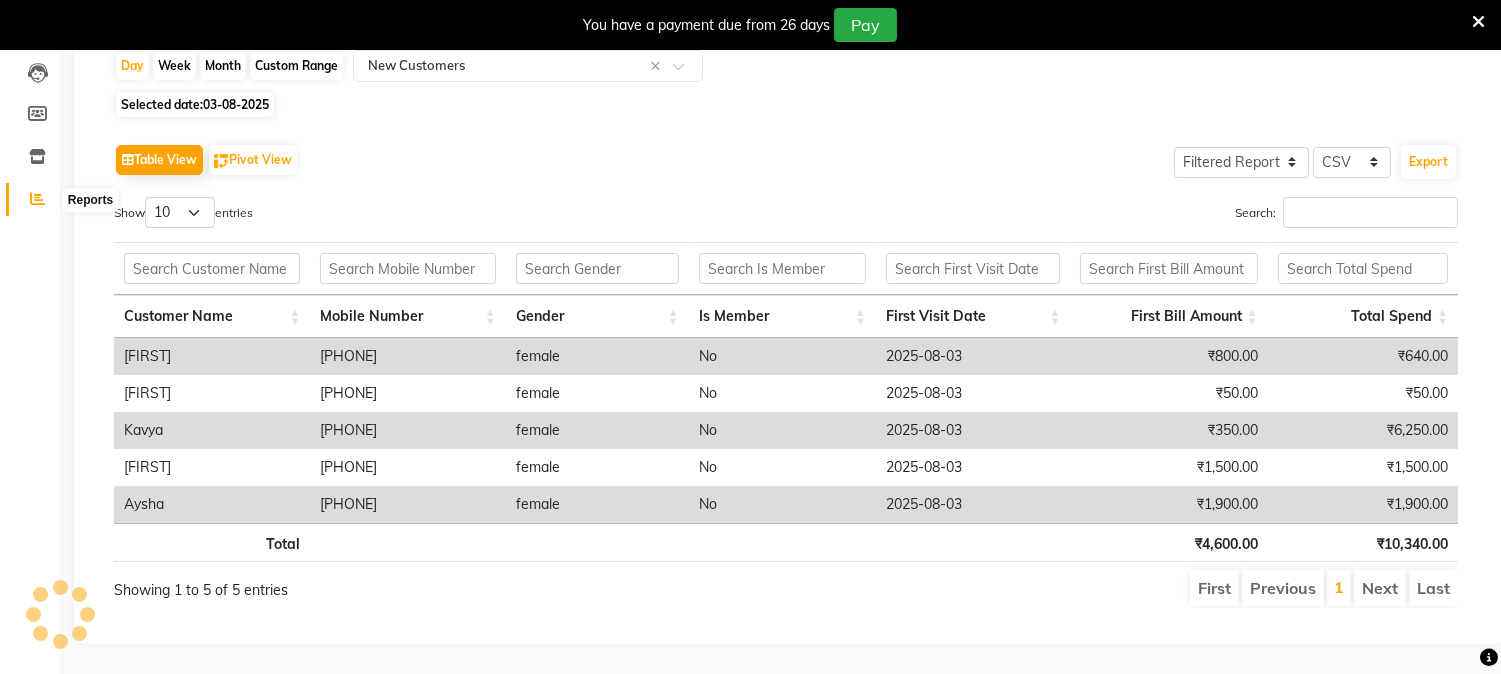 click 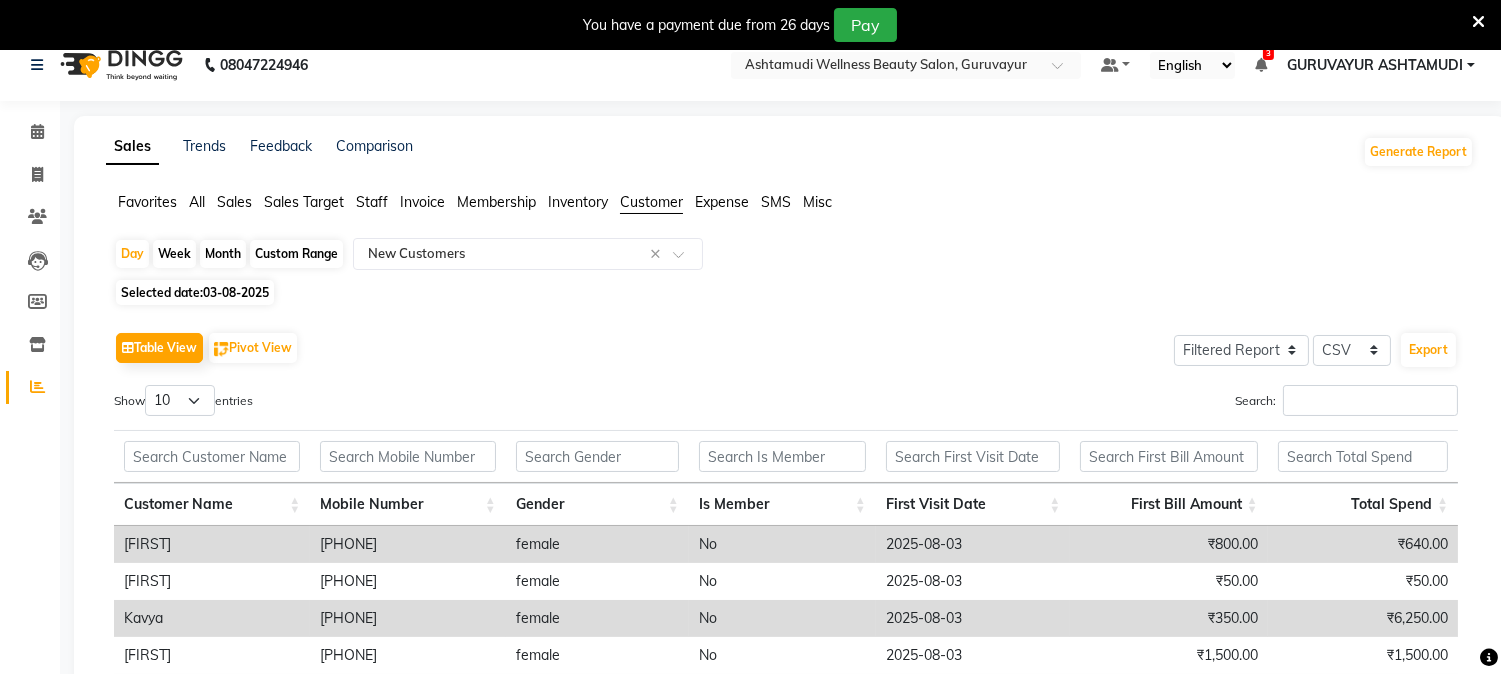 scroll, scrollTop: 0, scrollLeft: 0, axis: both 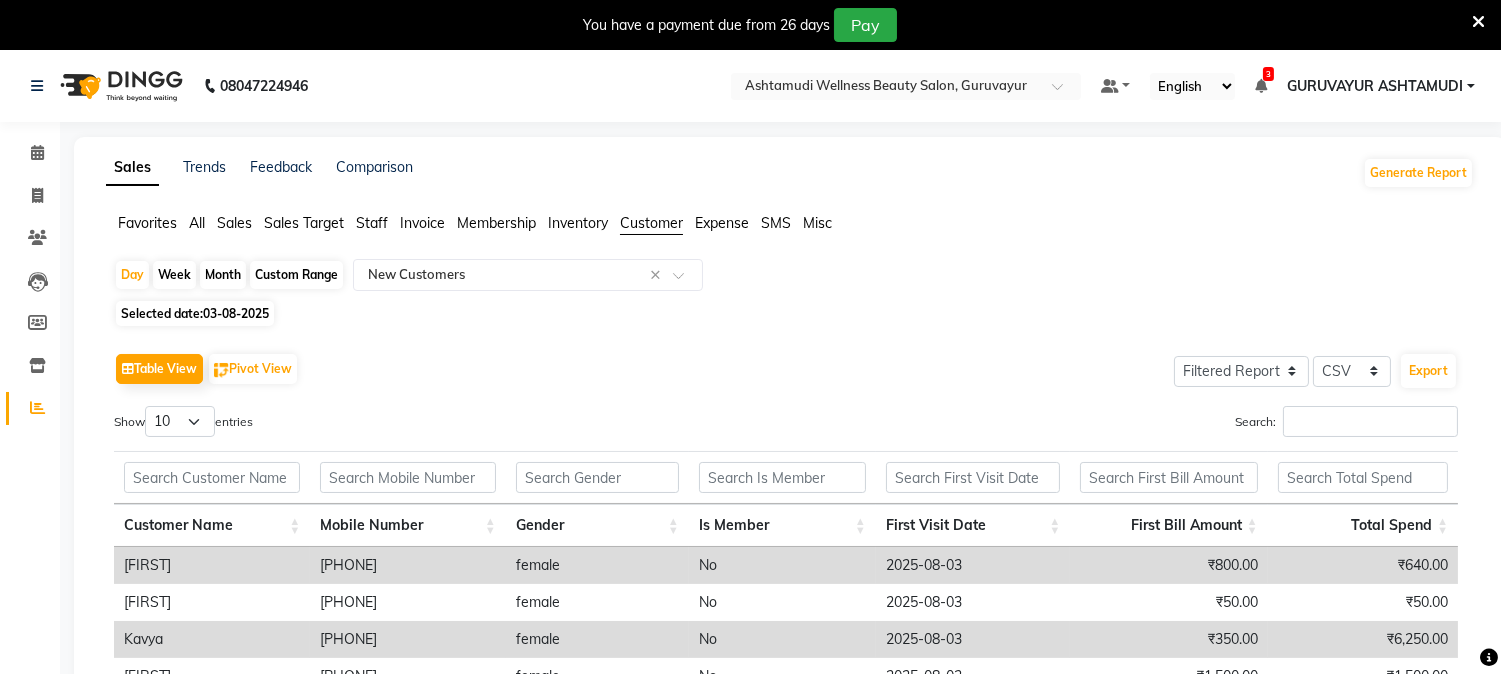 click on "All" 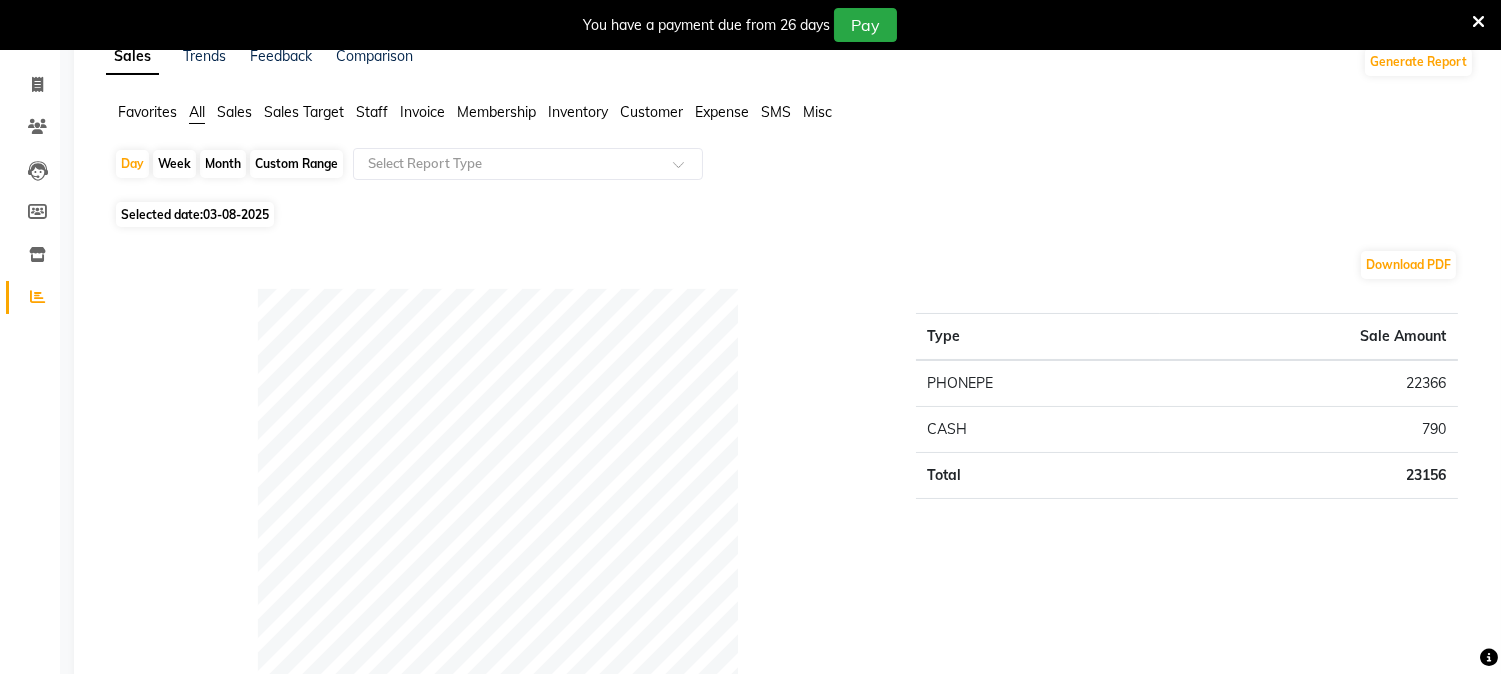 scroll, scrollTop: 0, scrollLeft: 0, axis: both 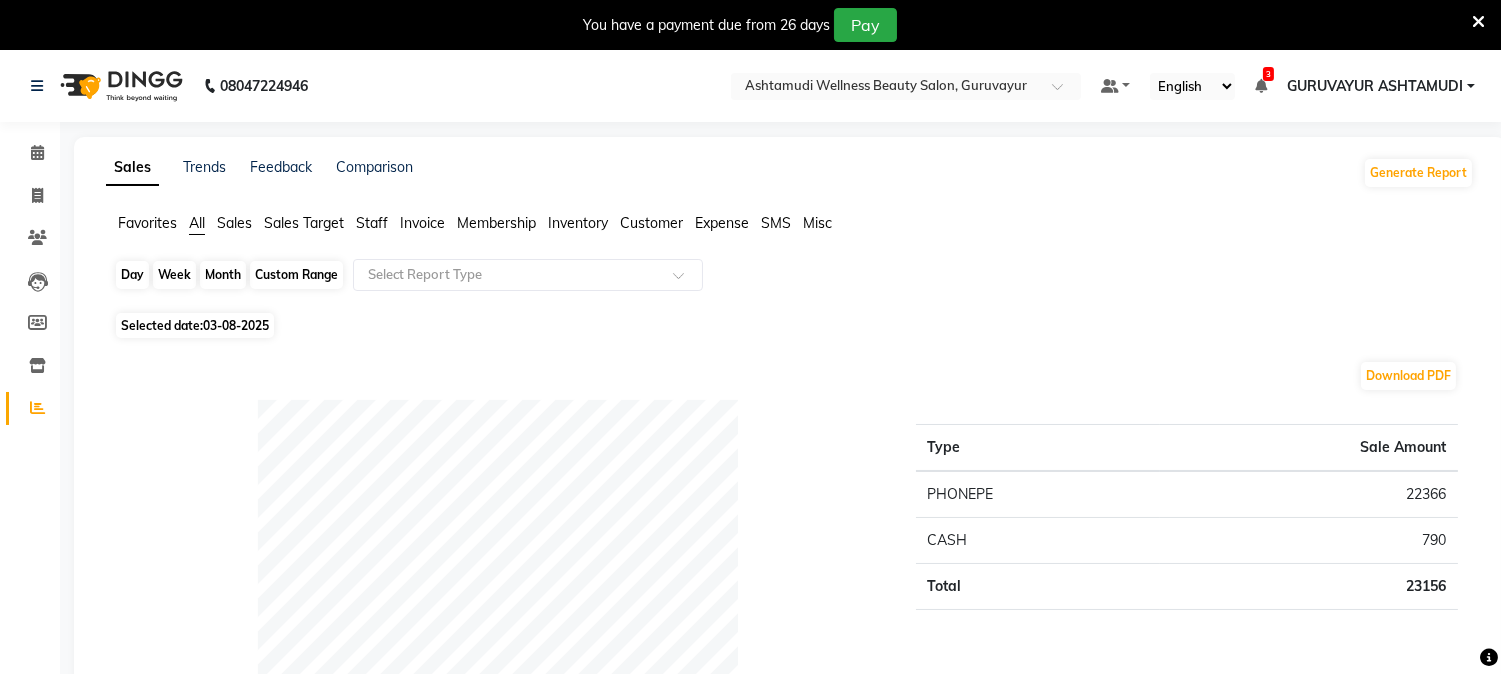 click on "Day" 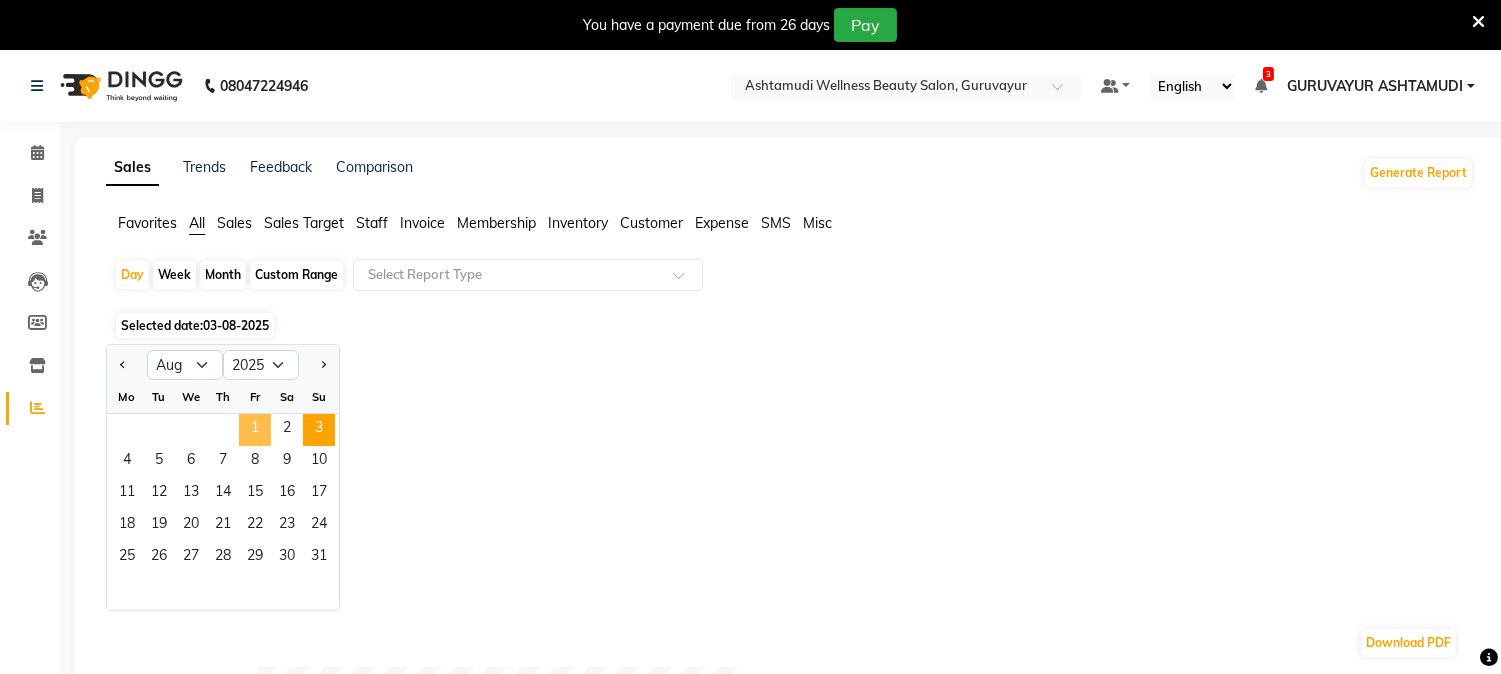 click on "1" 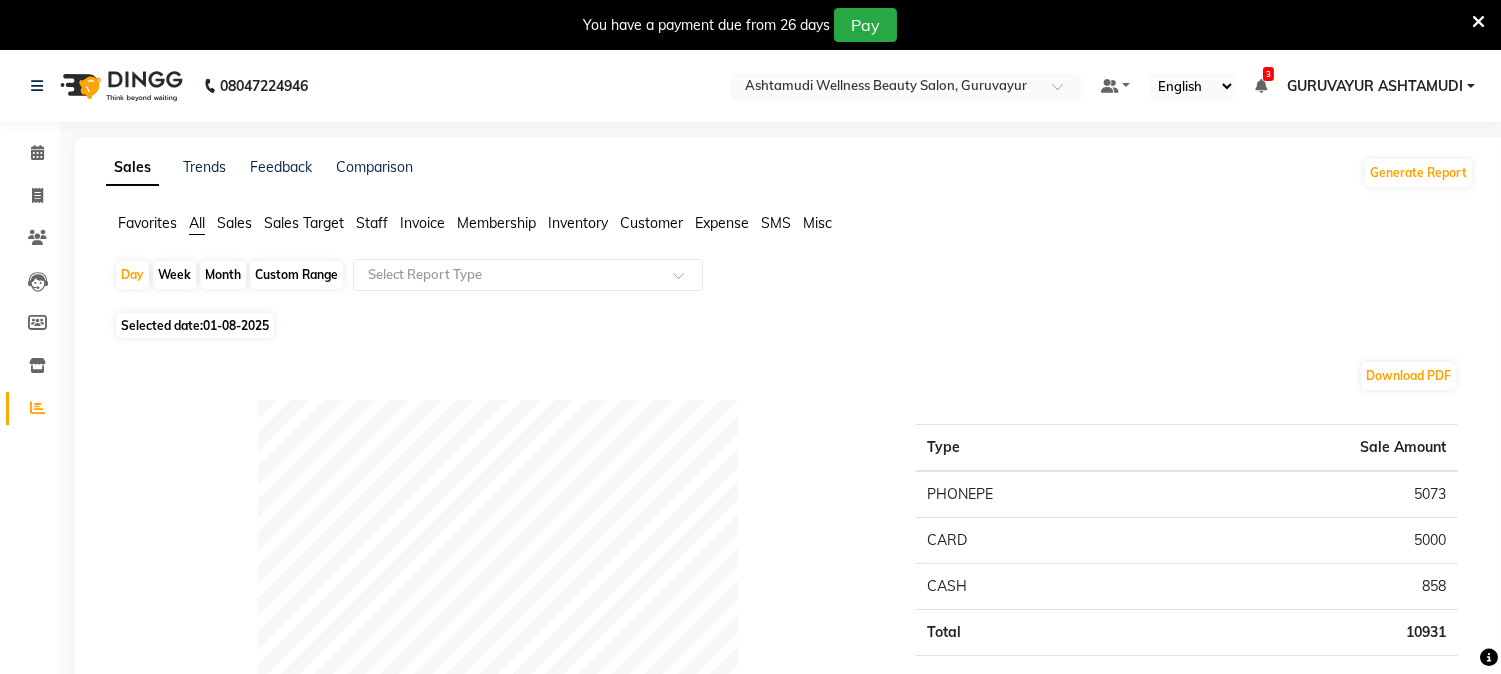 click on "Week" 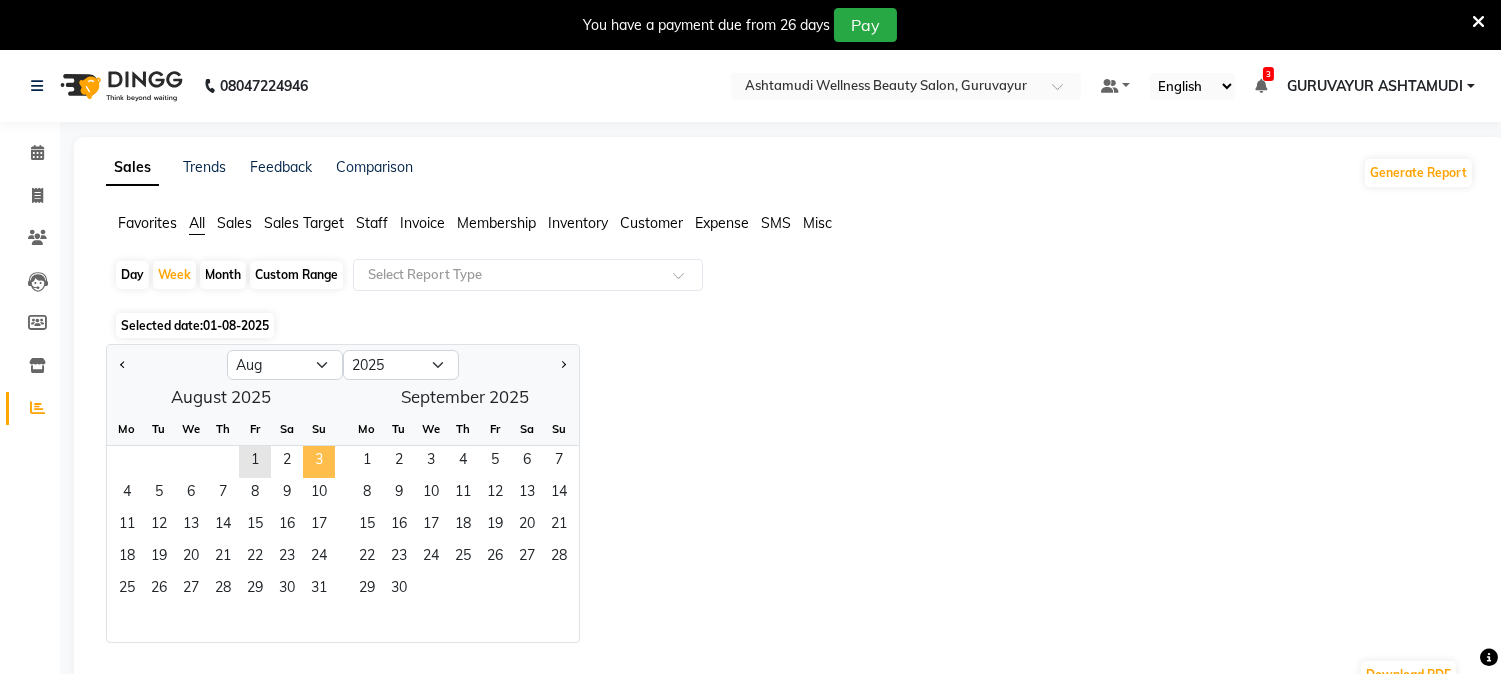 click on "3" 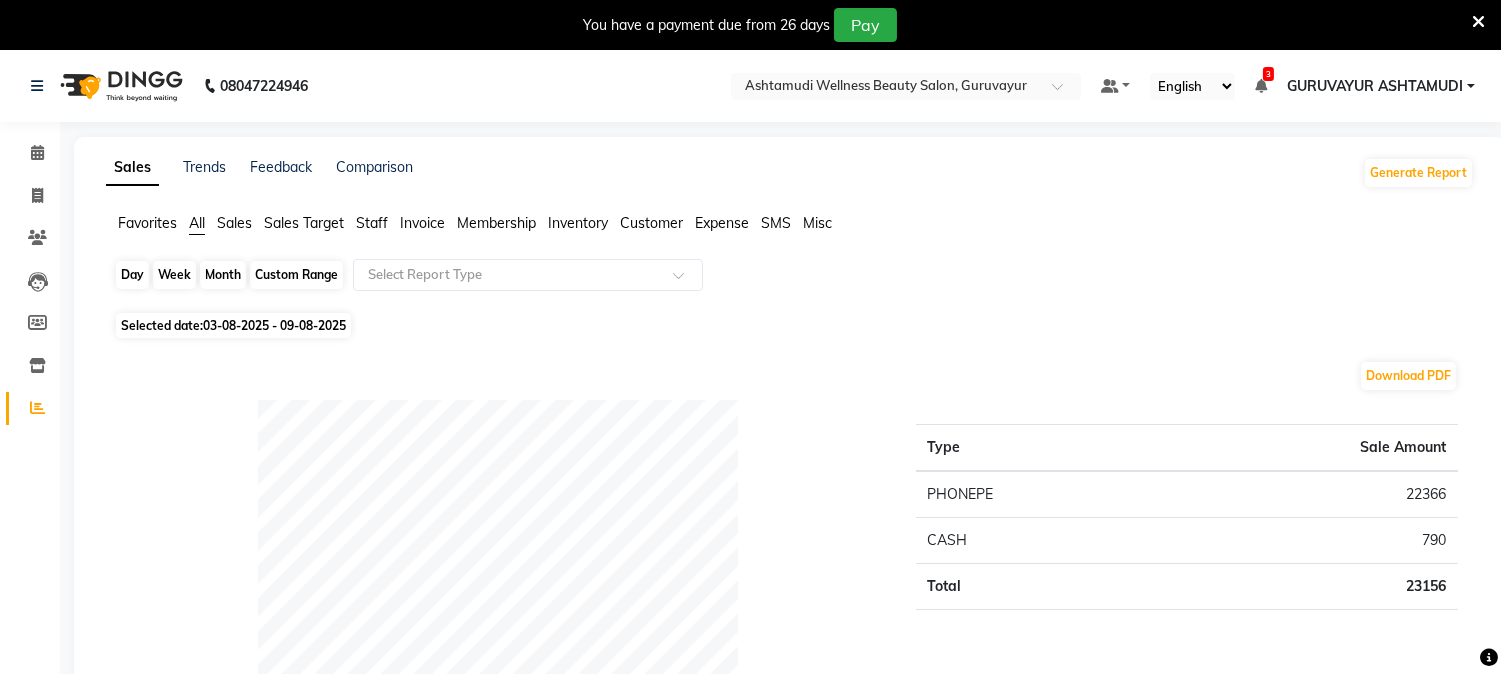 click on "Week" 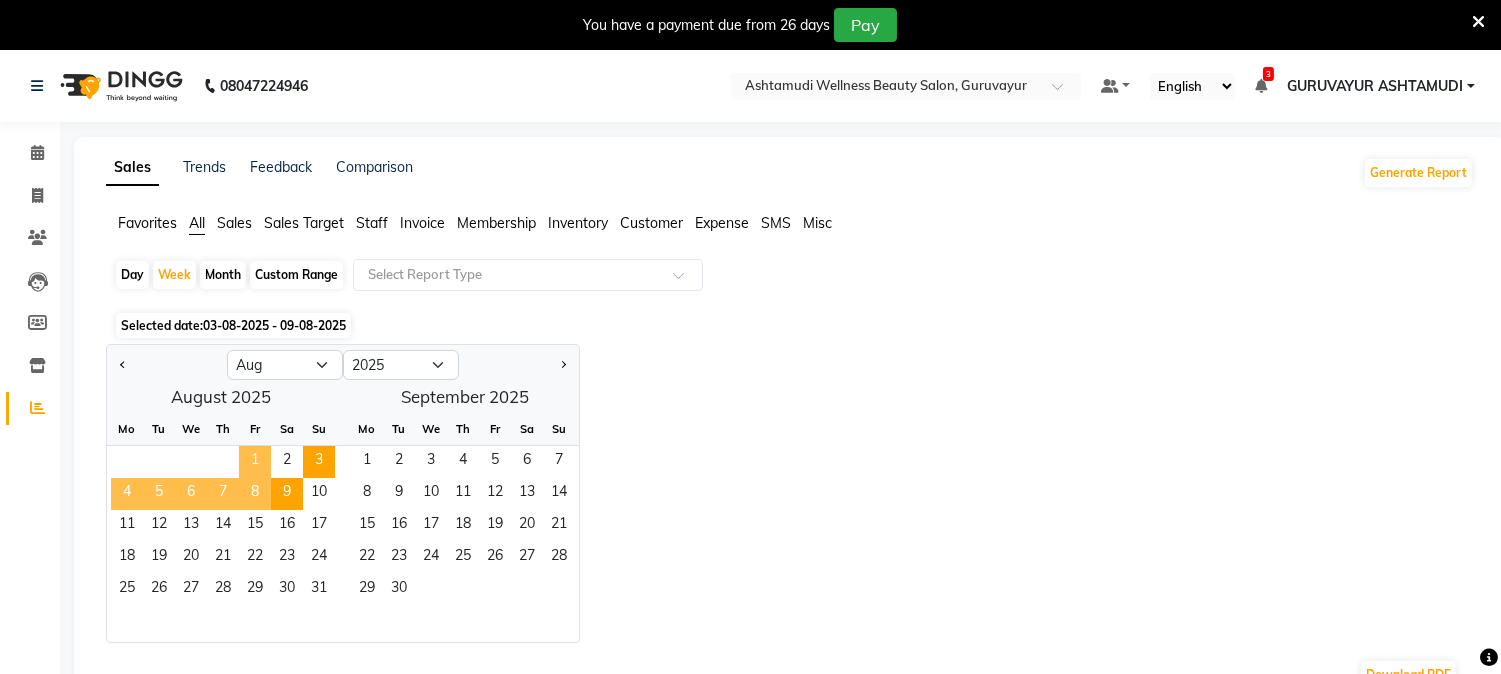 click on "1" 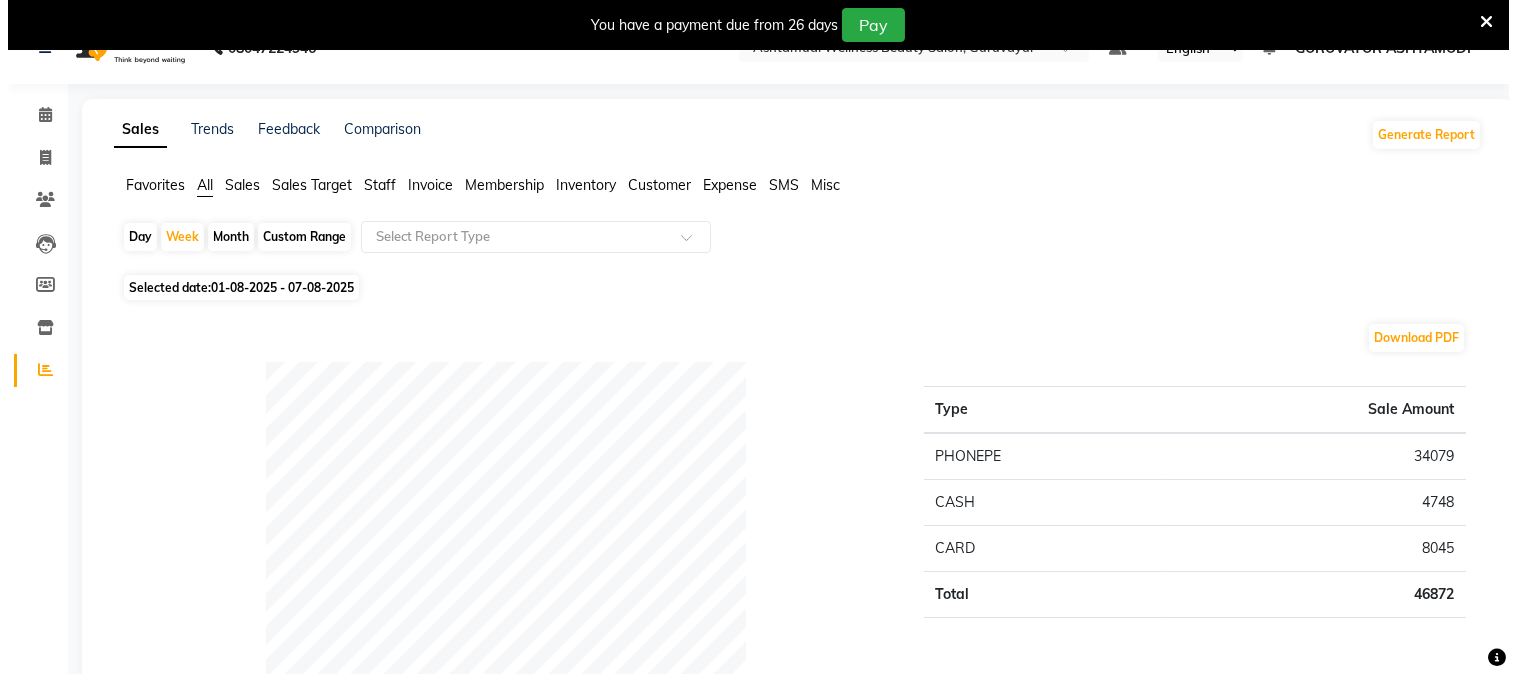 scroll, scrollTop: 0, scrollLeft: 0, axis: both 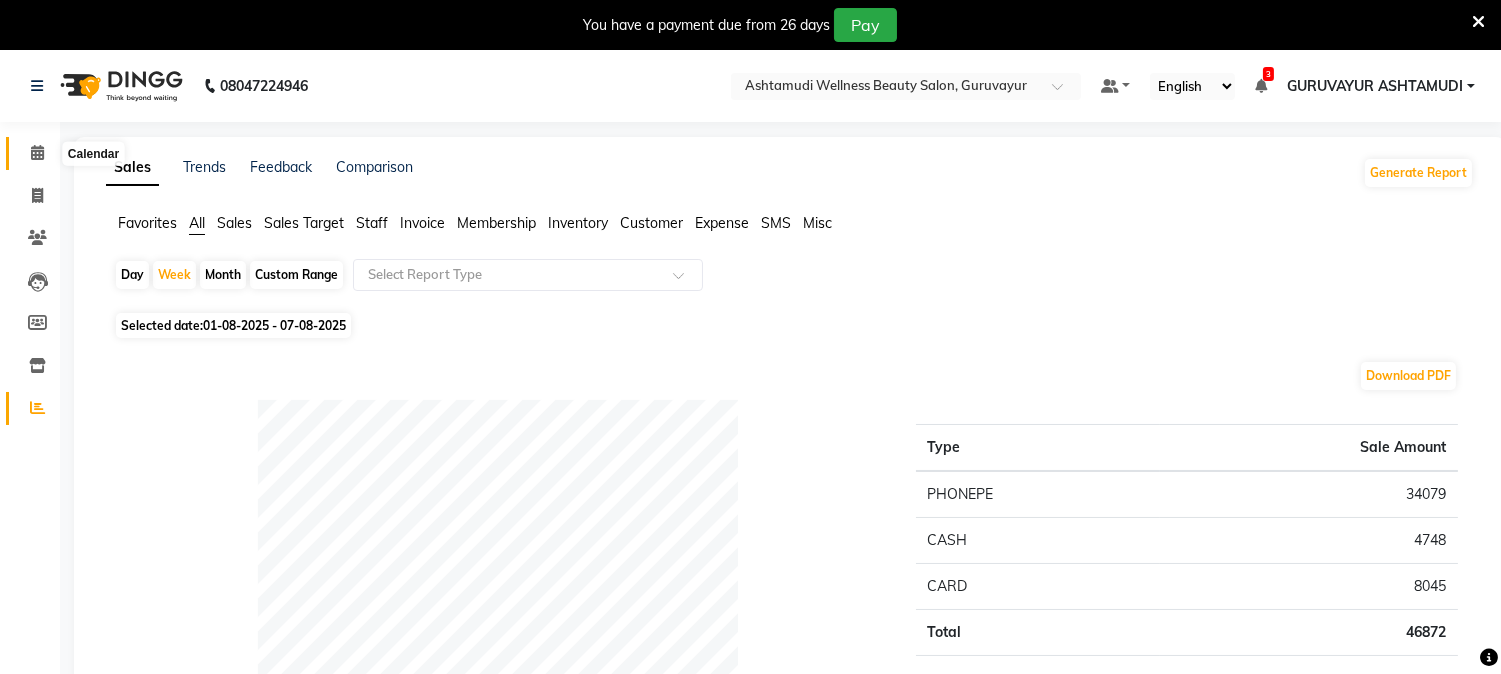 click 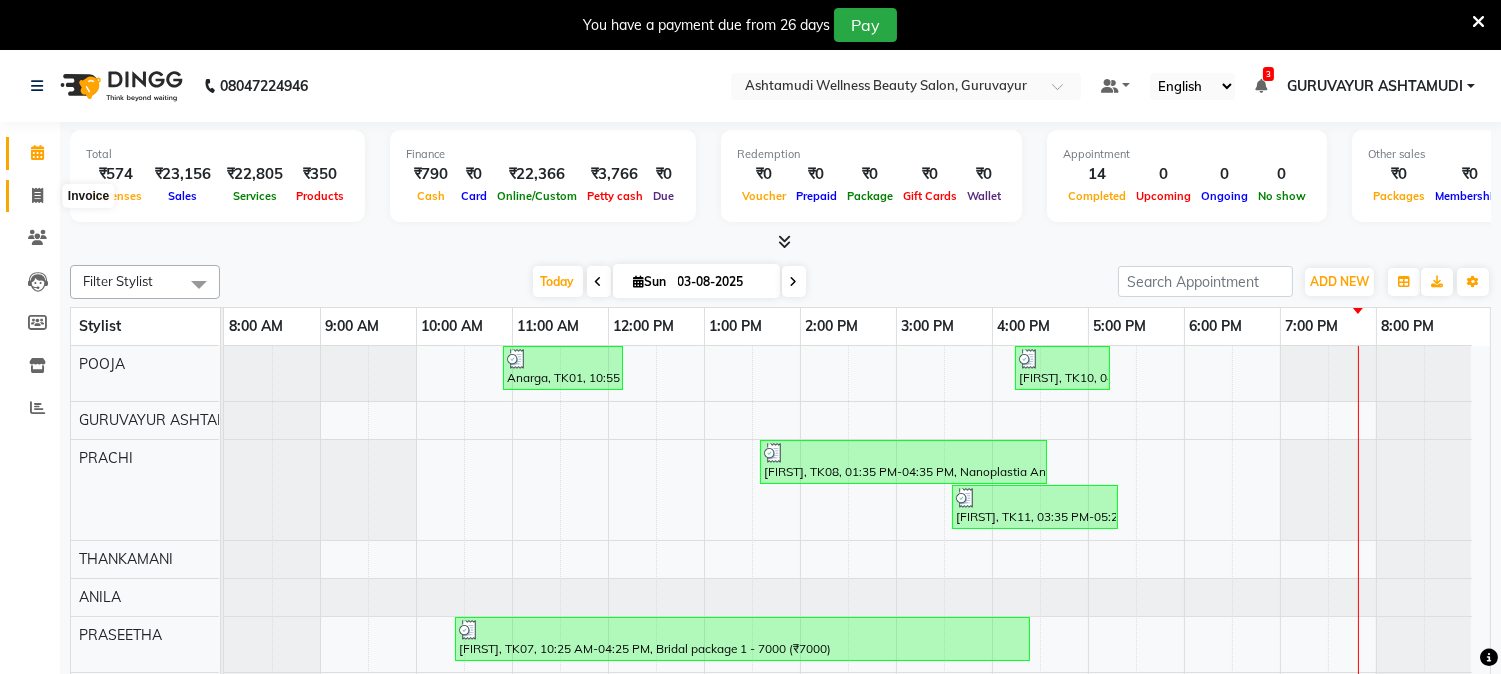 click 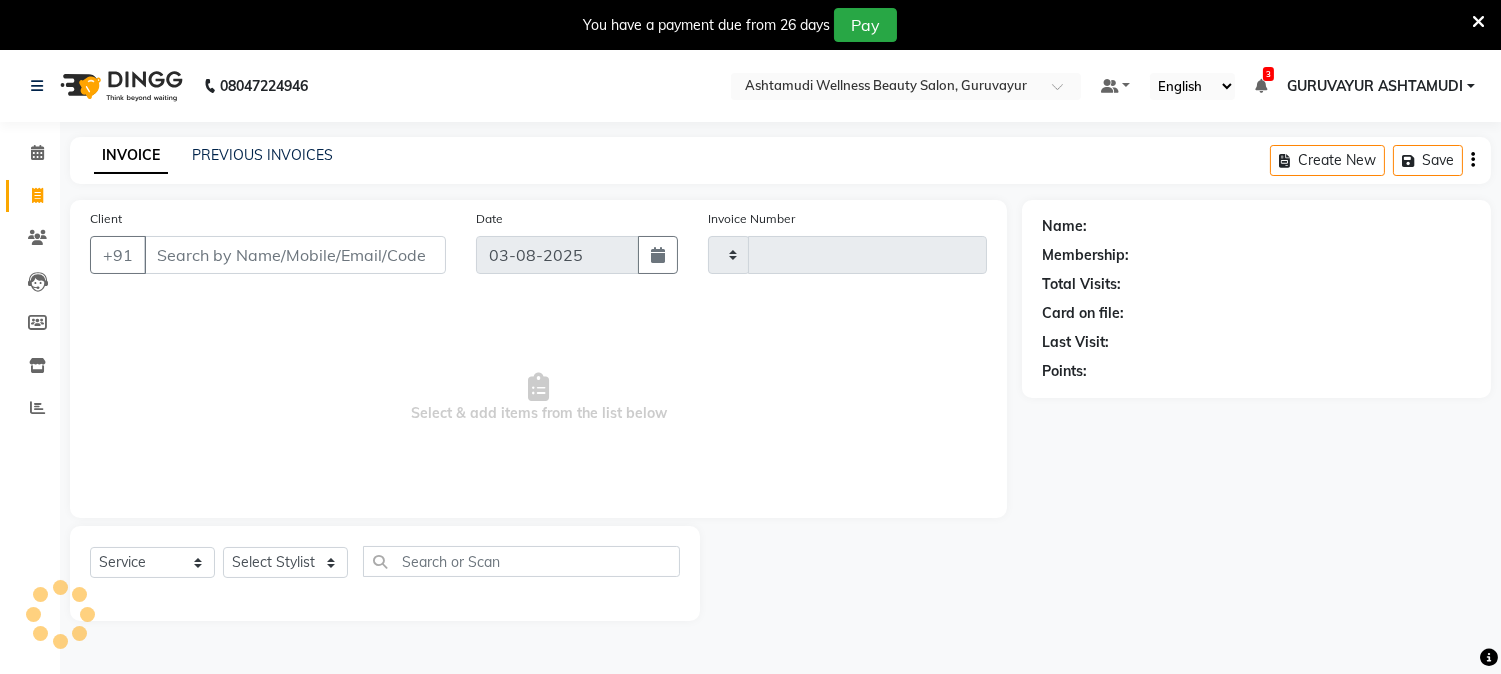type on "1616" 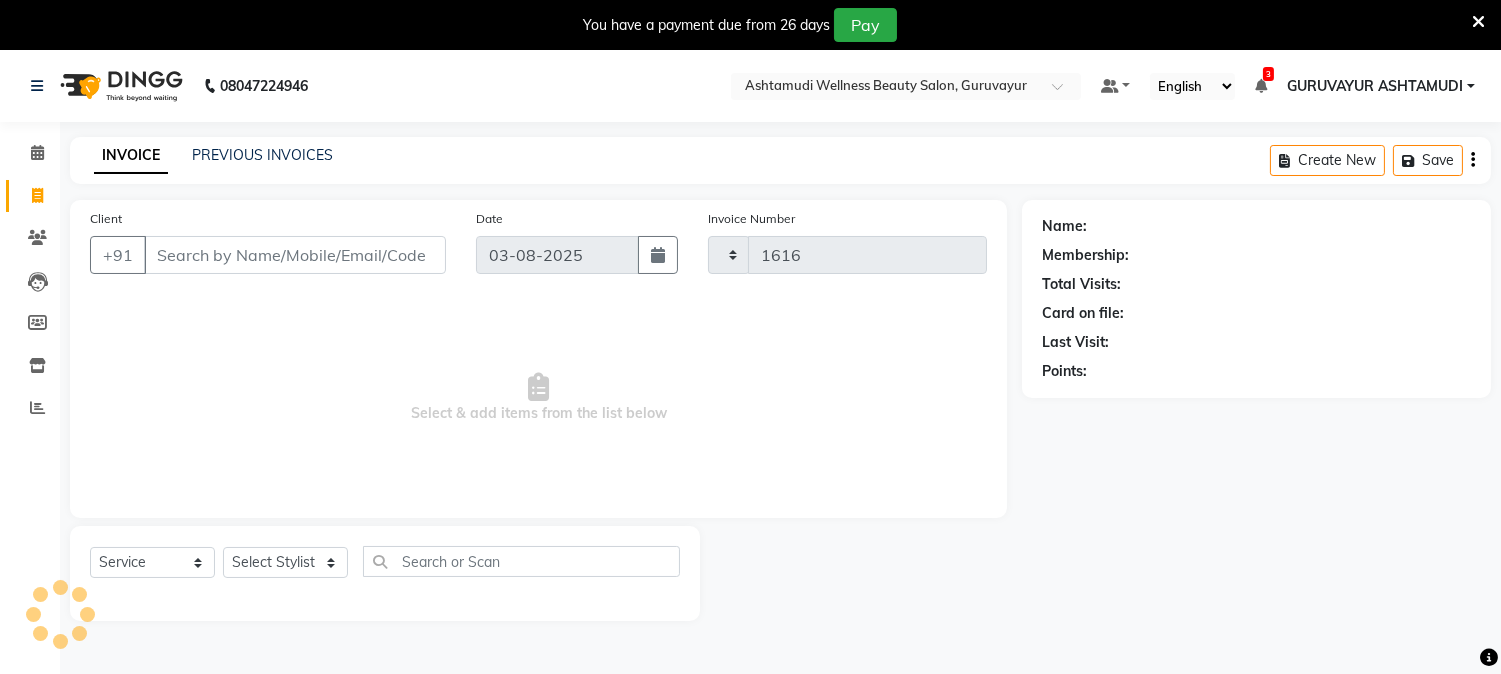 select on "4660" 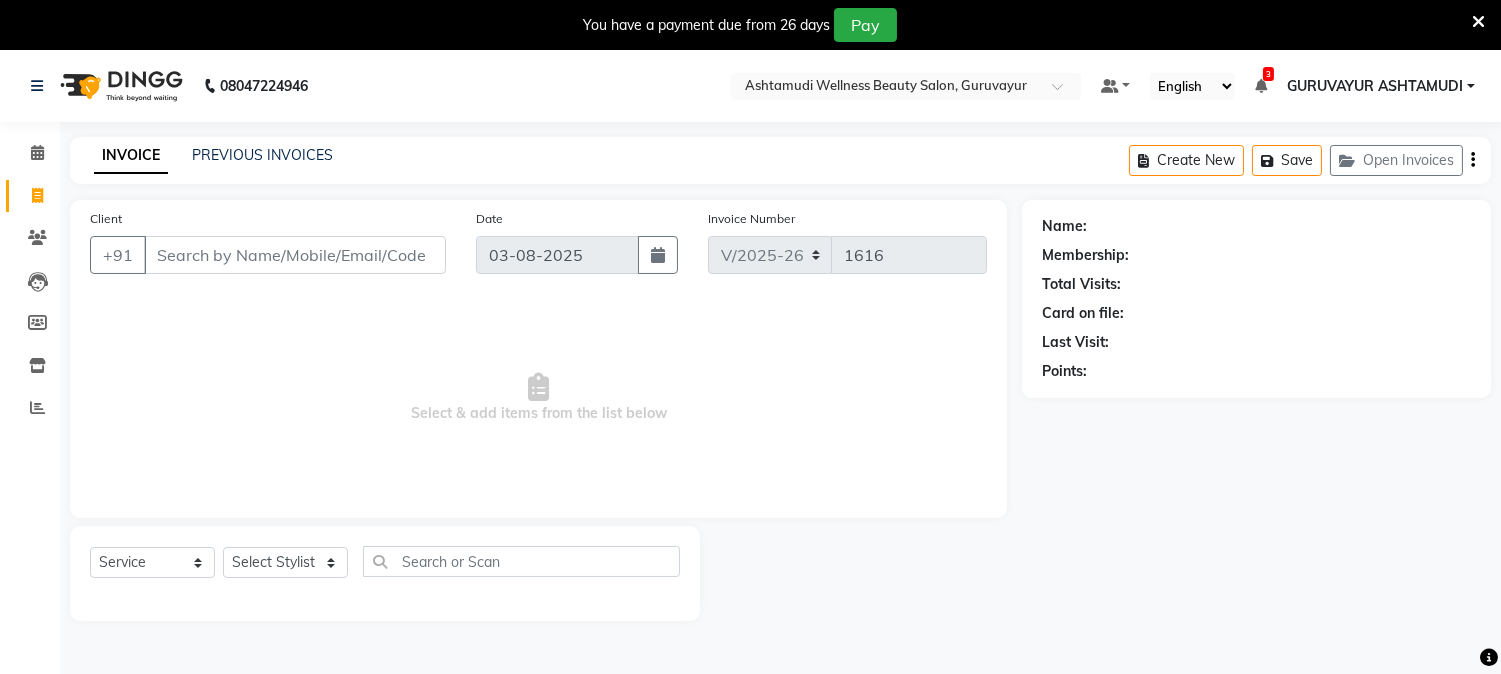 click on "Client" at bounding box center [295, 255] 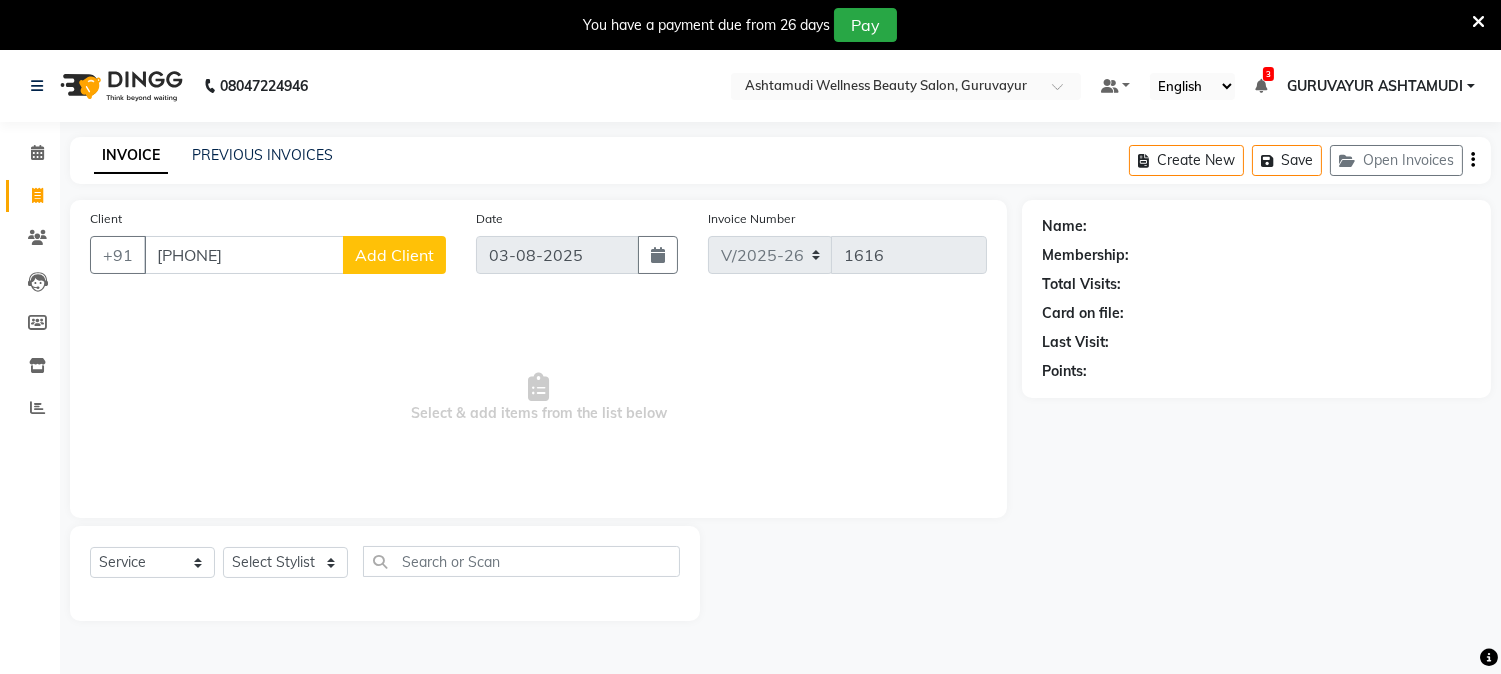 type on "[PHONE]" 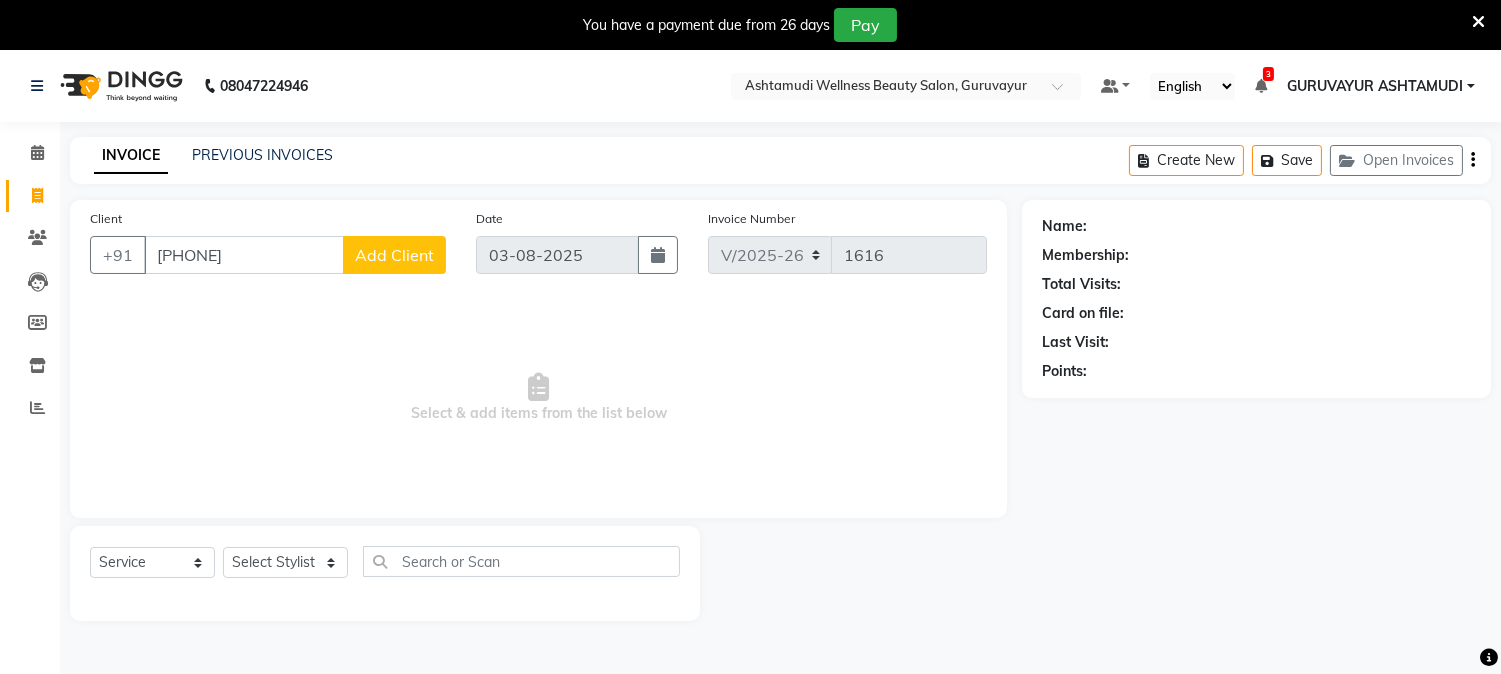 click on "Add Client" 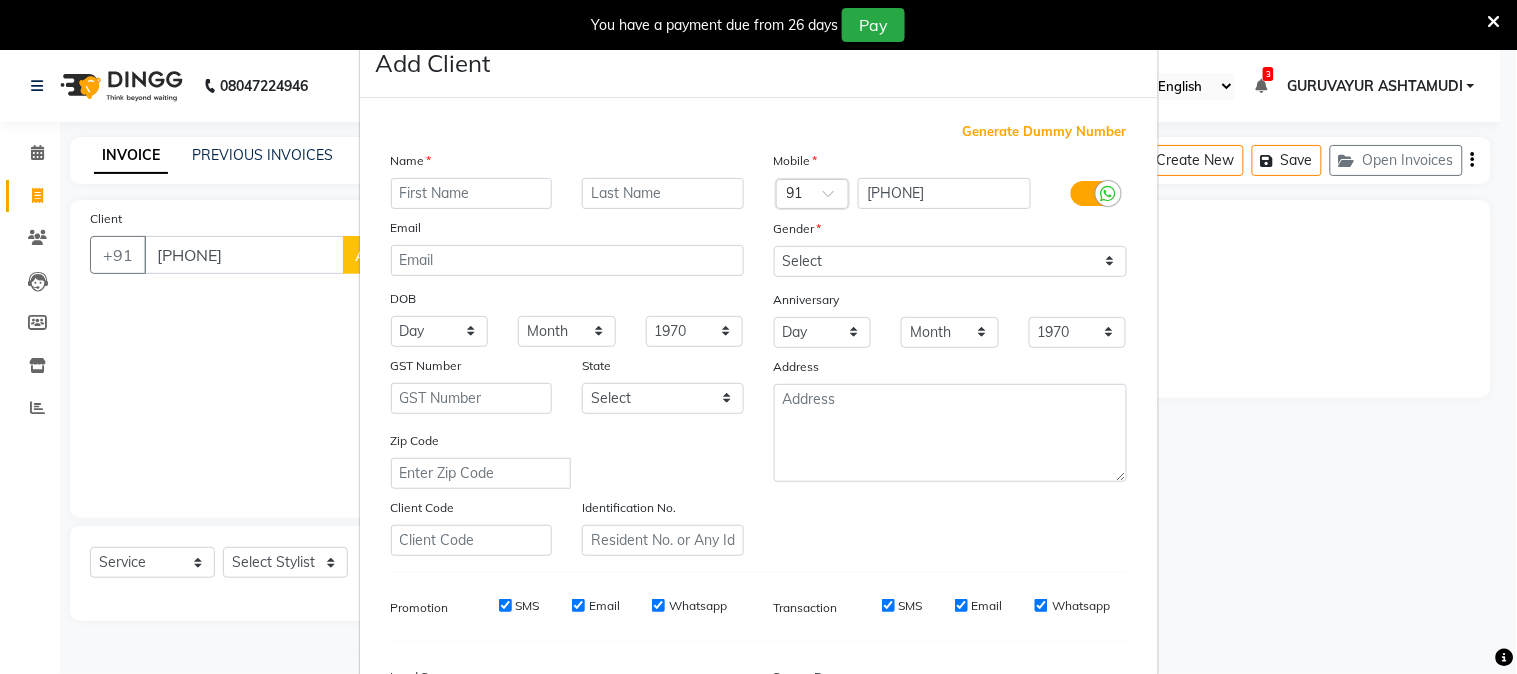 click at bounding box center [472, 193] 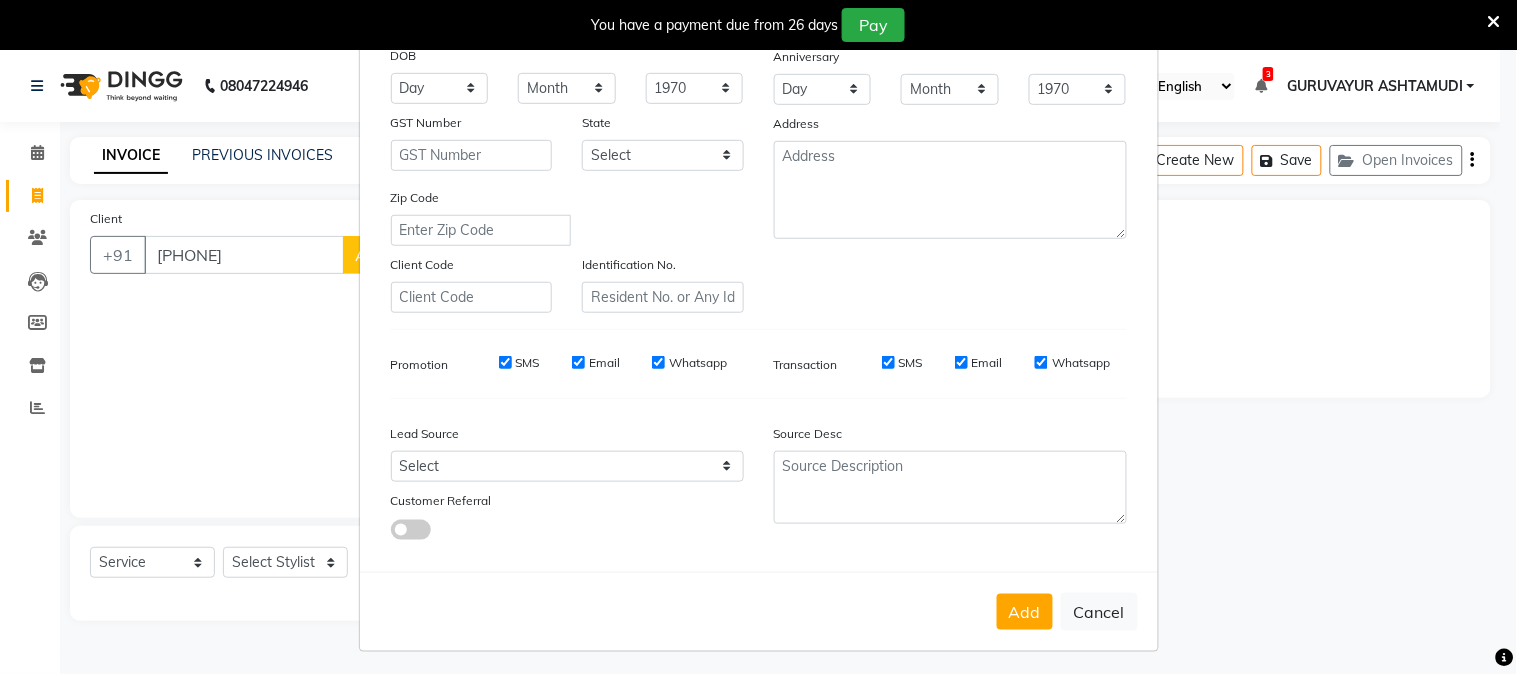 scroll, scrollTop: 250, scrollLeft: 0, axis: vertical 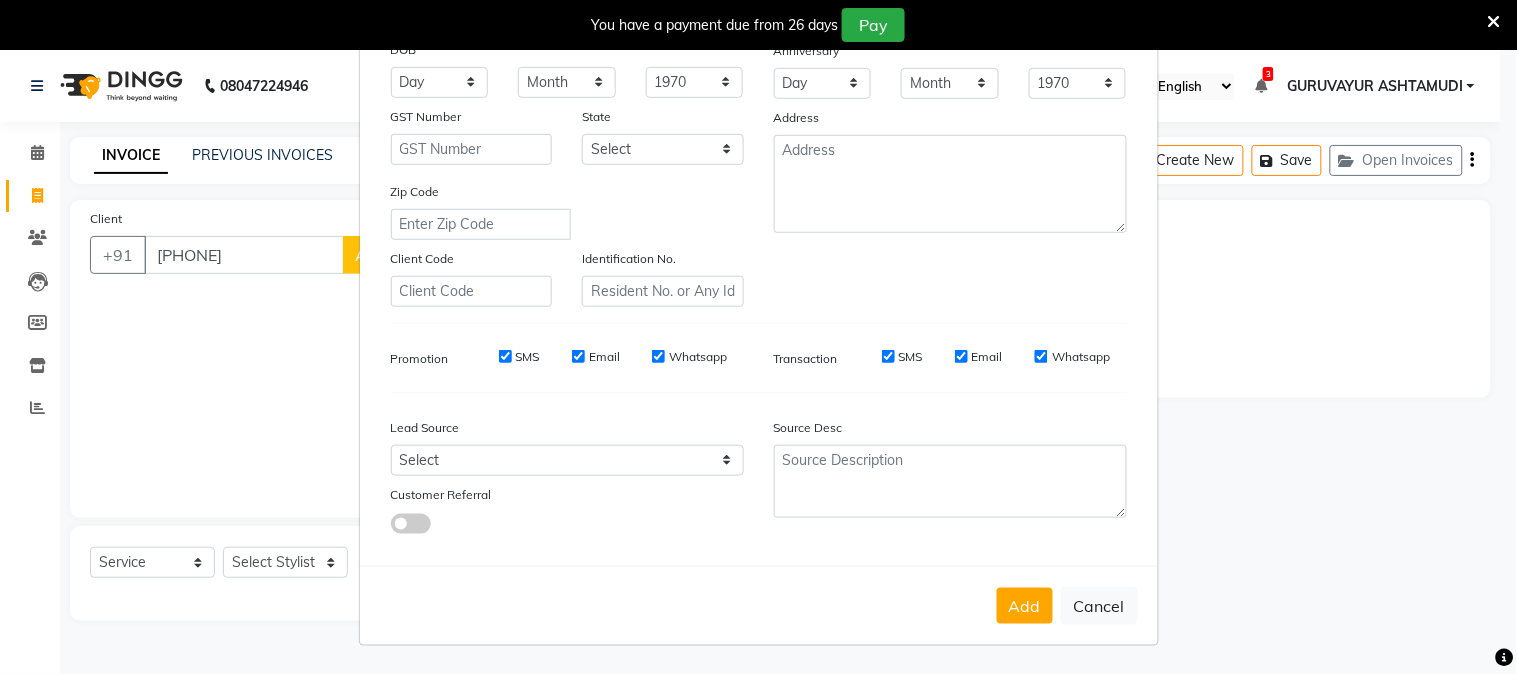 type on "[FIRST]" 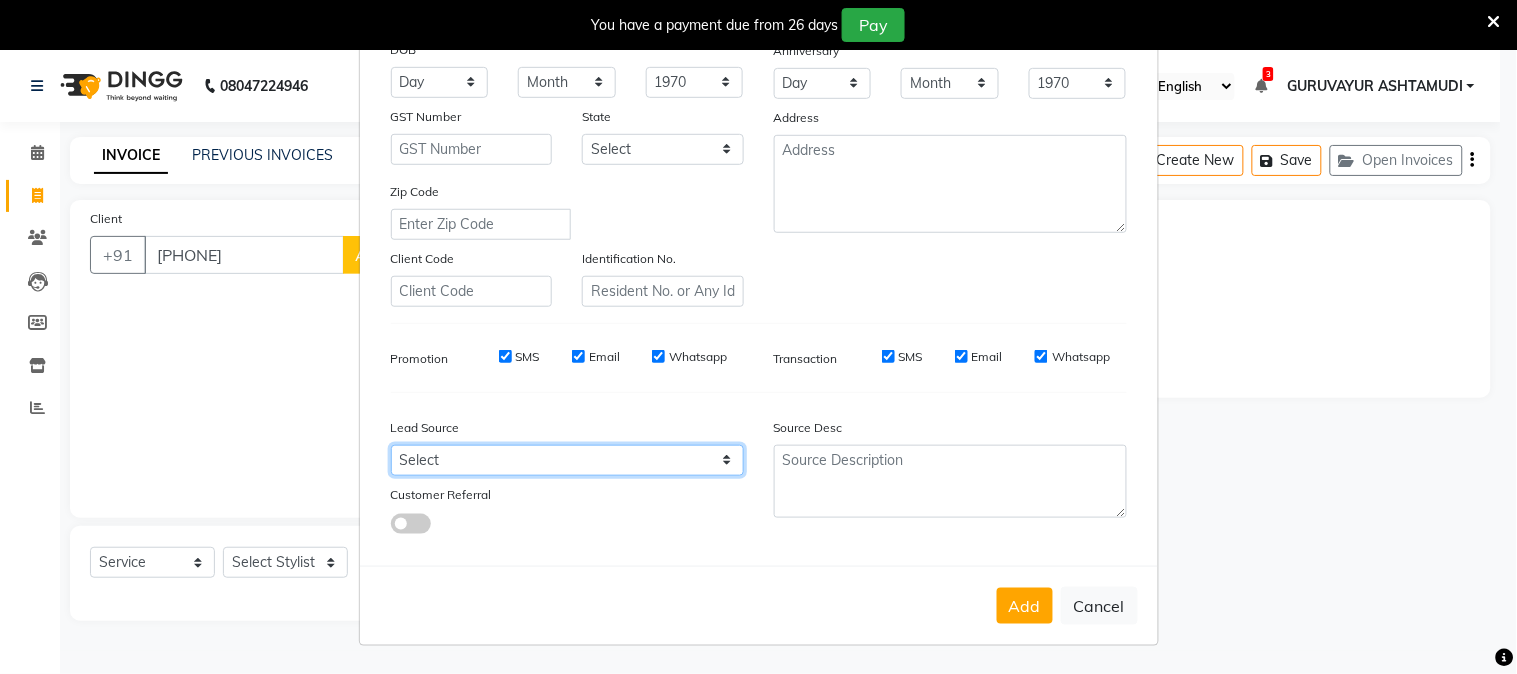 click on "Select Walk-in Referral Internet Friend Word of Mouth Advertisement Facebook JustDial Google Other Instagram  YouTube  WhatsApp" at bounding box center [567, 460] 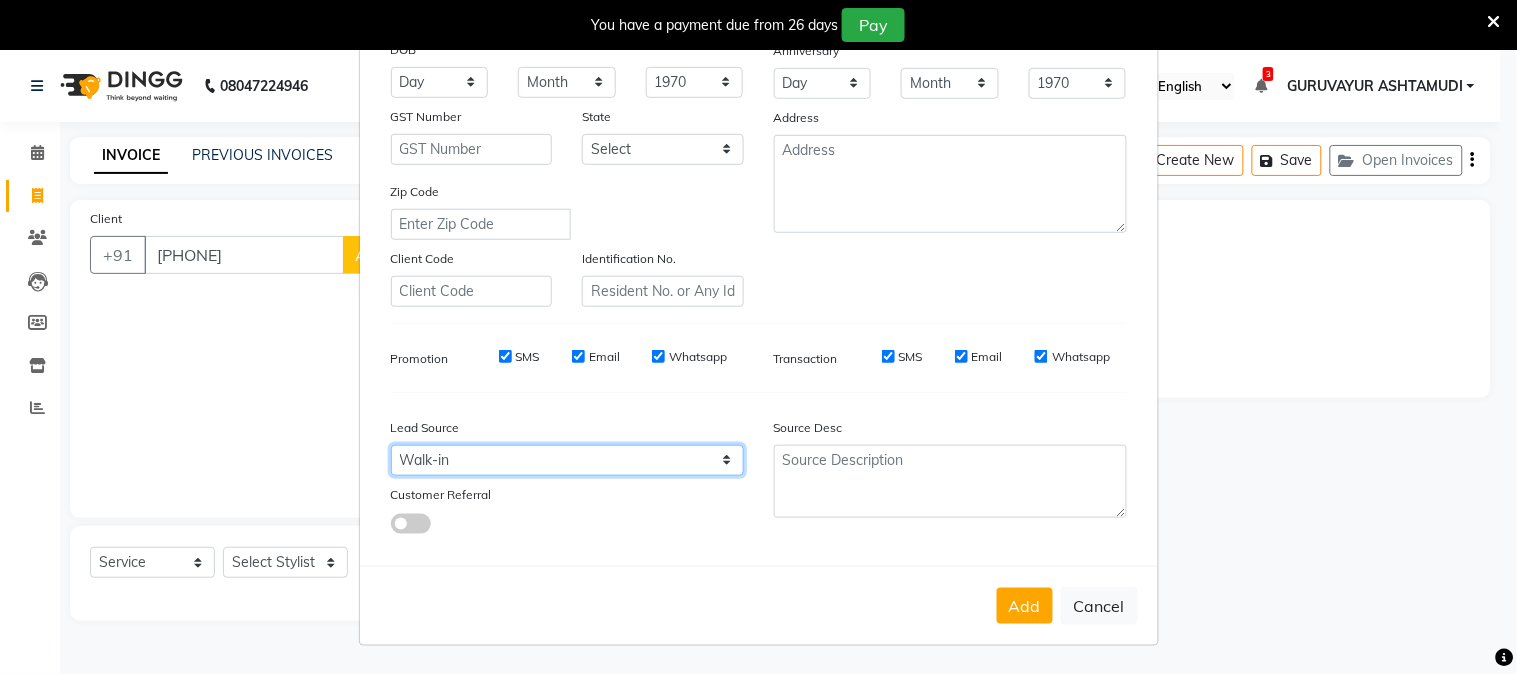 click on "Select Walk-in Referral Internet Friend Word of Mouth Advertisement Facebook JustDial Google Other Instagram  YouTube  WhatsApp" at bounding box center [567, 460] 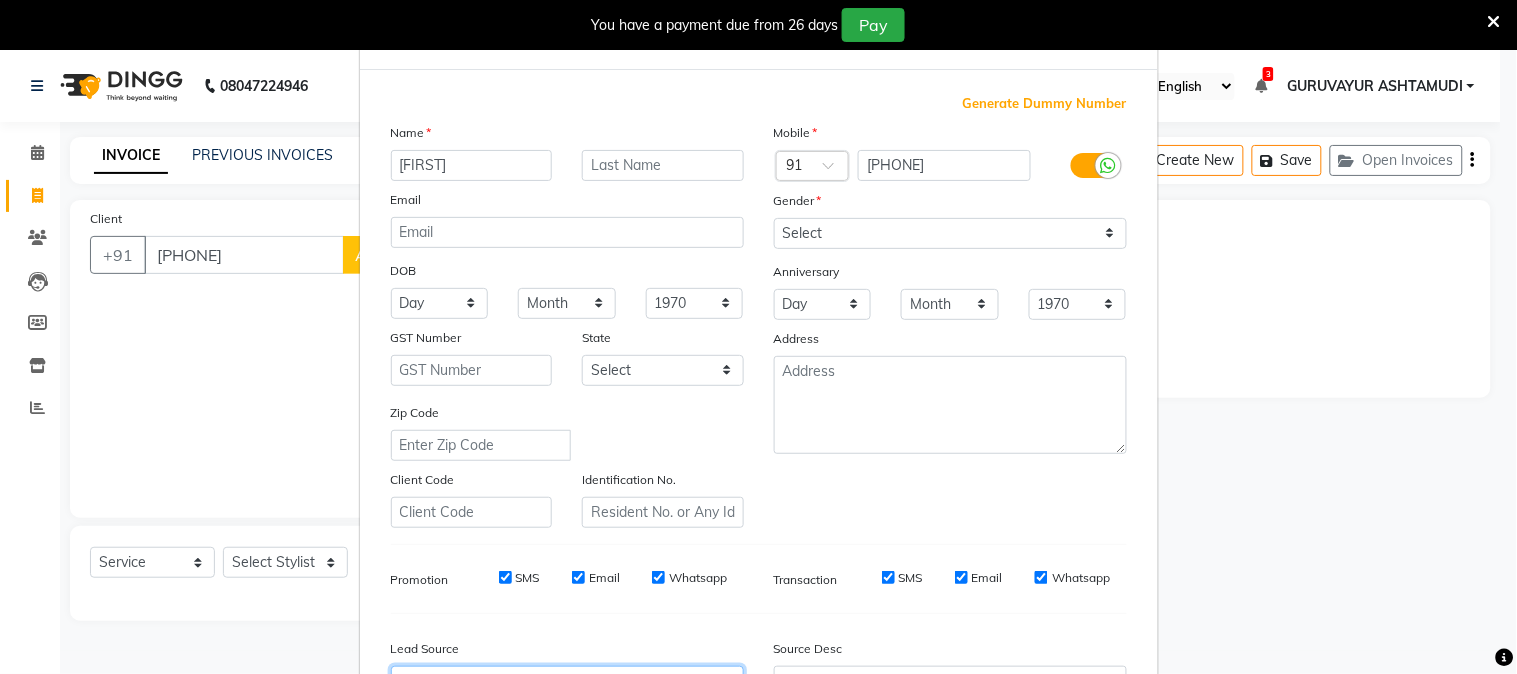 scroll, scrollTop: 27, scrollLeft: 0, axis: vertical 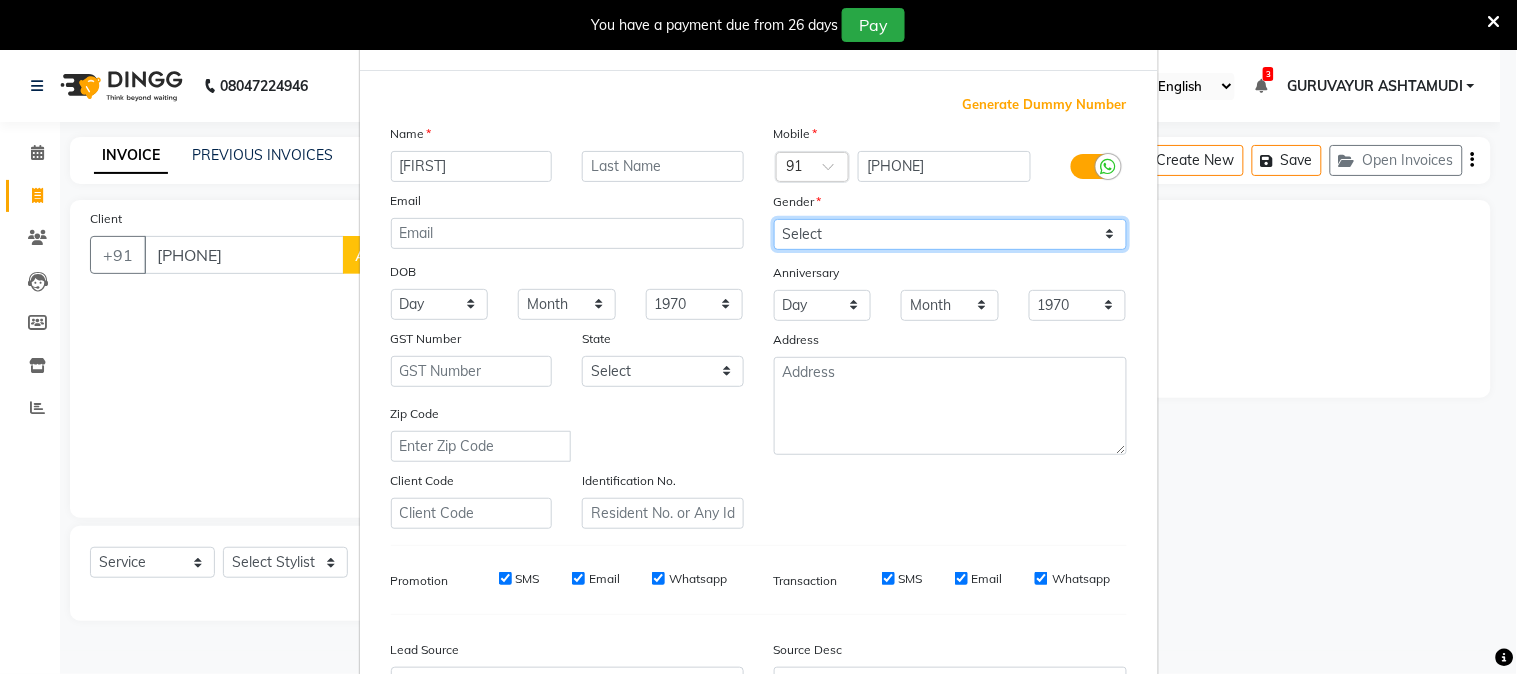 click on "Select Male Female Other Prefer Not To Say" at bounding box center (950, 234) 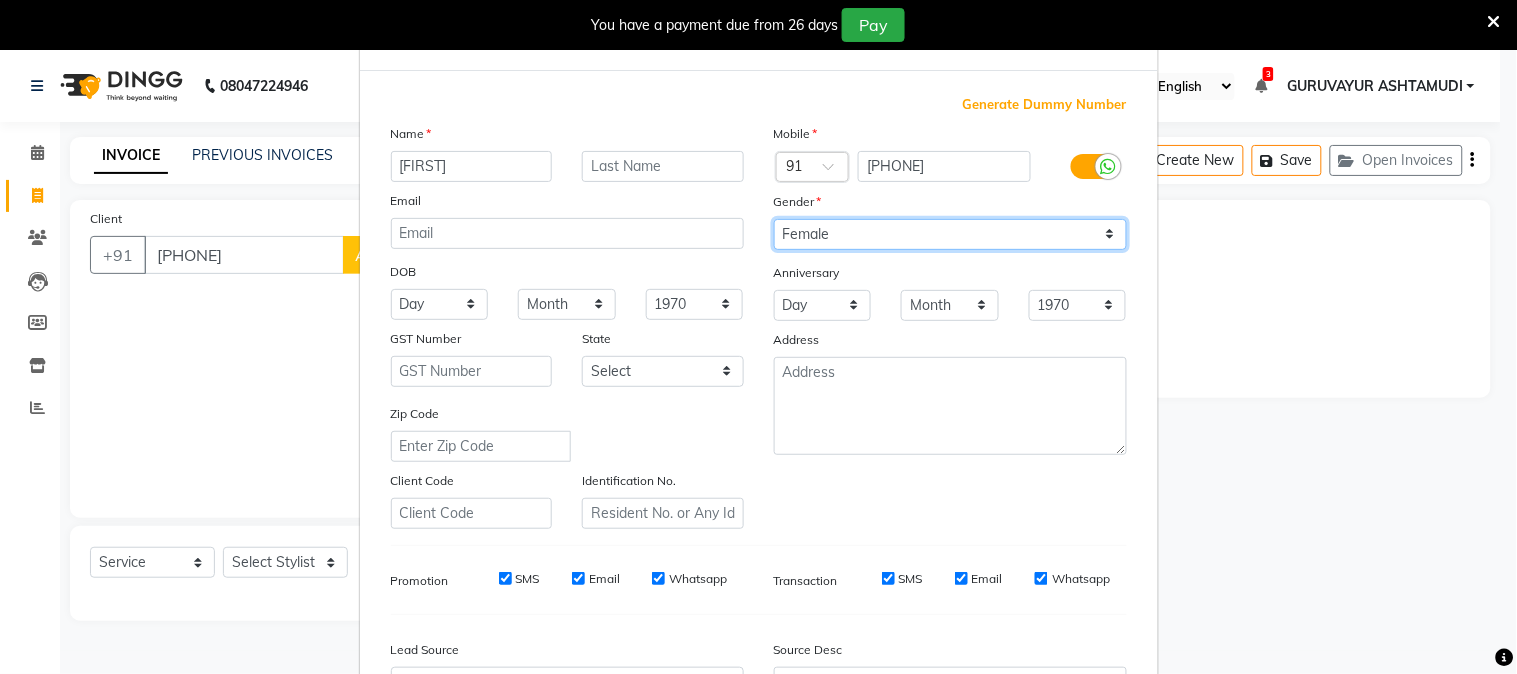 click on "Select Male Female Other Prefer Not To Say" at bounding box center [950, 234] 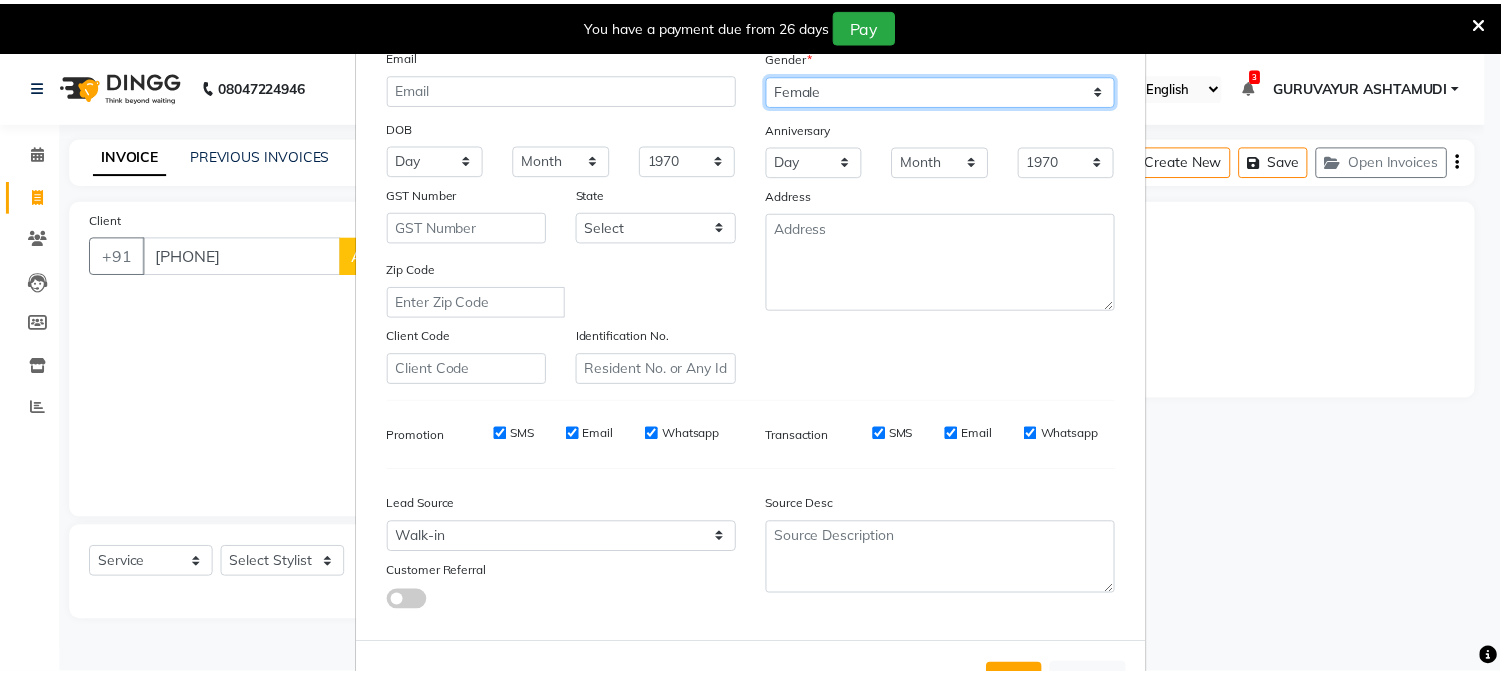 scroll, scrollTop: 250, scrollLeft: 0, axis: vertical 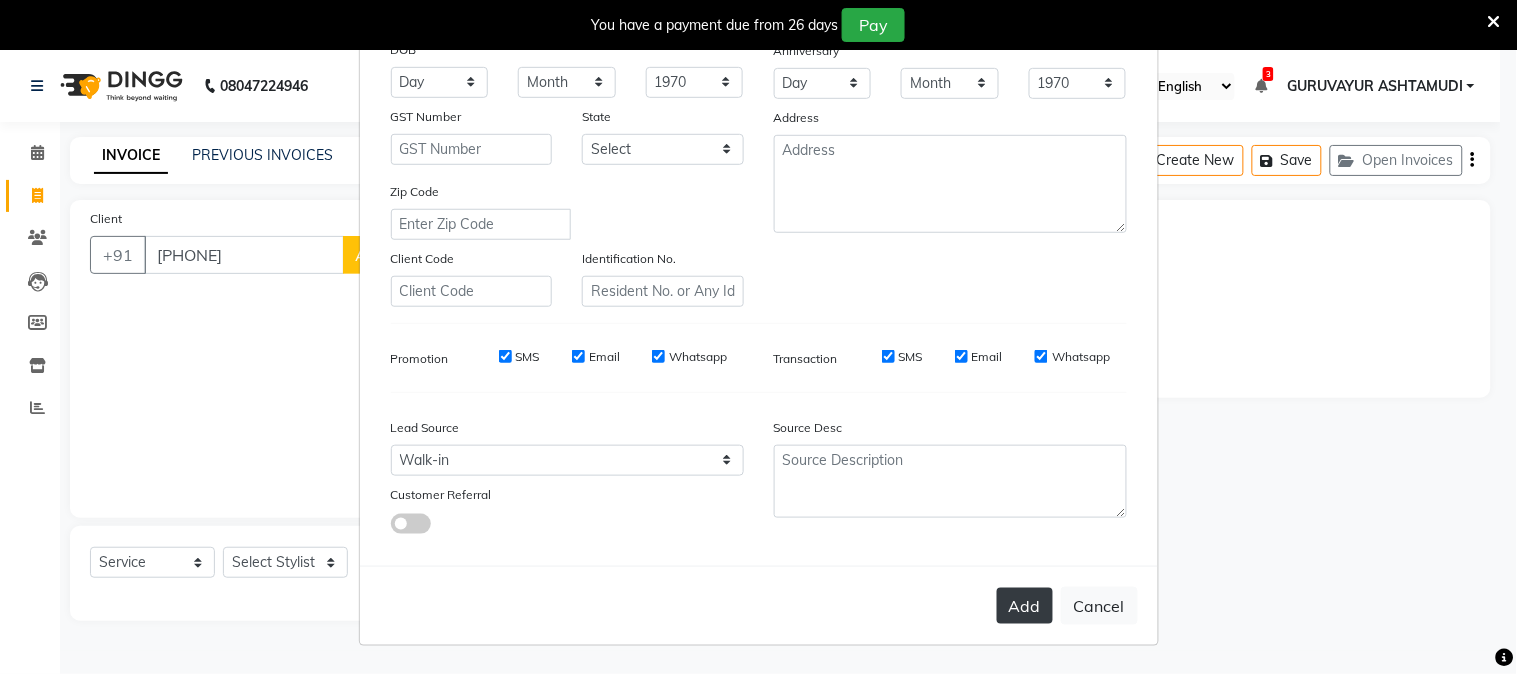 click on "Add" at bounding box center (1025, 606) 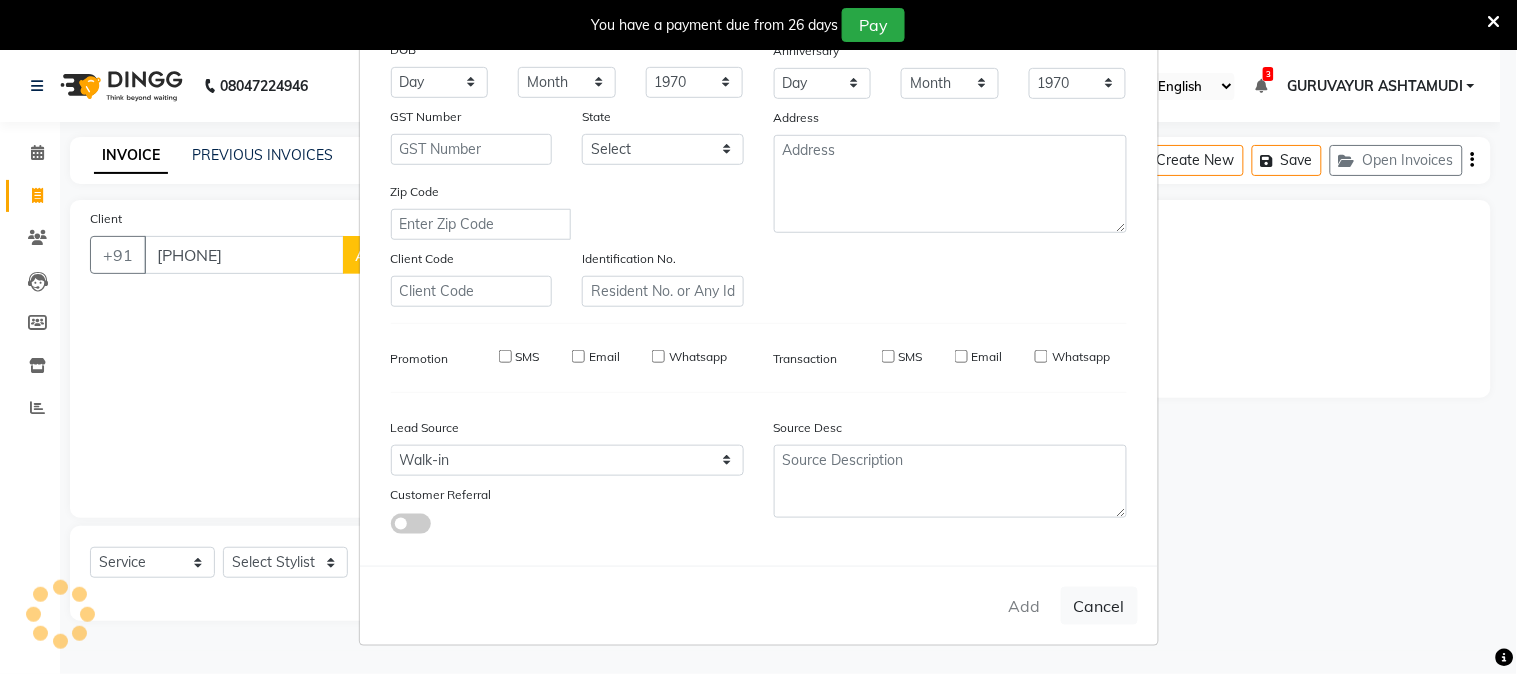 type 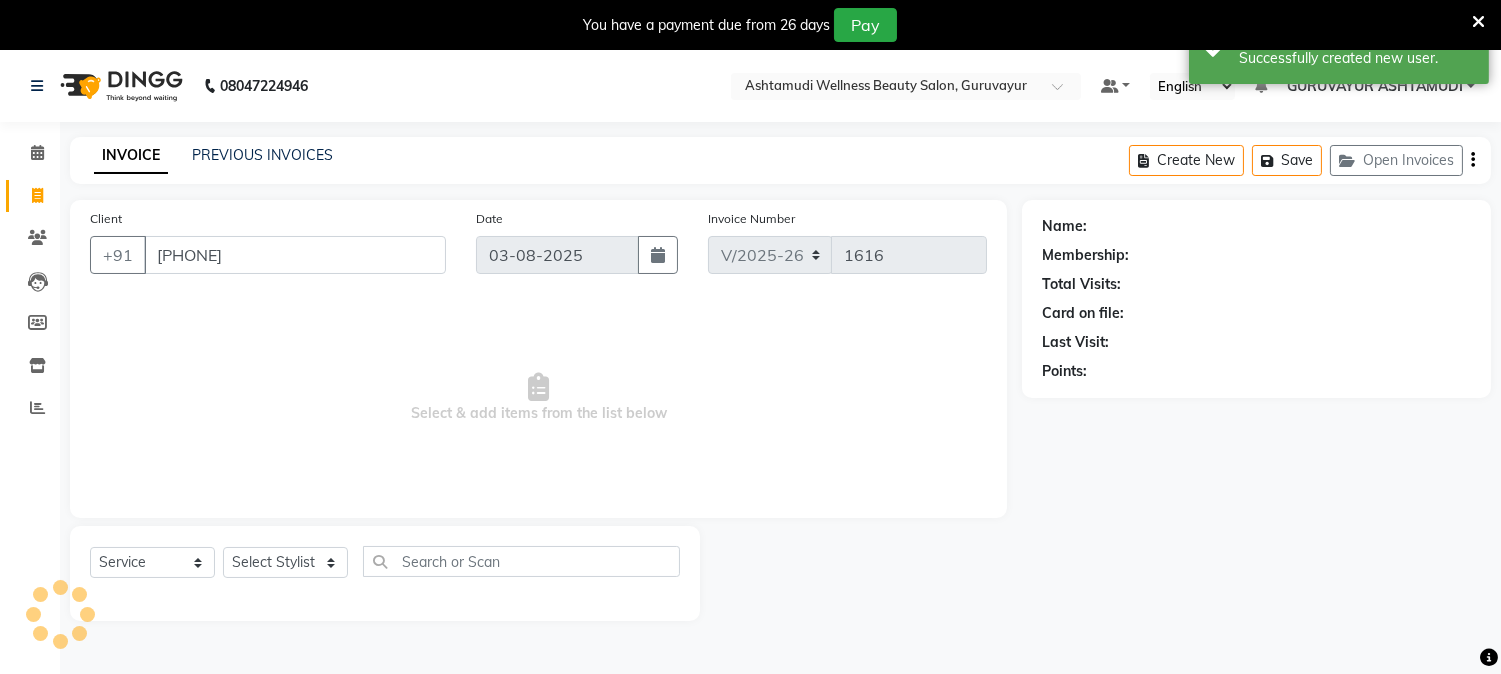 select on "1: Object" 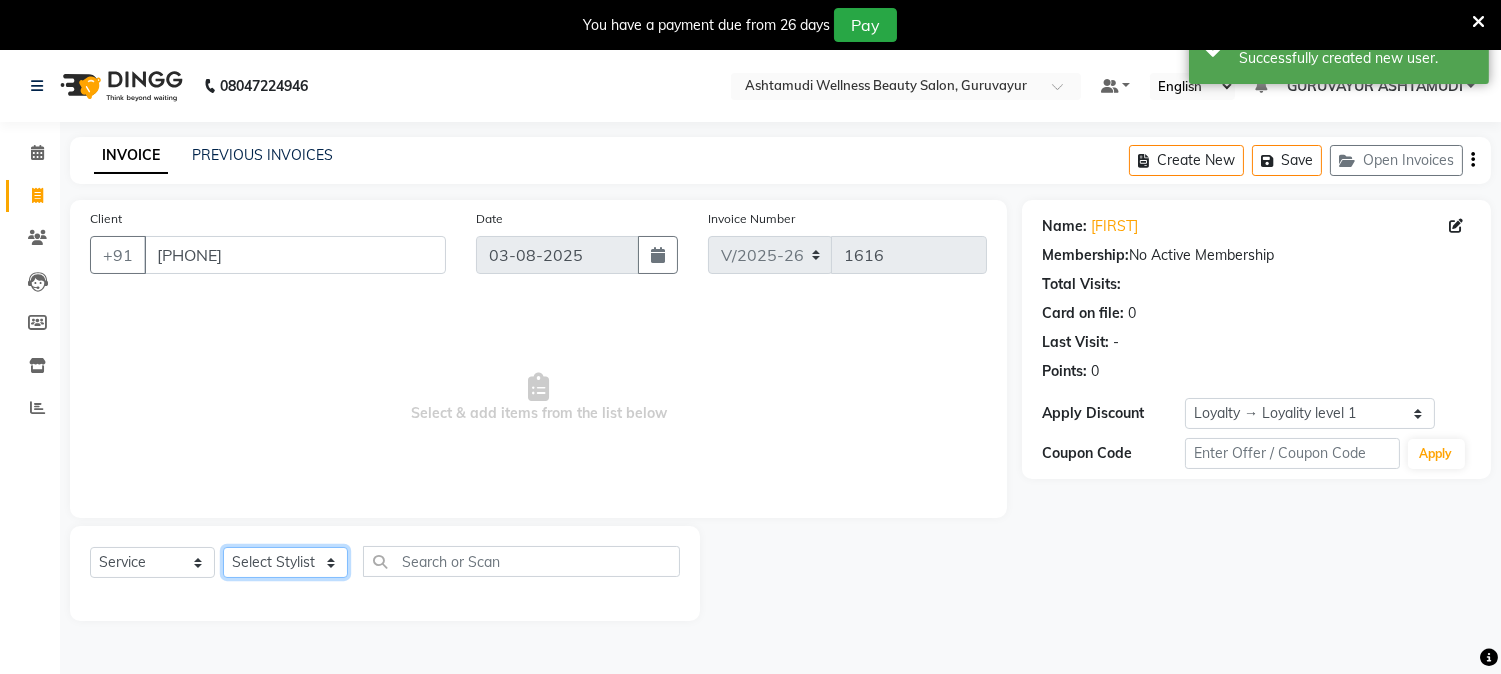click on "Select Stylist [FIRST] [LAST] [FIRST] [CITY] [FIRST] [FIRST] [FIRST] [FIRST] [FIRST] [FIRST] [FIRST] [FIRST]" 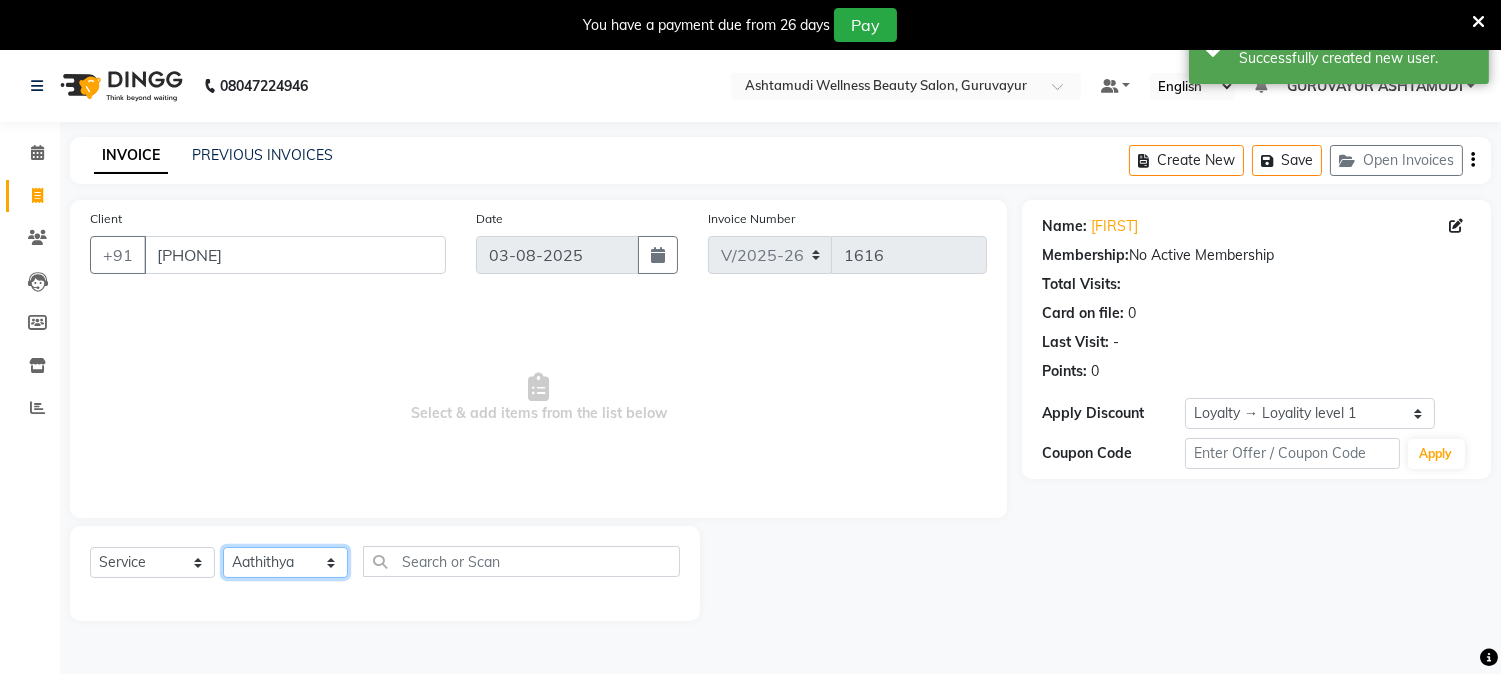 click on "Select Stylist [FIRST] [LAST] [FIRST] [CITY] [FIRST] [FIRST] [FIRST] [FIRST] [FIRST] [FIRST] [FIRST] [FIRST]" 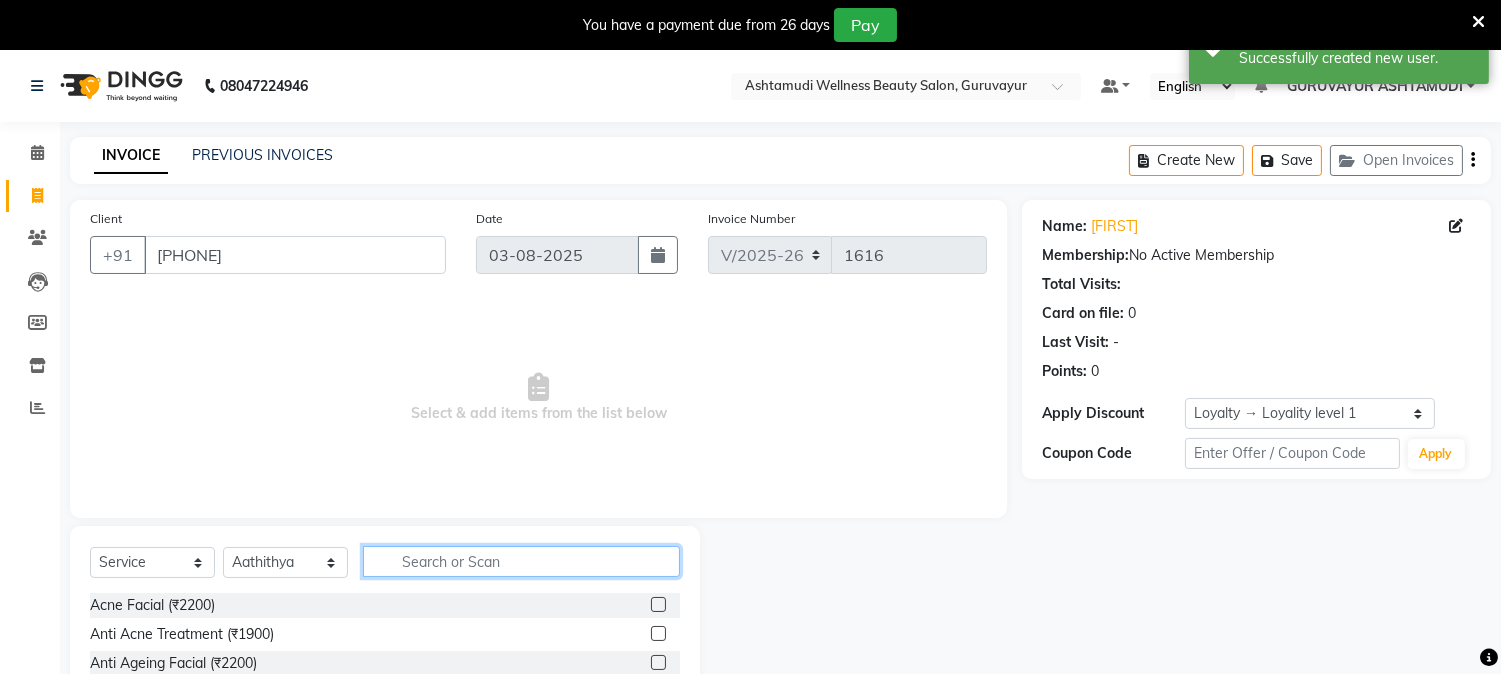 click 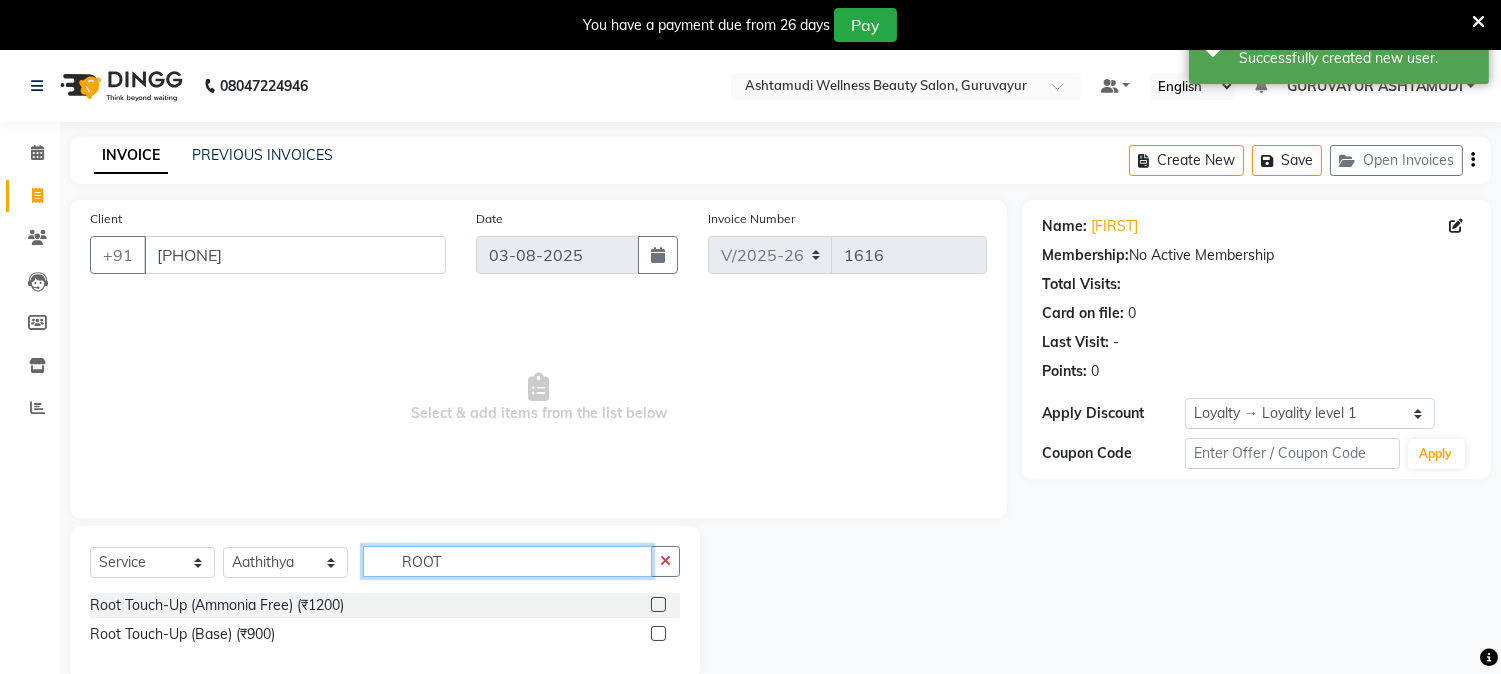 type on "ROOT" 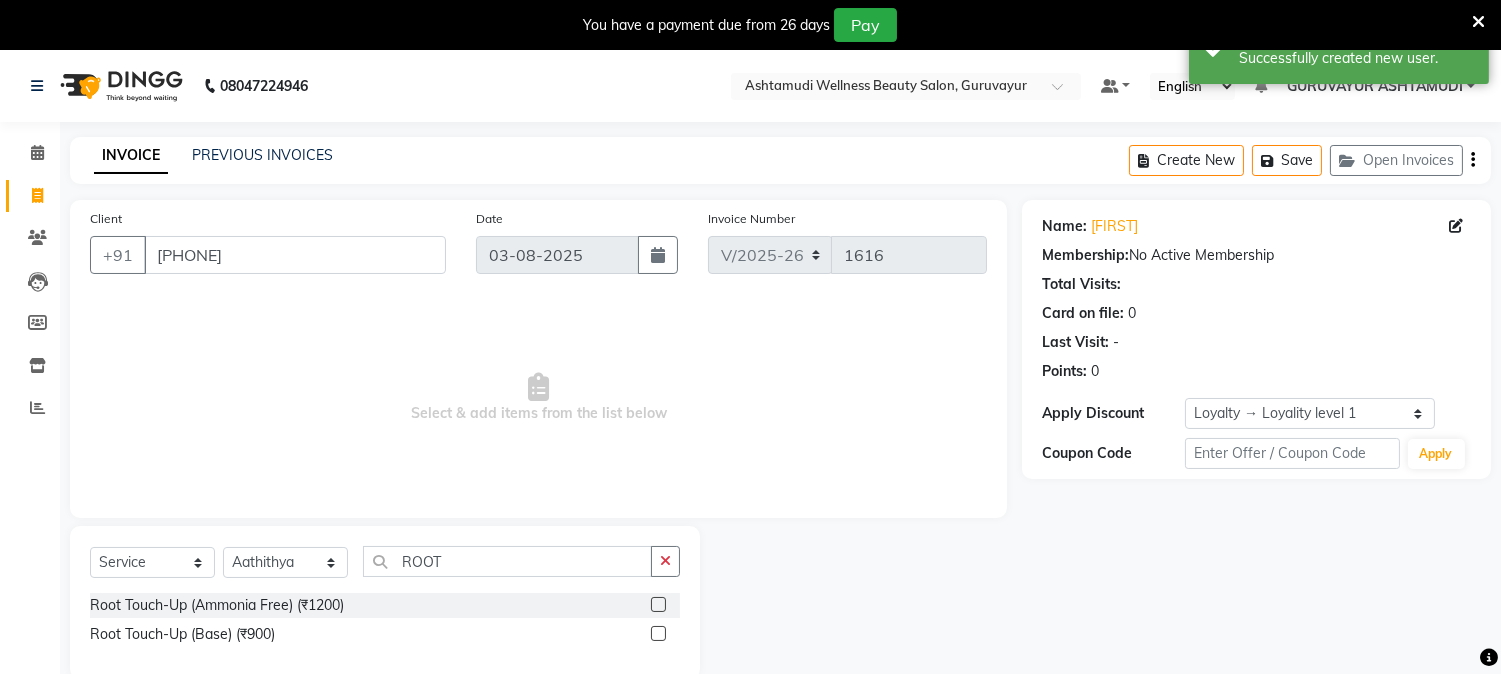 click 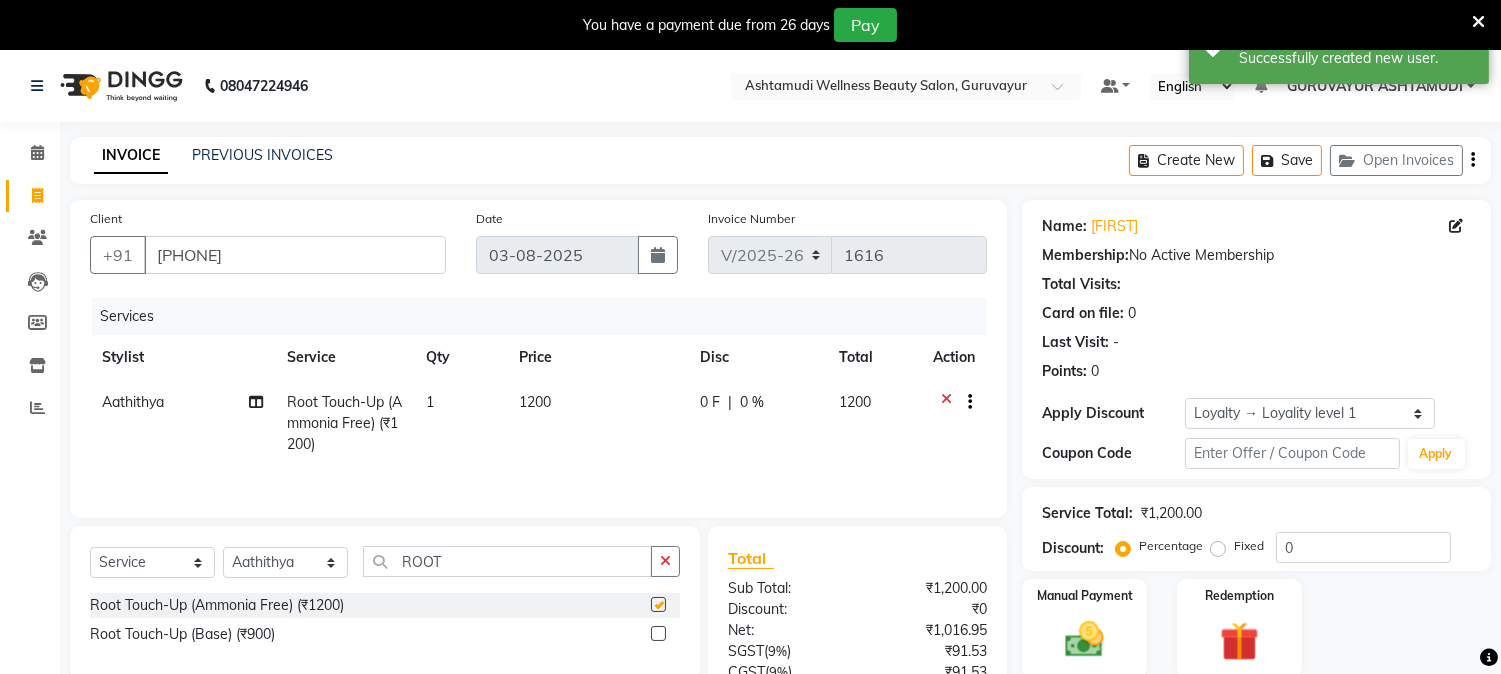checkbox on "false" 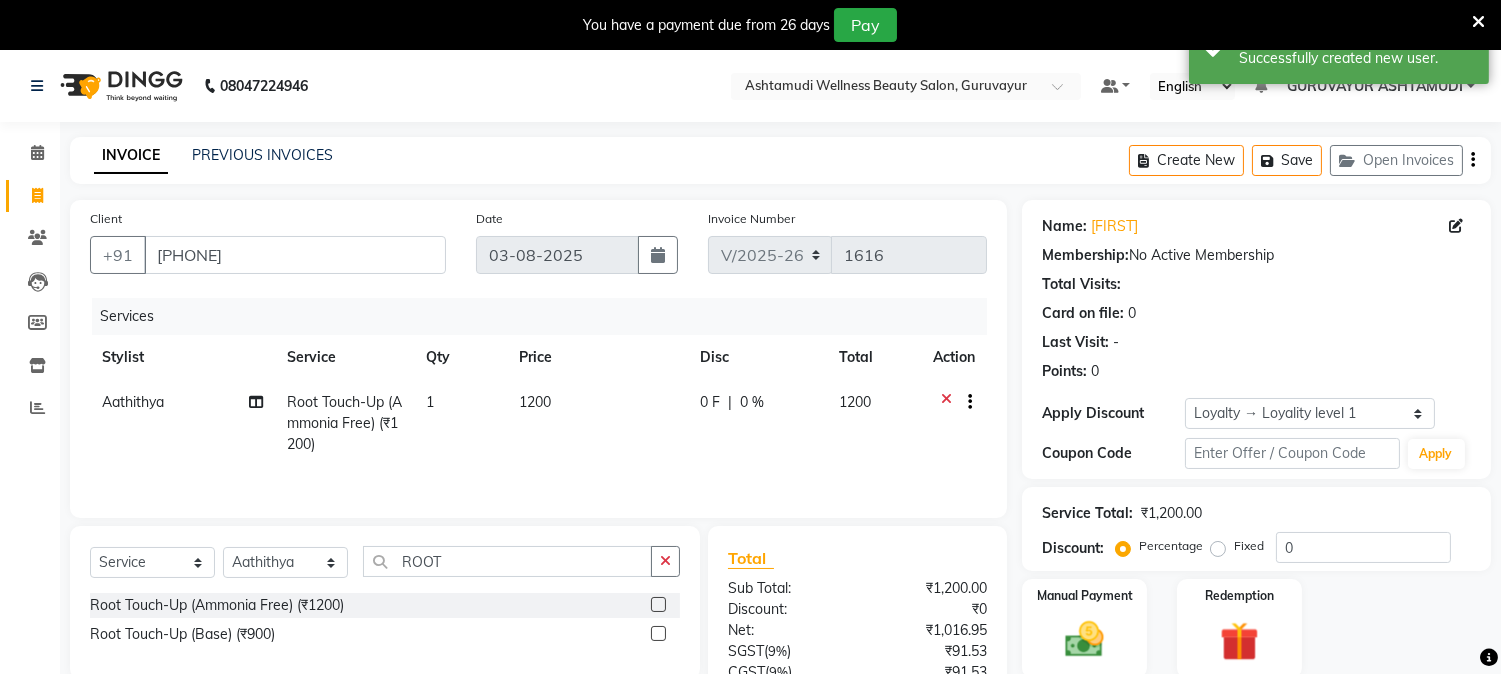 scroll, scrollTop: 177, scrollLeft: 0, axis: vertical 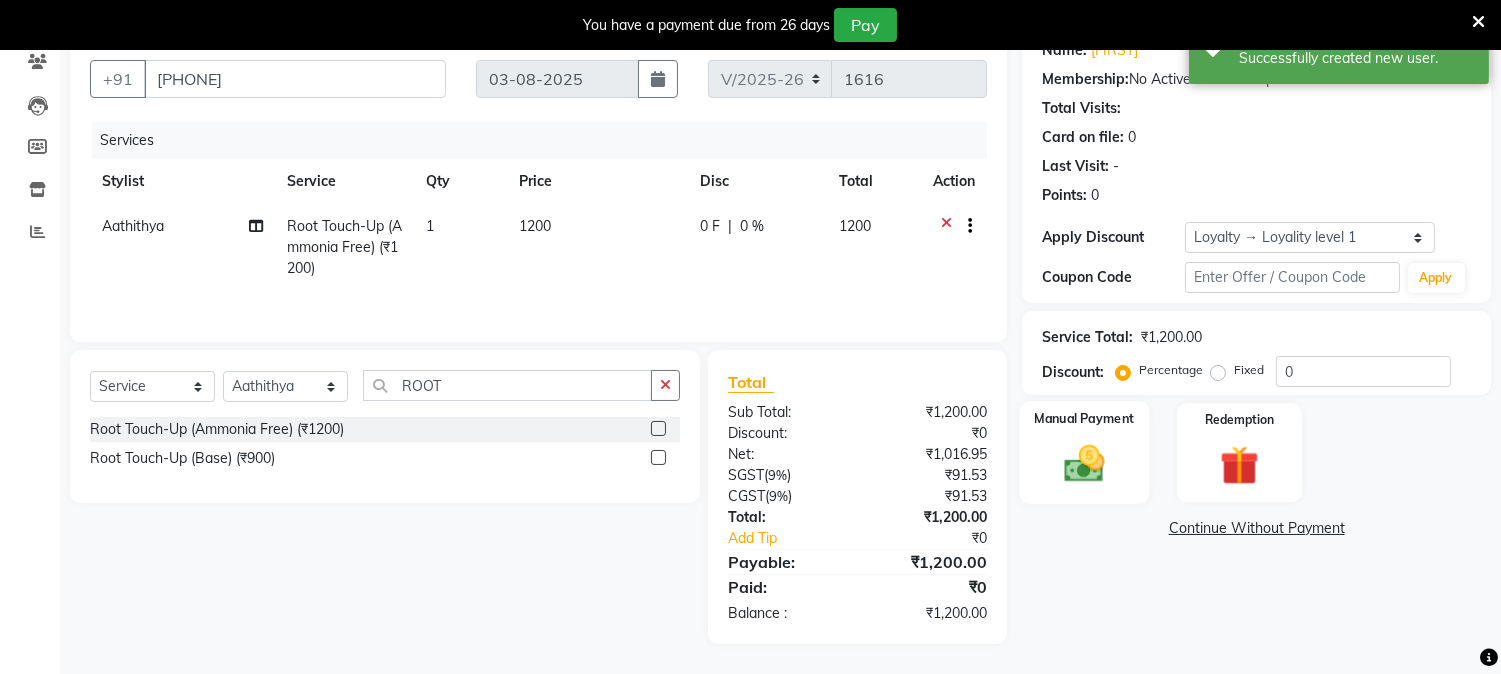 click 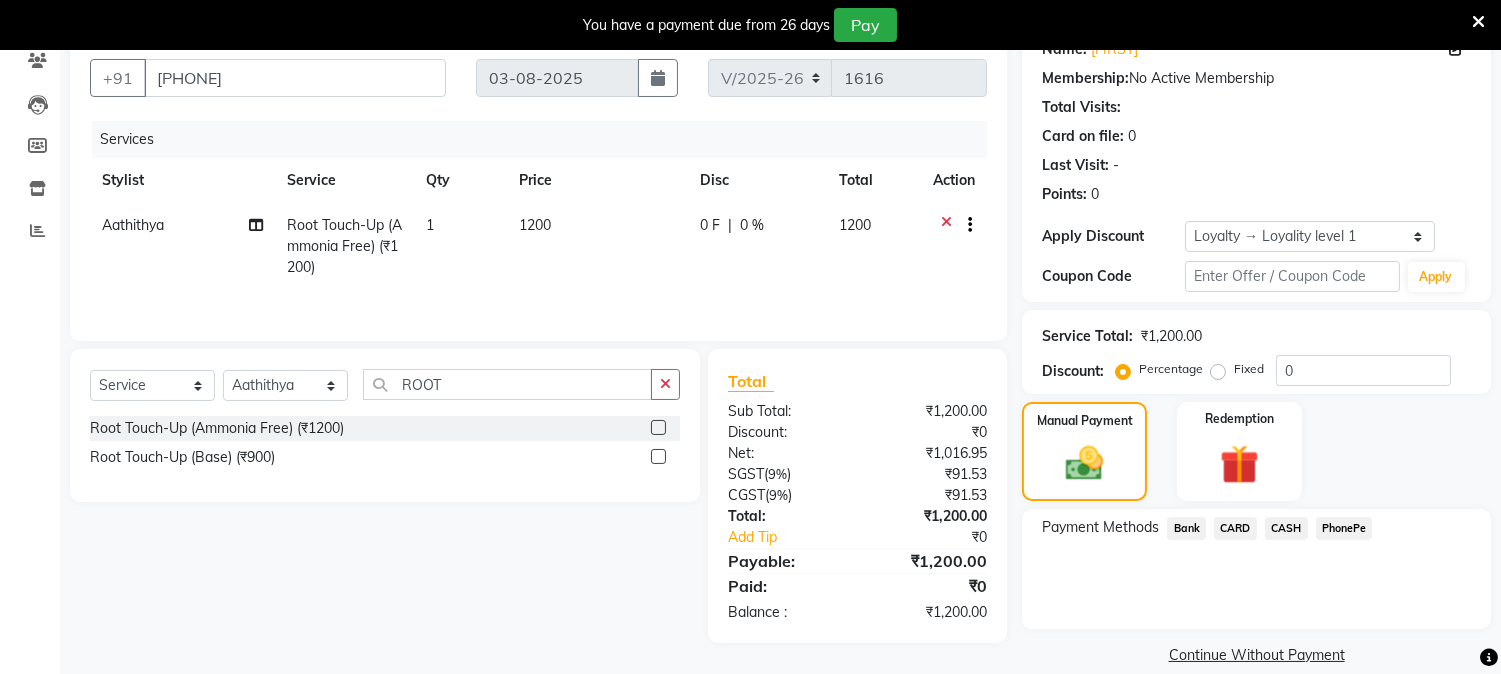 click on "CASH" 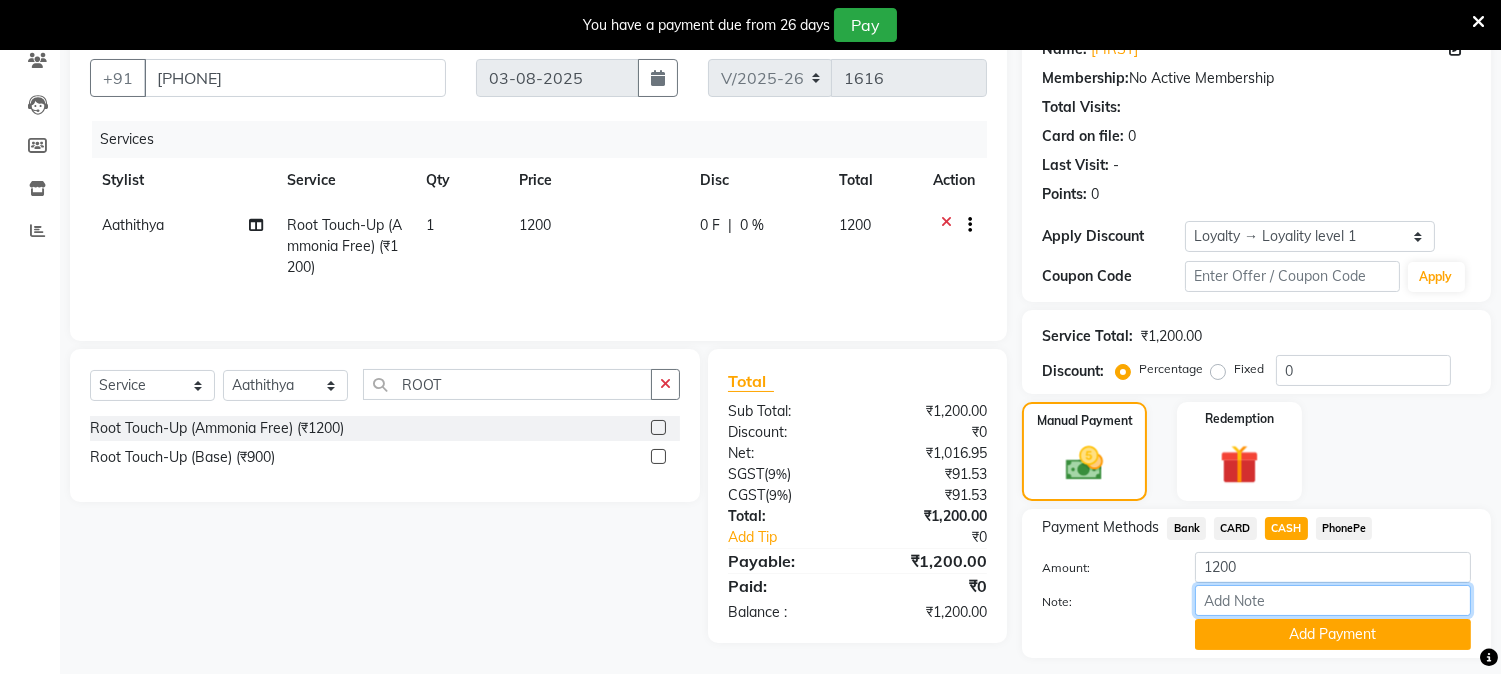 click on "Note:" at bounding box center [1333, 600] 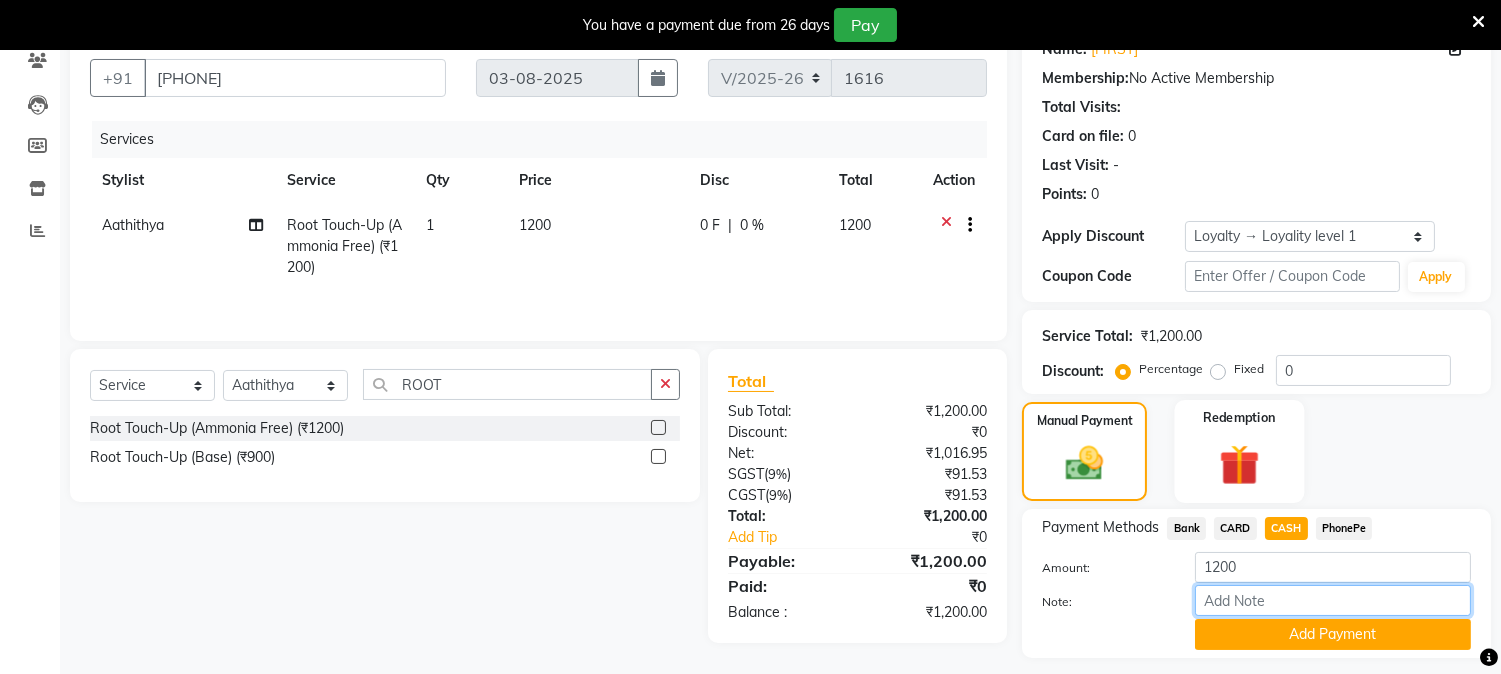 type on "NIGISHA" 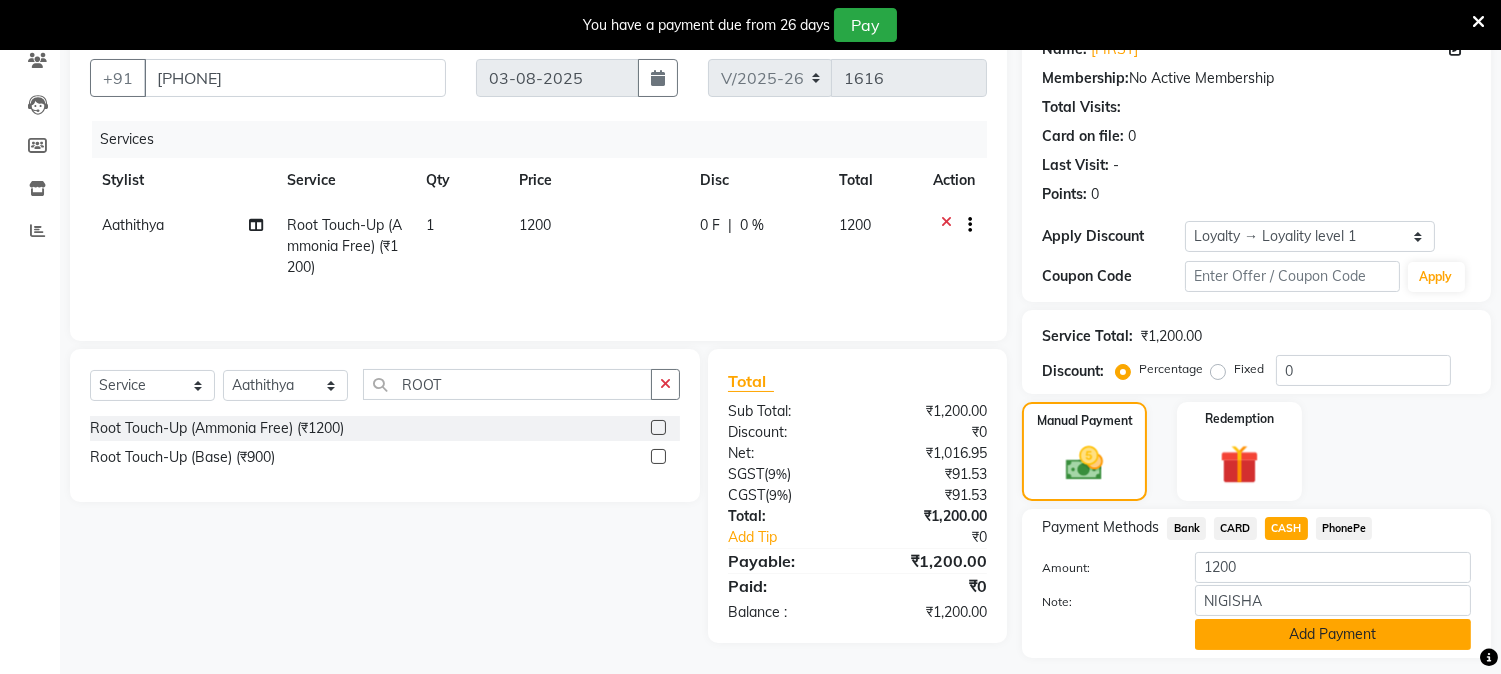 click on "Add Payment" 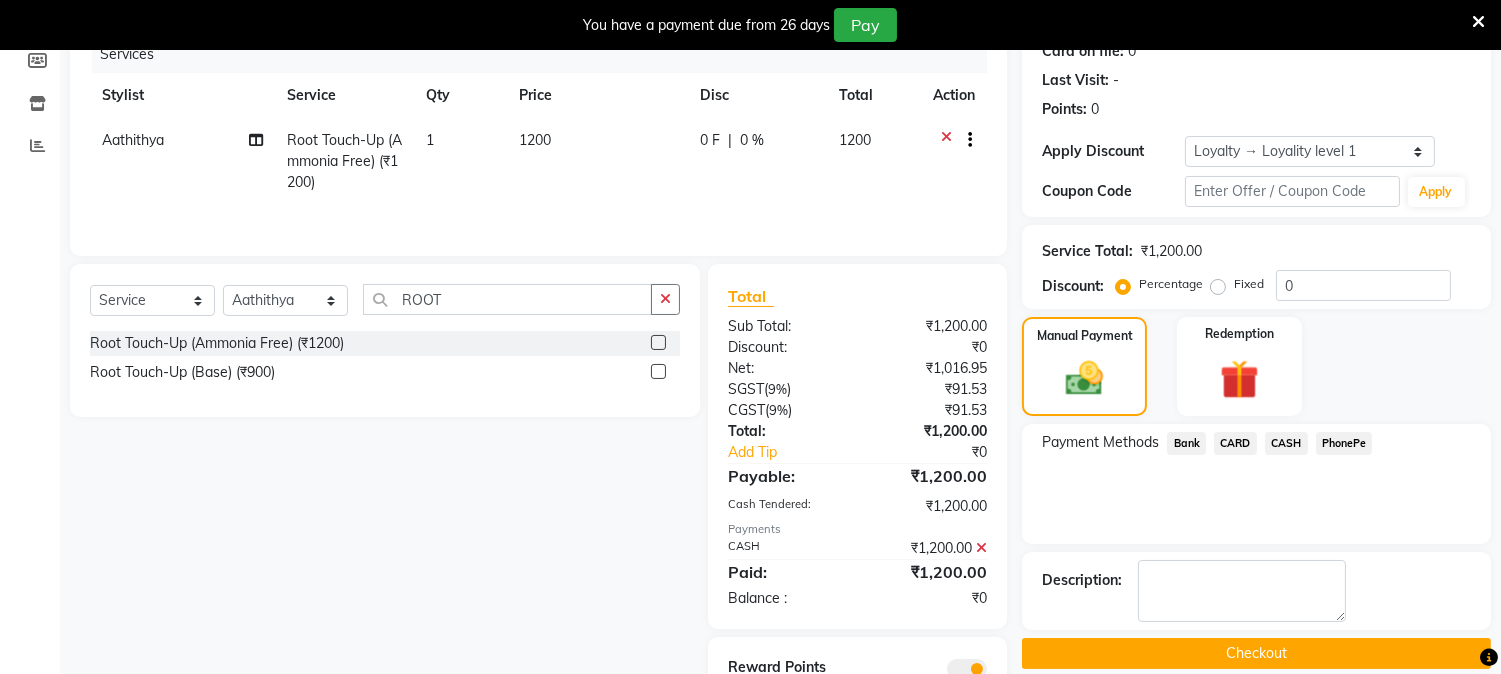 scroll, scrollTop: 347, scrollLeft: 0, axis: vertical 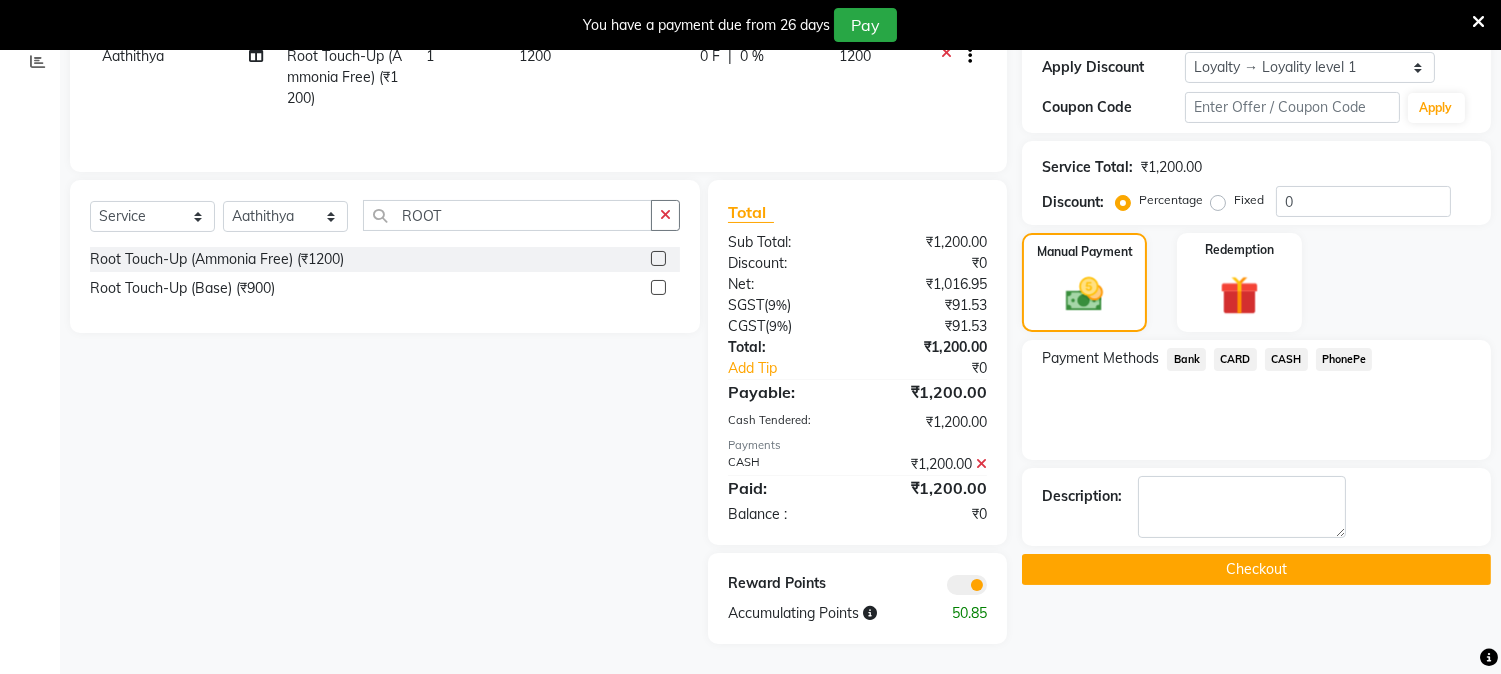 click on "Checkout" 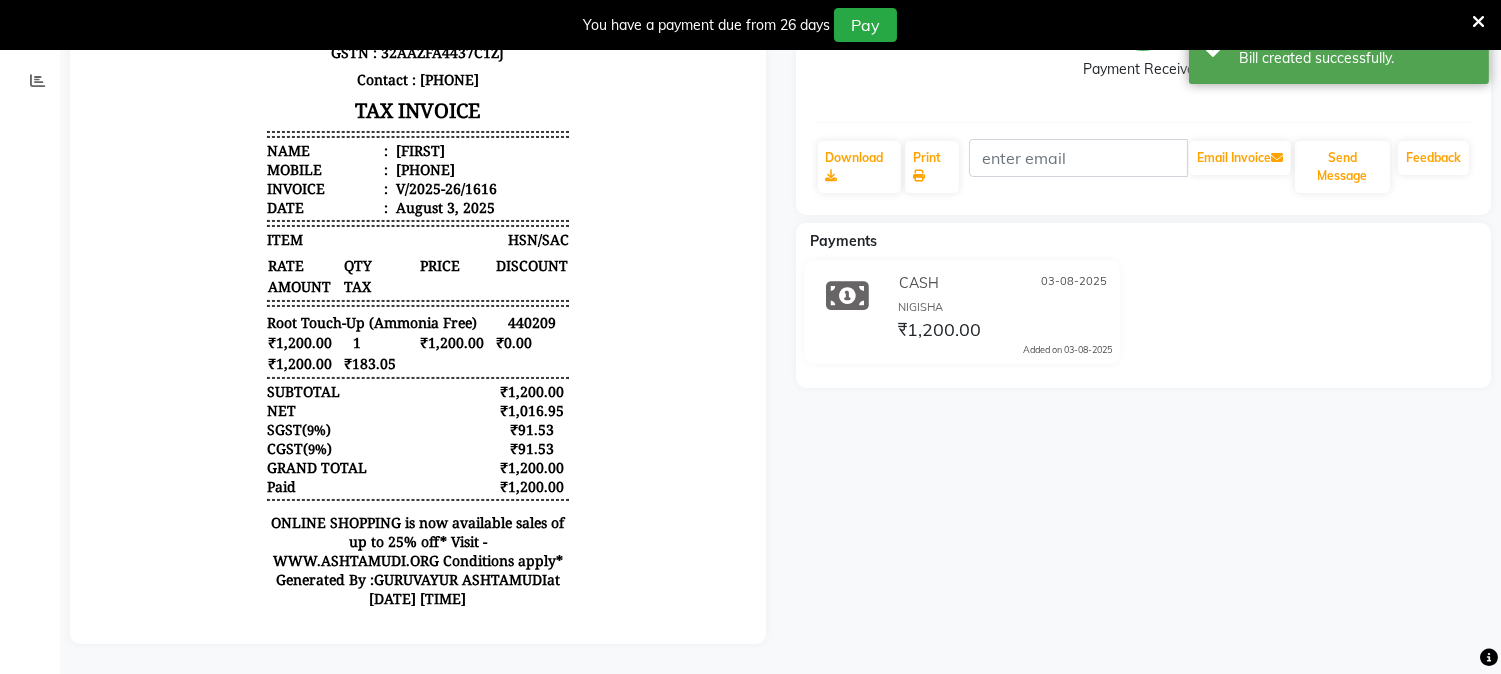 scroll, scrollTop: 0, scrollLeft: 0, axis: both 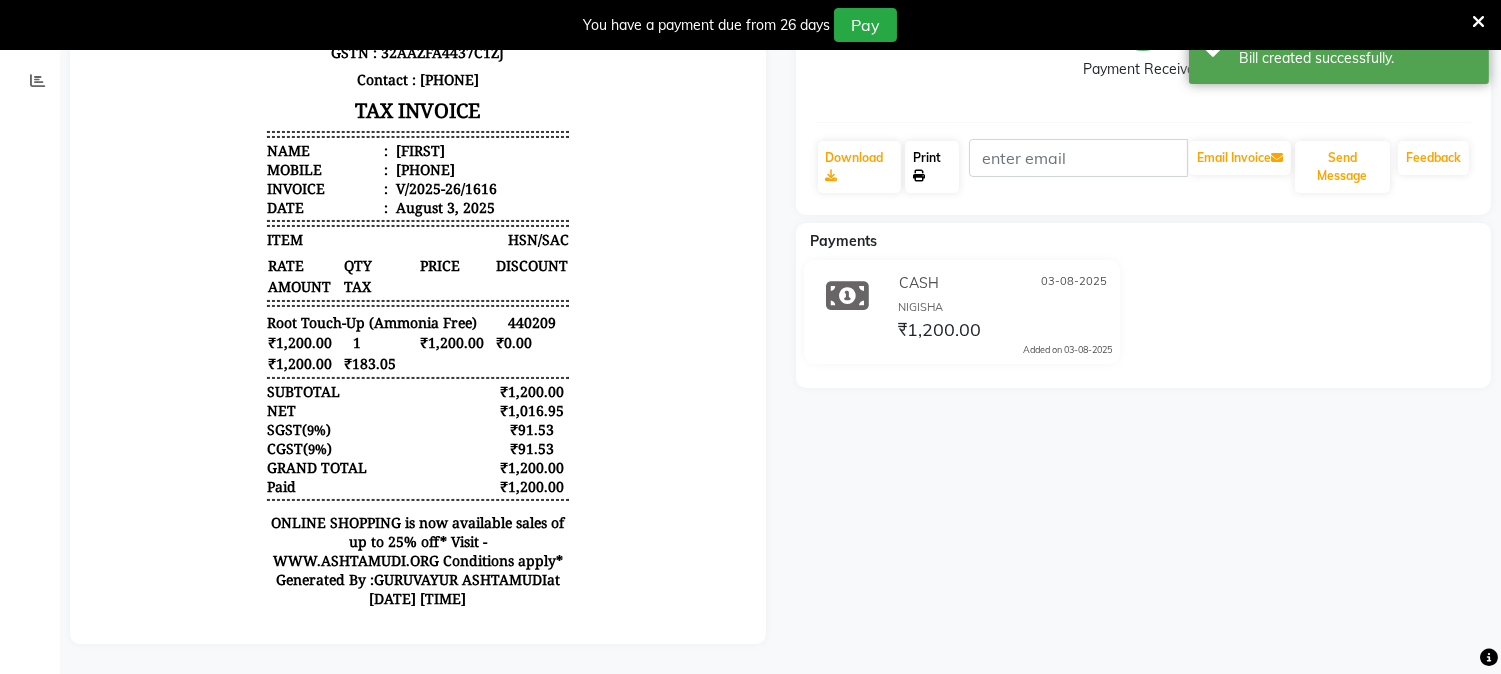 click on "Print" 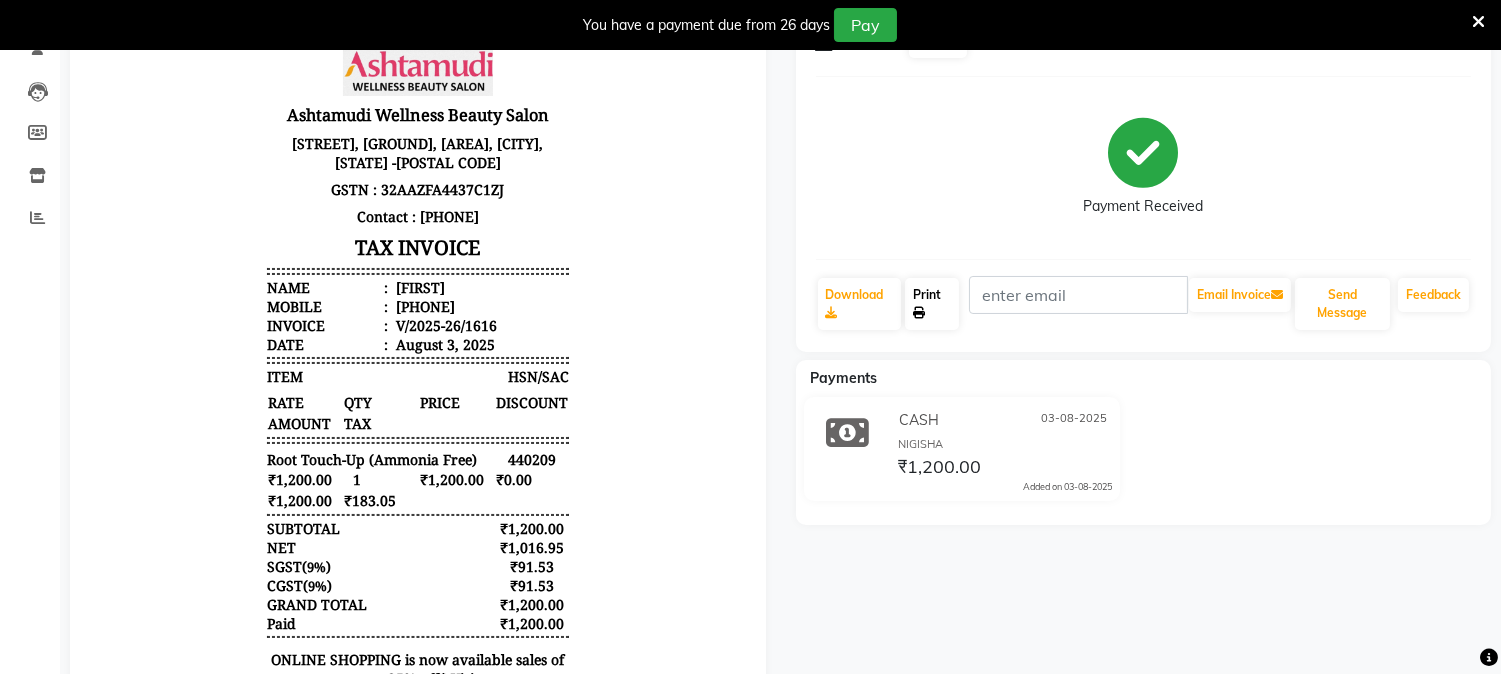 scroll, scrollTop: 0, scrollLeft: 0, axis: both 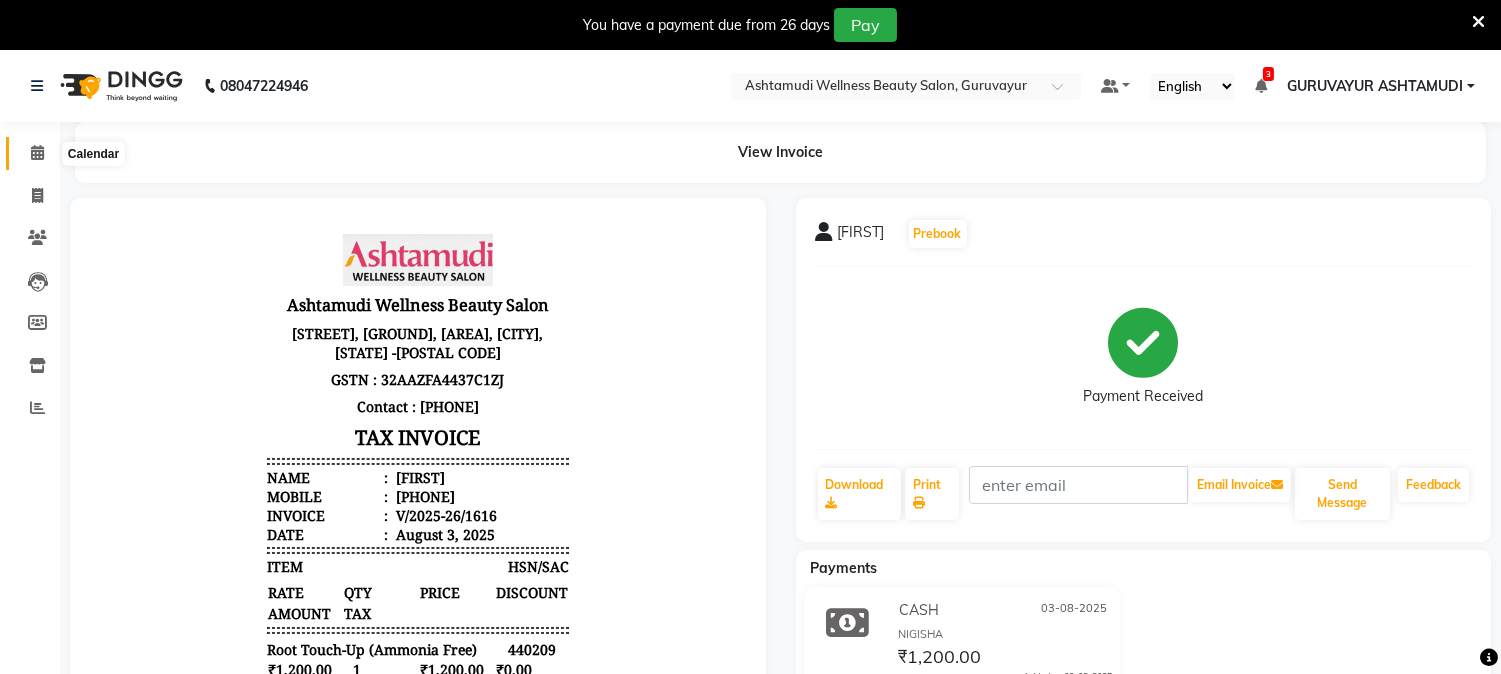 click 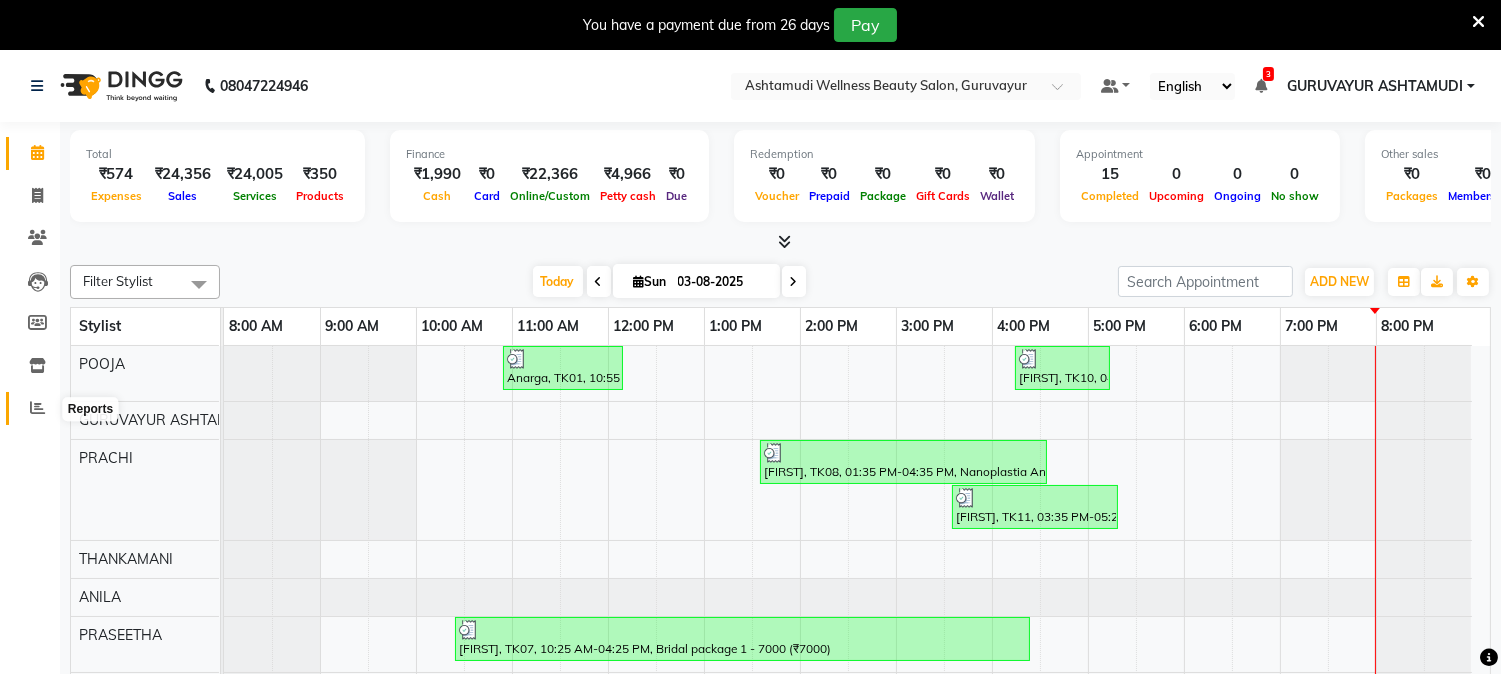 click 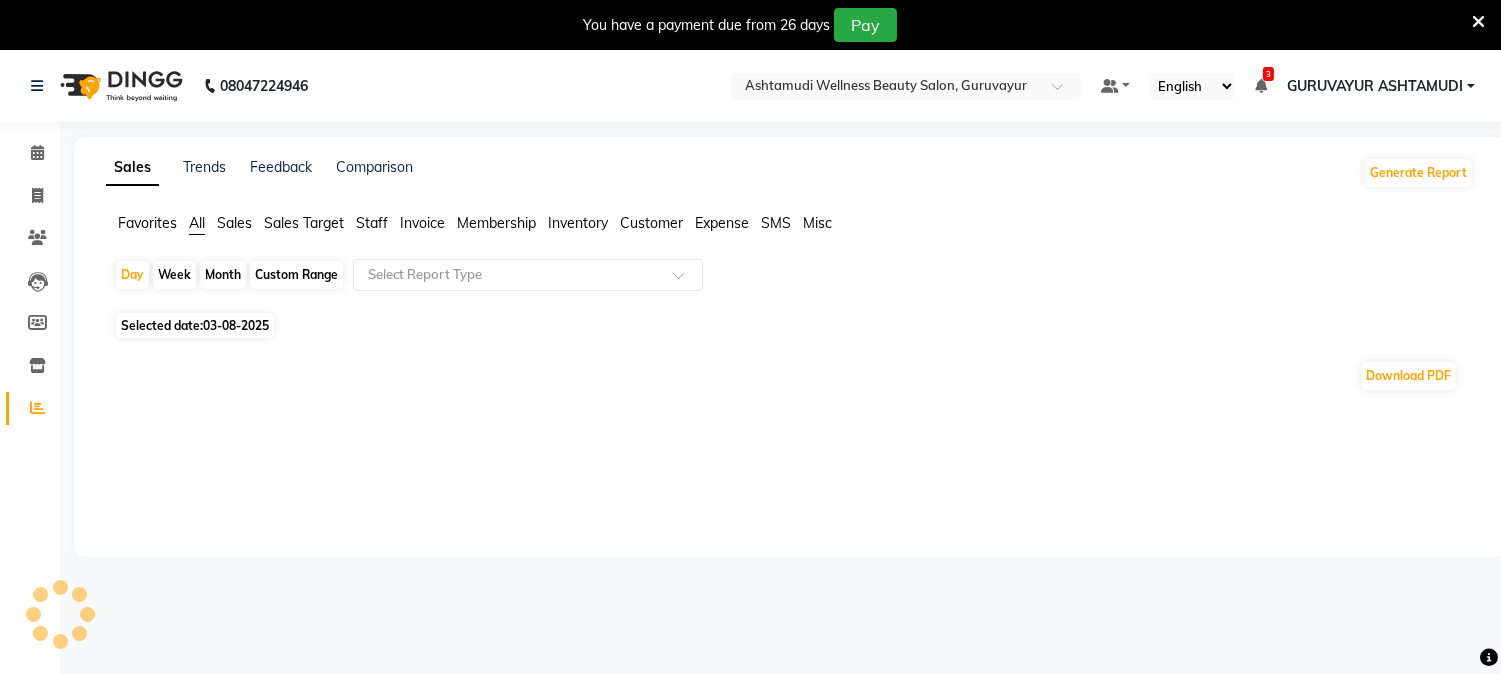 click on "All" 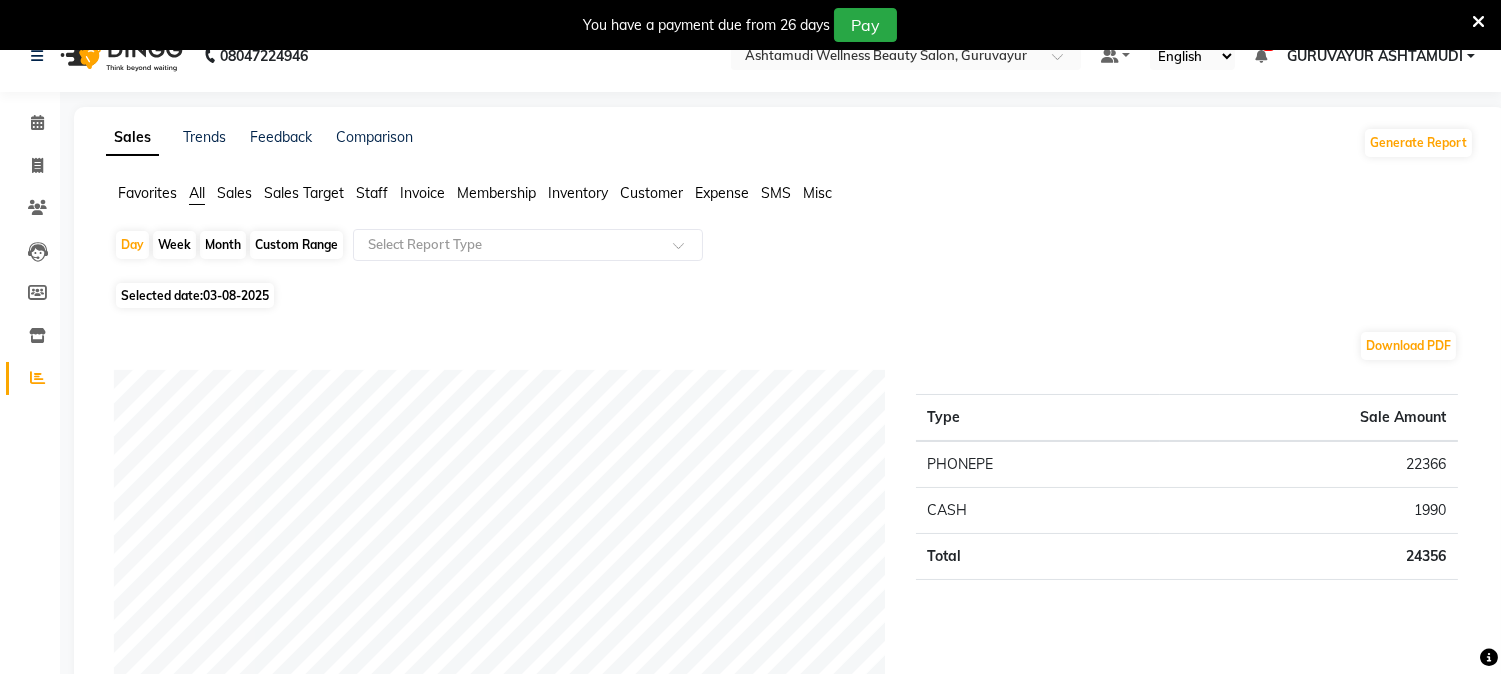 scroll, scrollTop: 0, scrollLeft: 0, axis: both 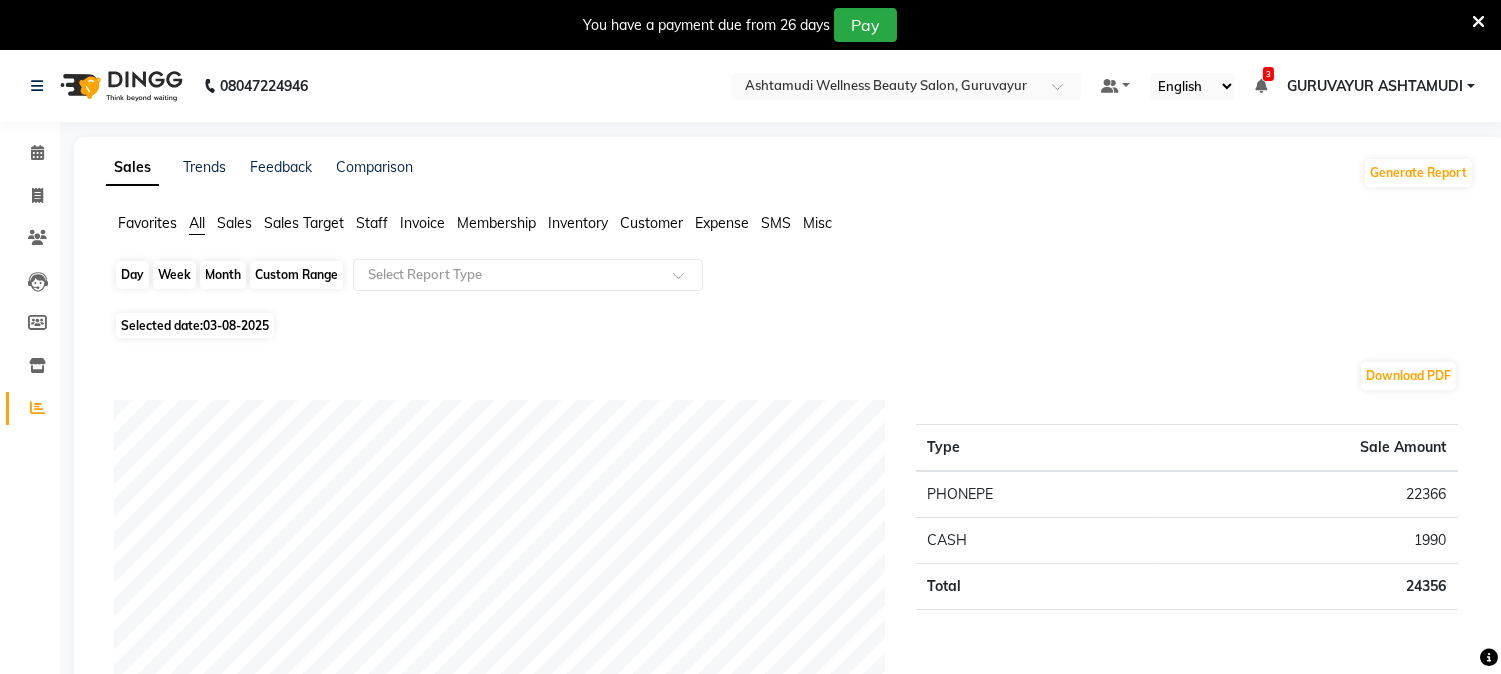 click on "Day" 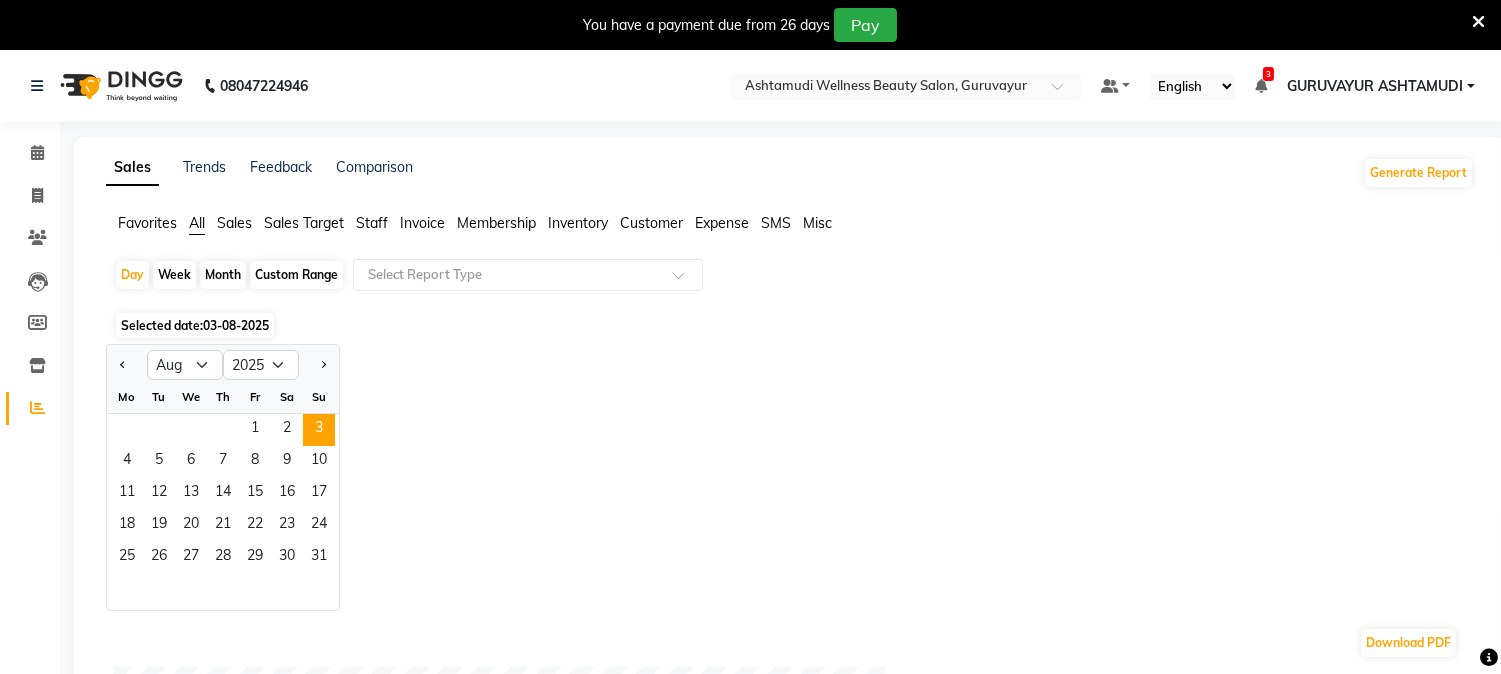 click on "Week" 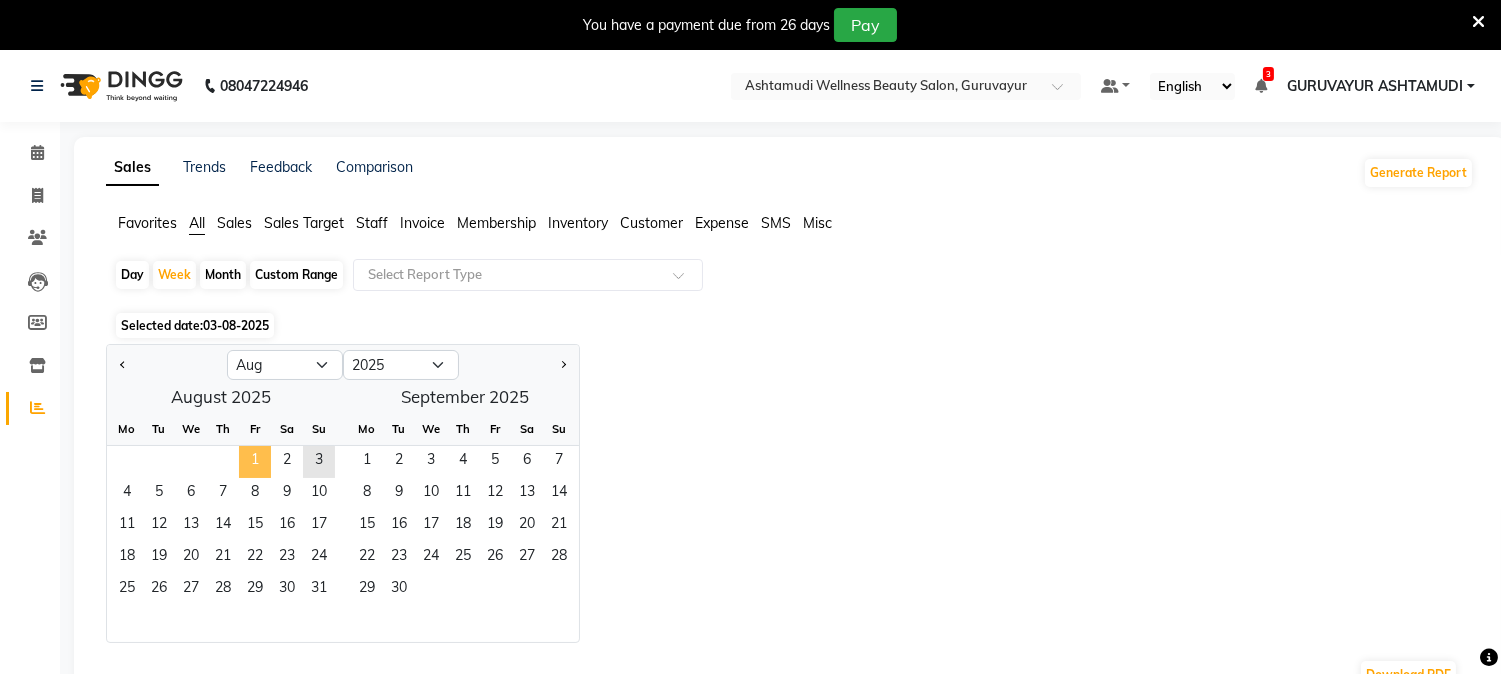 click on "1" 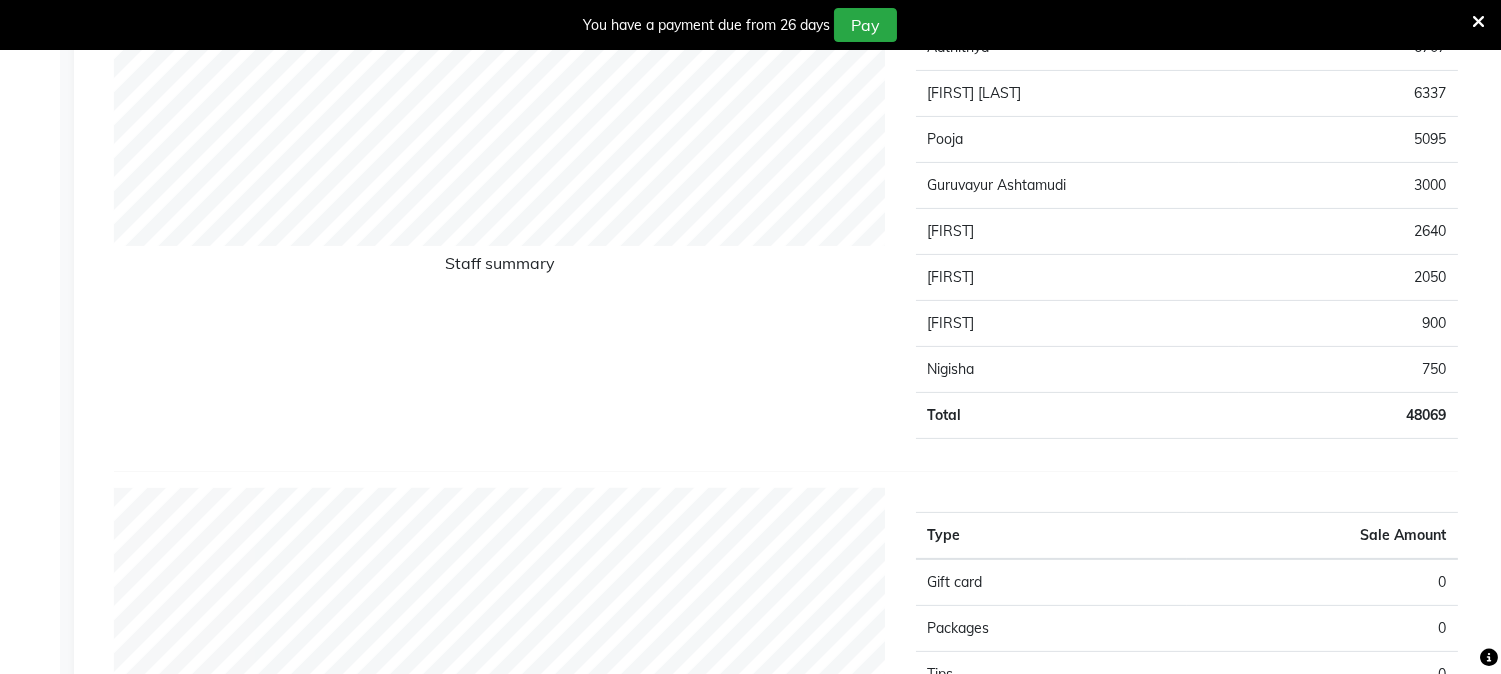 scroll, scrollTop: 1444, scrollLeft: 0, axis: vertical 